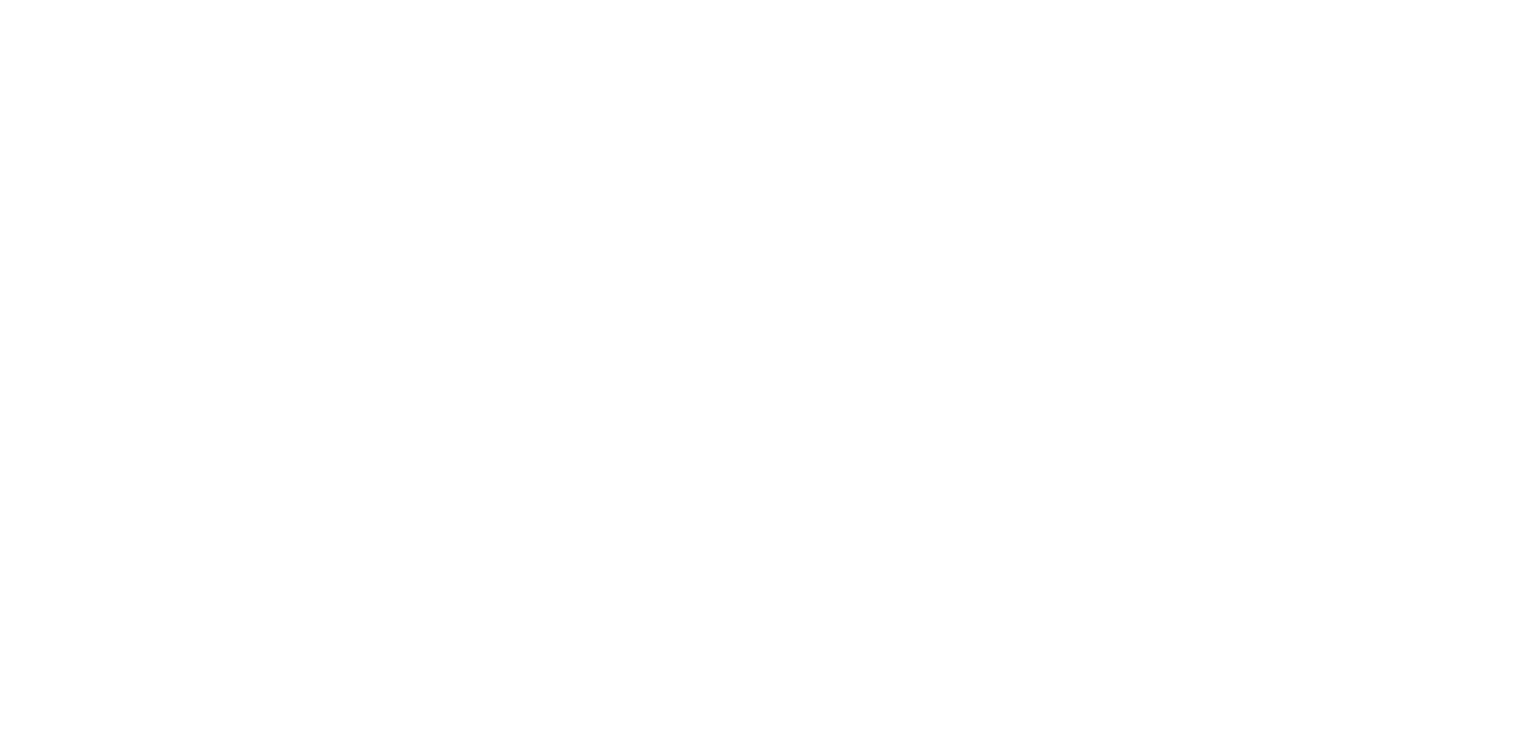 scroll, scrollTop: 0, scrollLeft: 0, axis: both 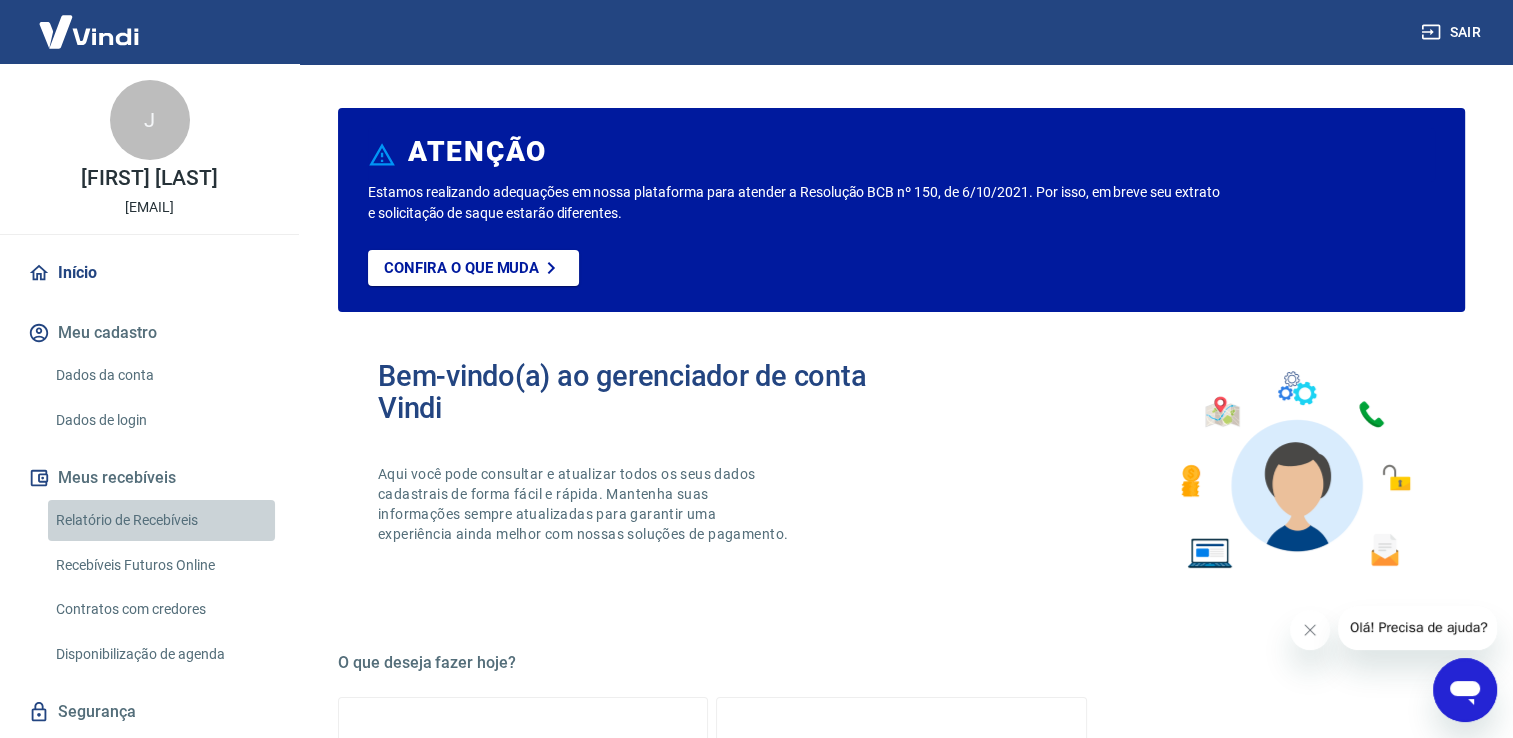 click on "Relatório de Recebíveis" at bounding box center (161, 520) 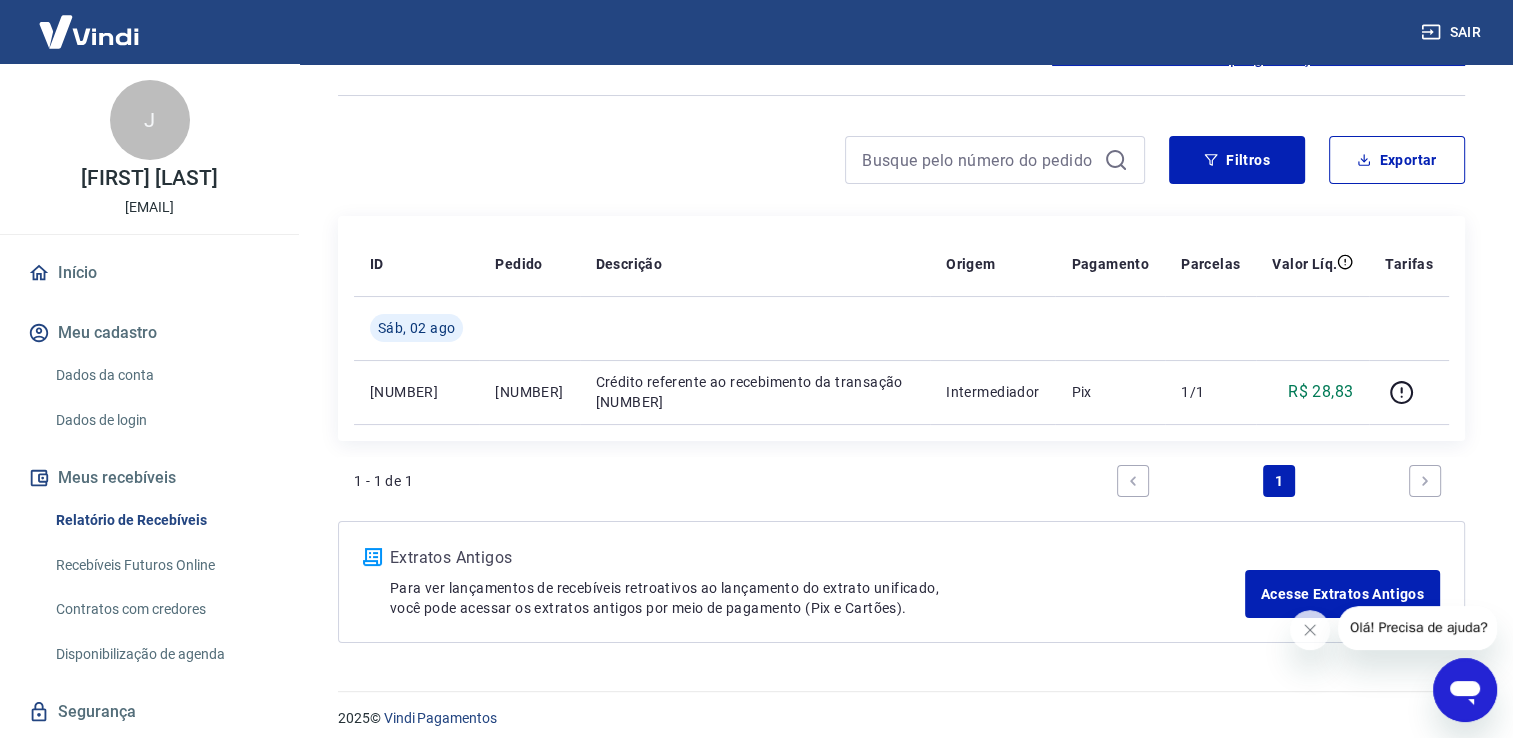 scroll, scrollTop: 126, scrollLeft: 0, axis: vertical 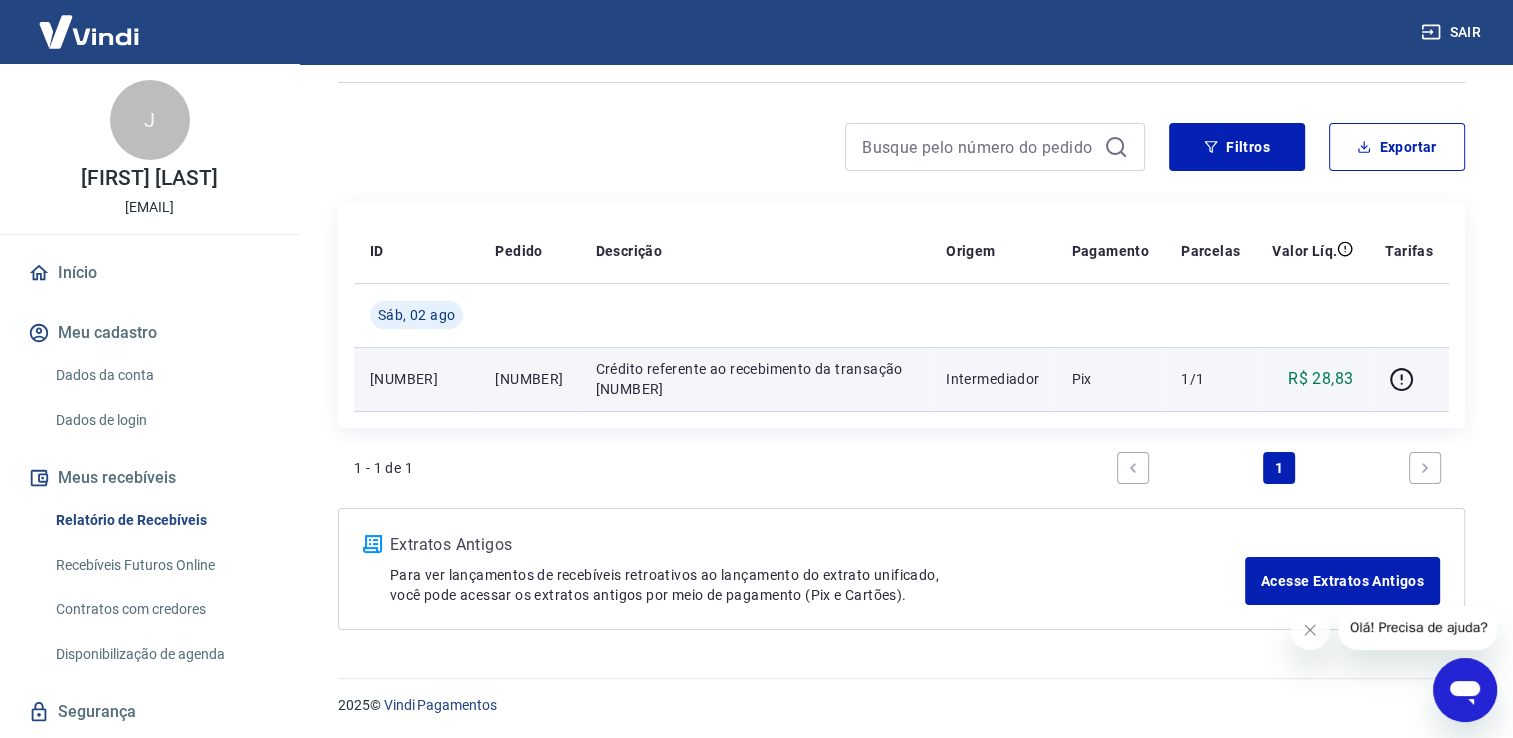 click on "R$ 28,83" at bounding box center (1312, 379) 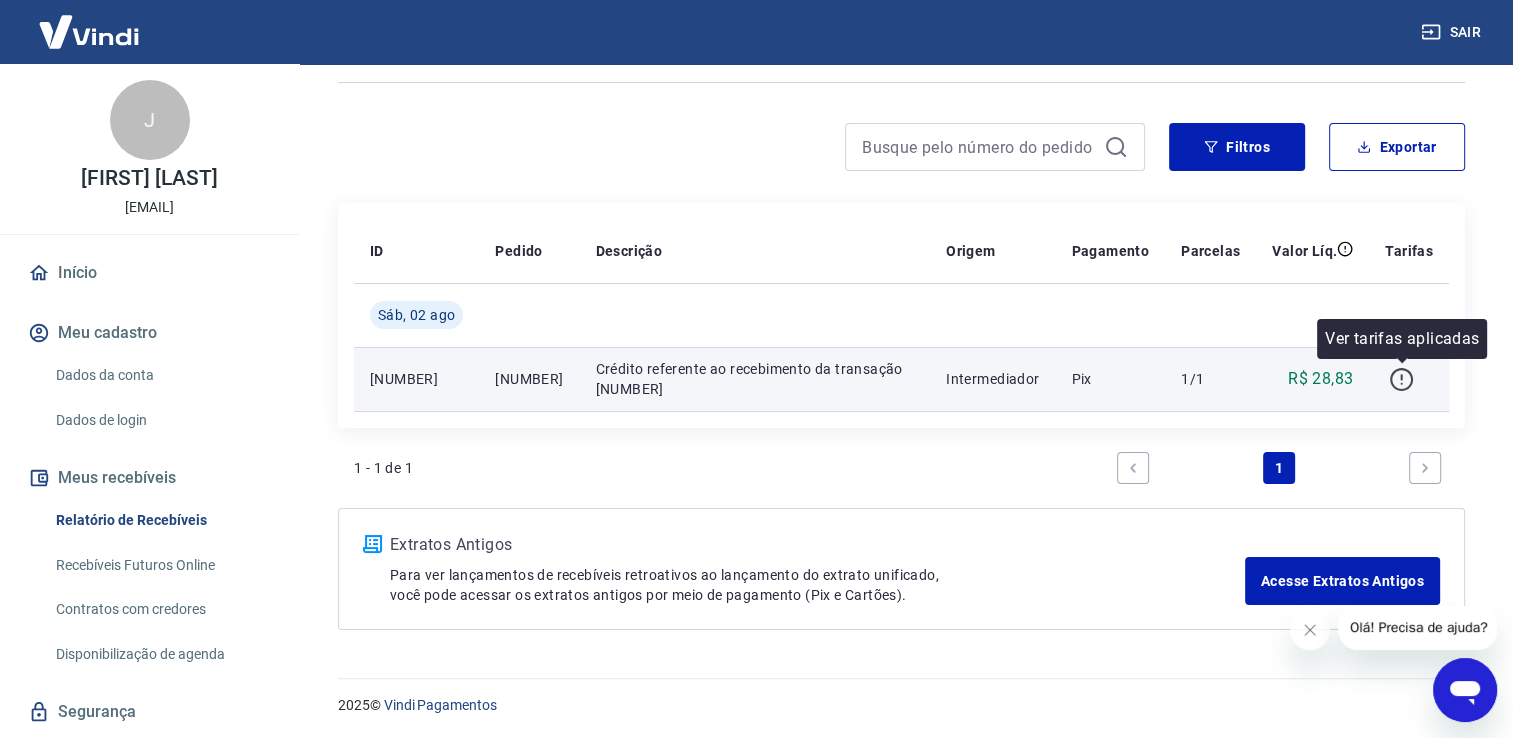 click 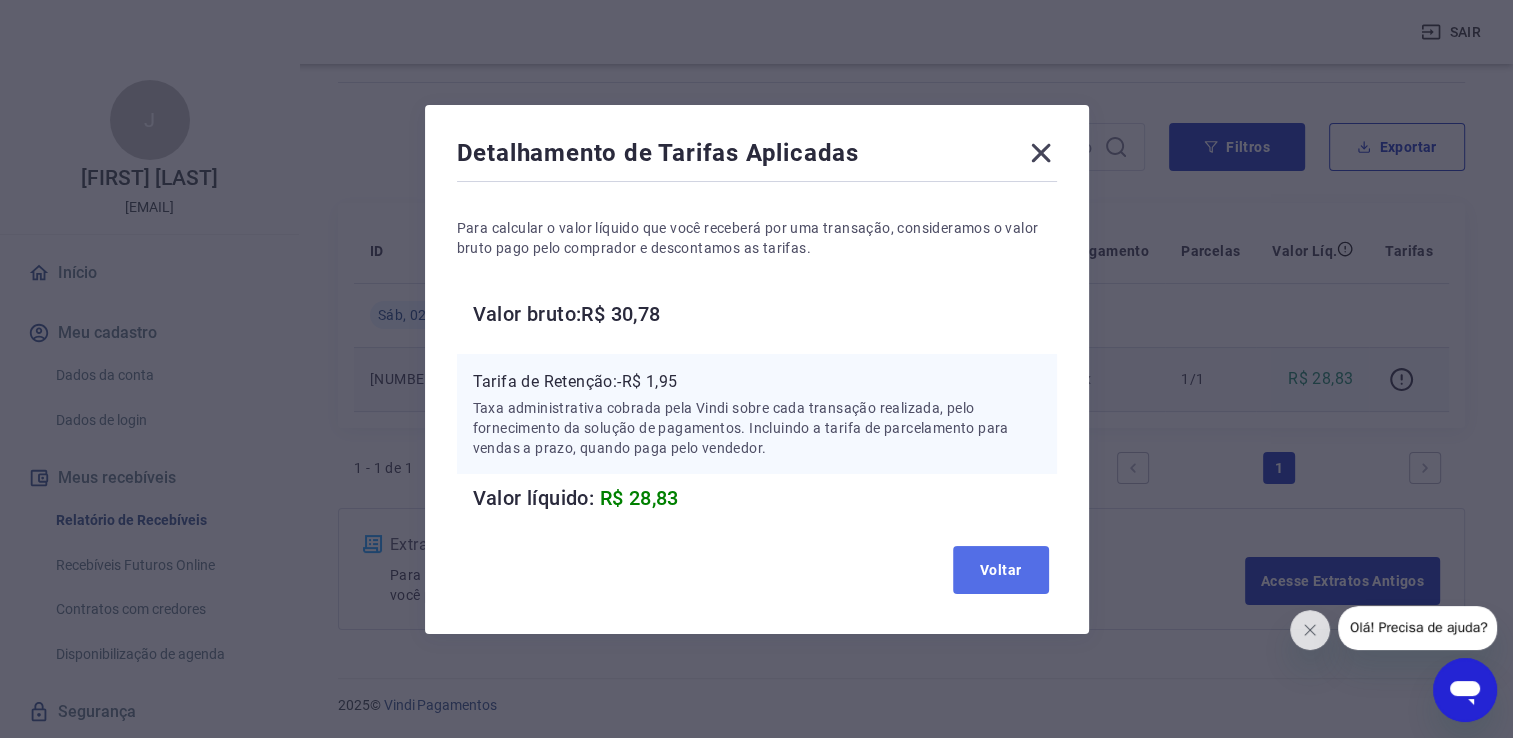 click on "Voltar" at bounding box center (1001, 570) 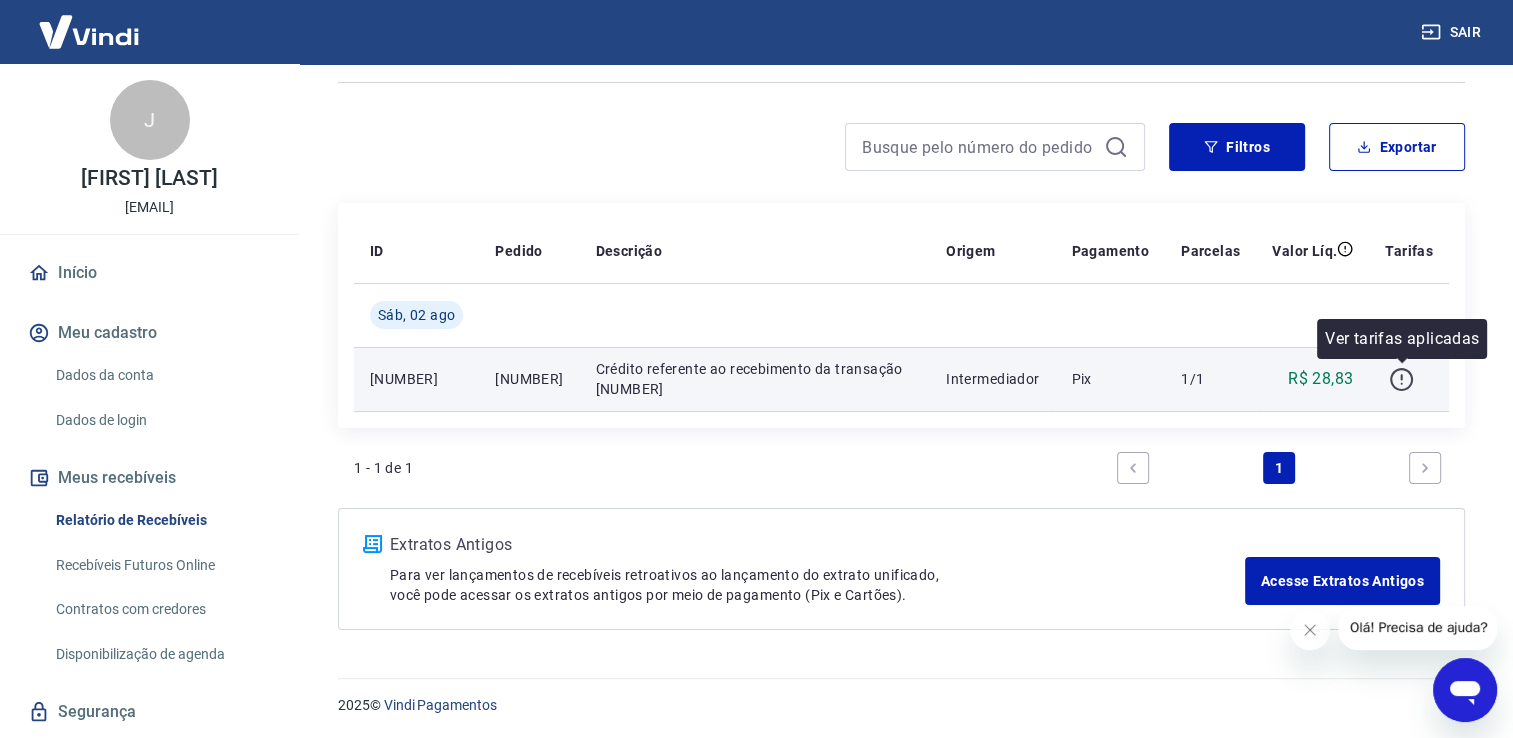 click 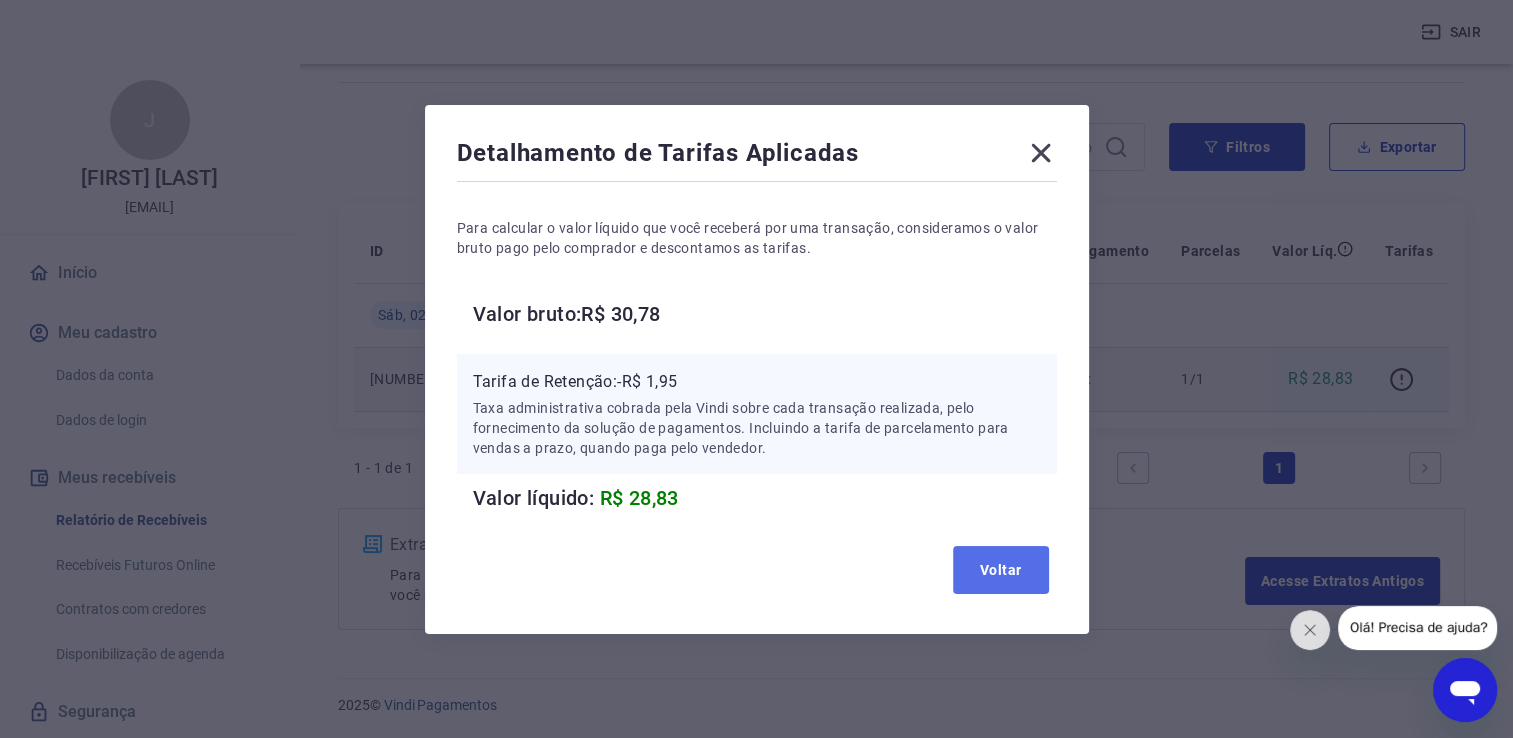 click on "Voltar" at bounding box center [1001, 570] 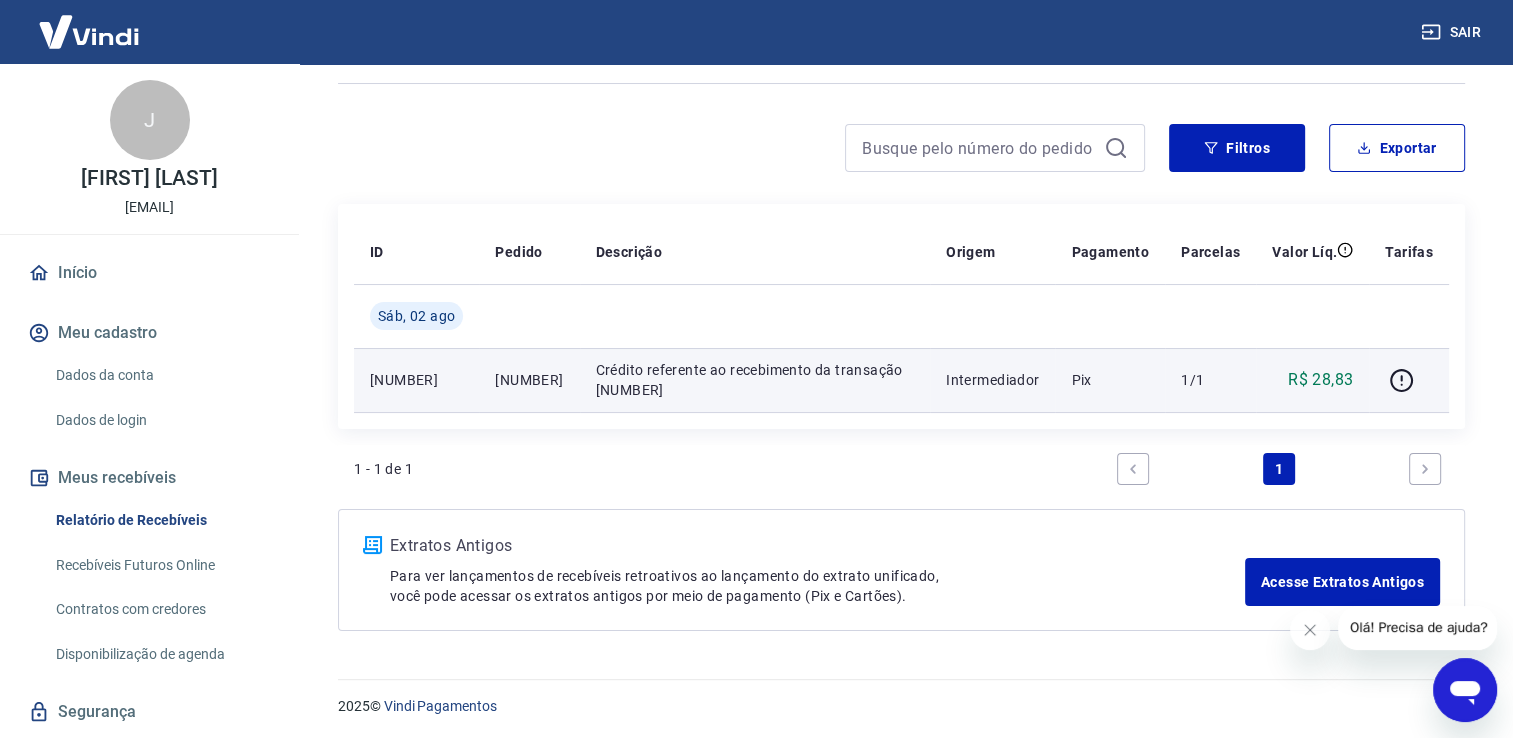 scroll, scrollTop: 126, scrollLeft: 0, axis: vertical 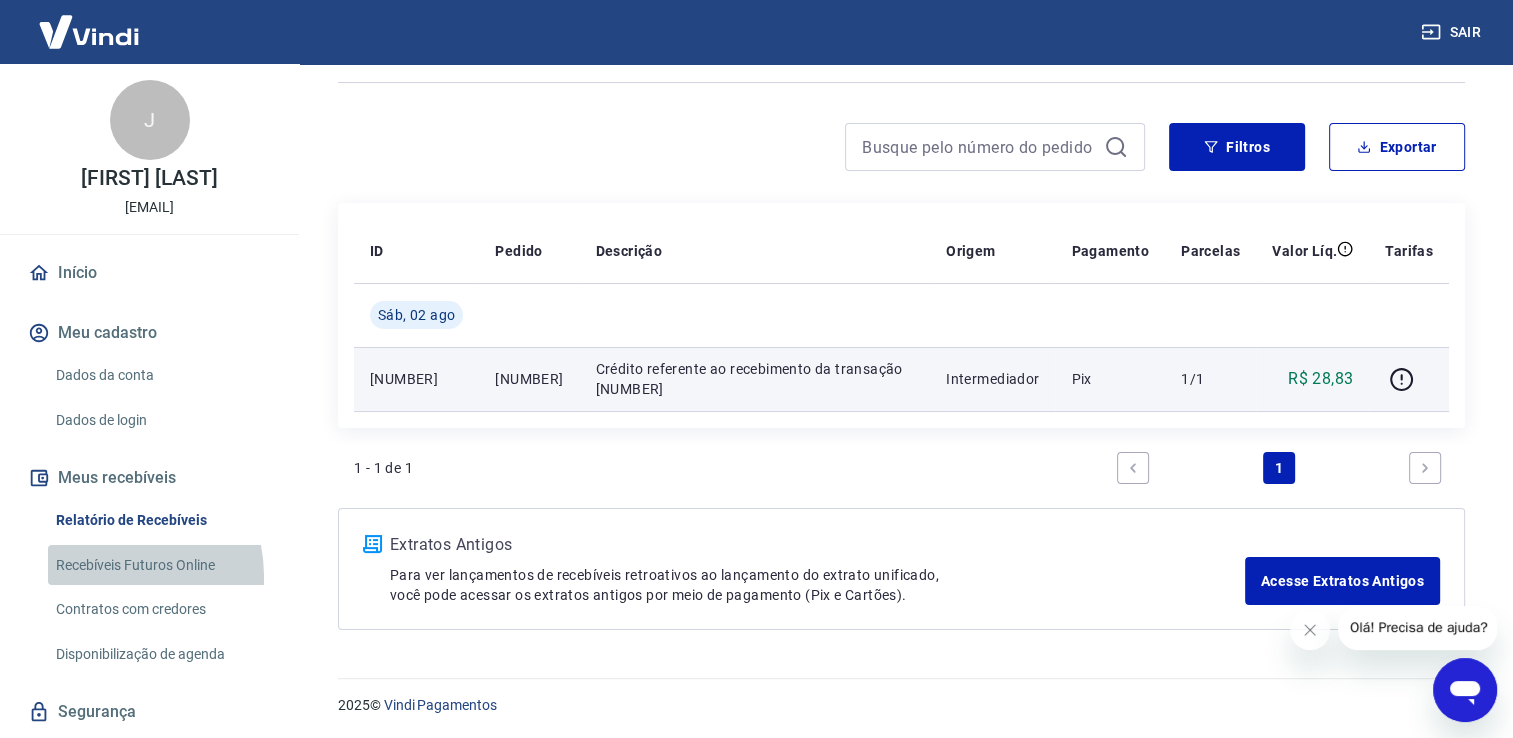 click on "Recebíveis Futuros Online" at bounding box center [161, 565] 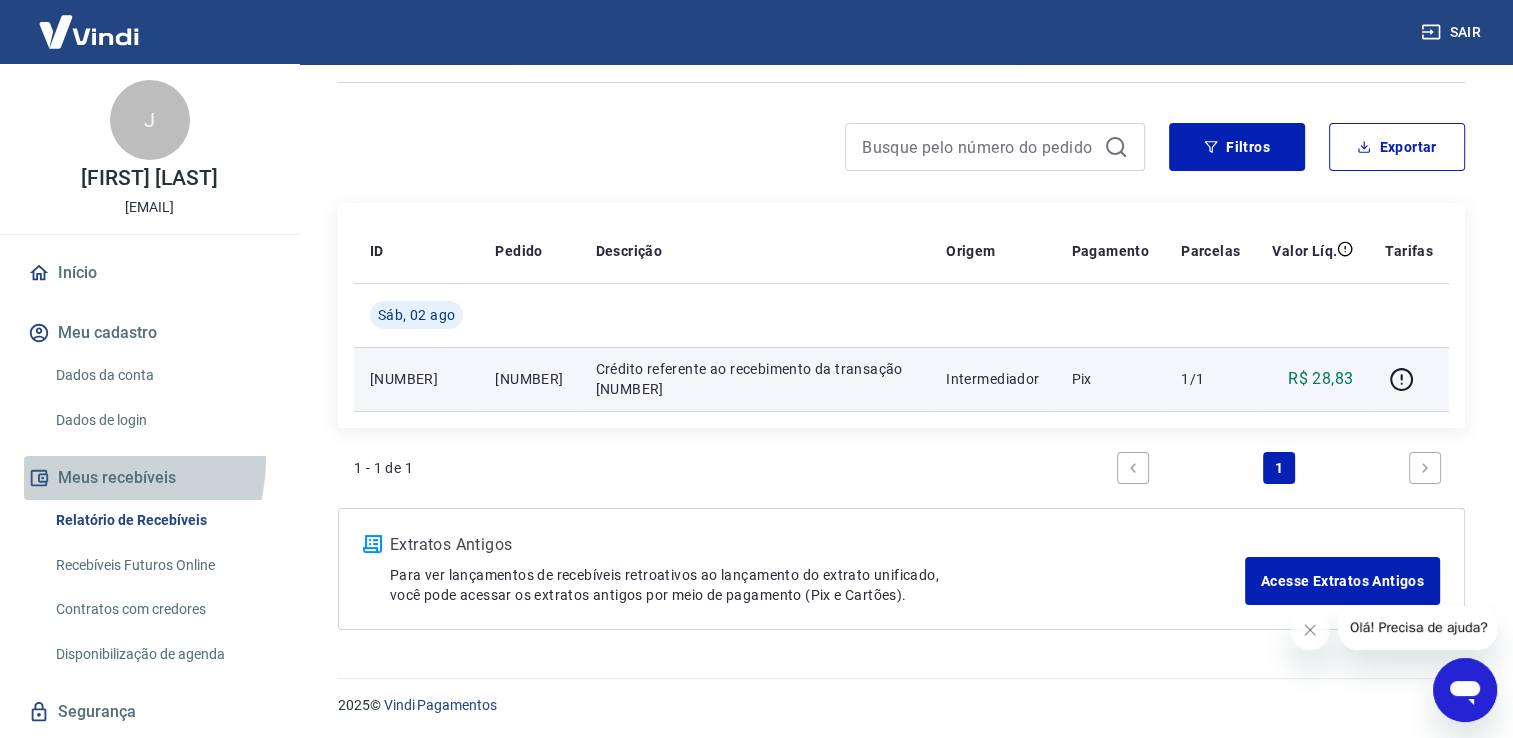 click on "Meus recebíveis" at bounding box center (149, 478) 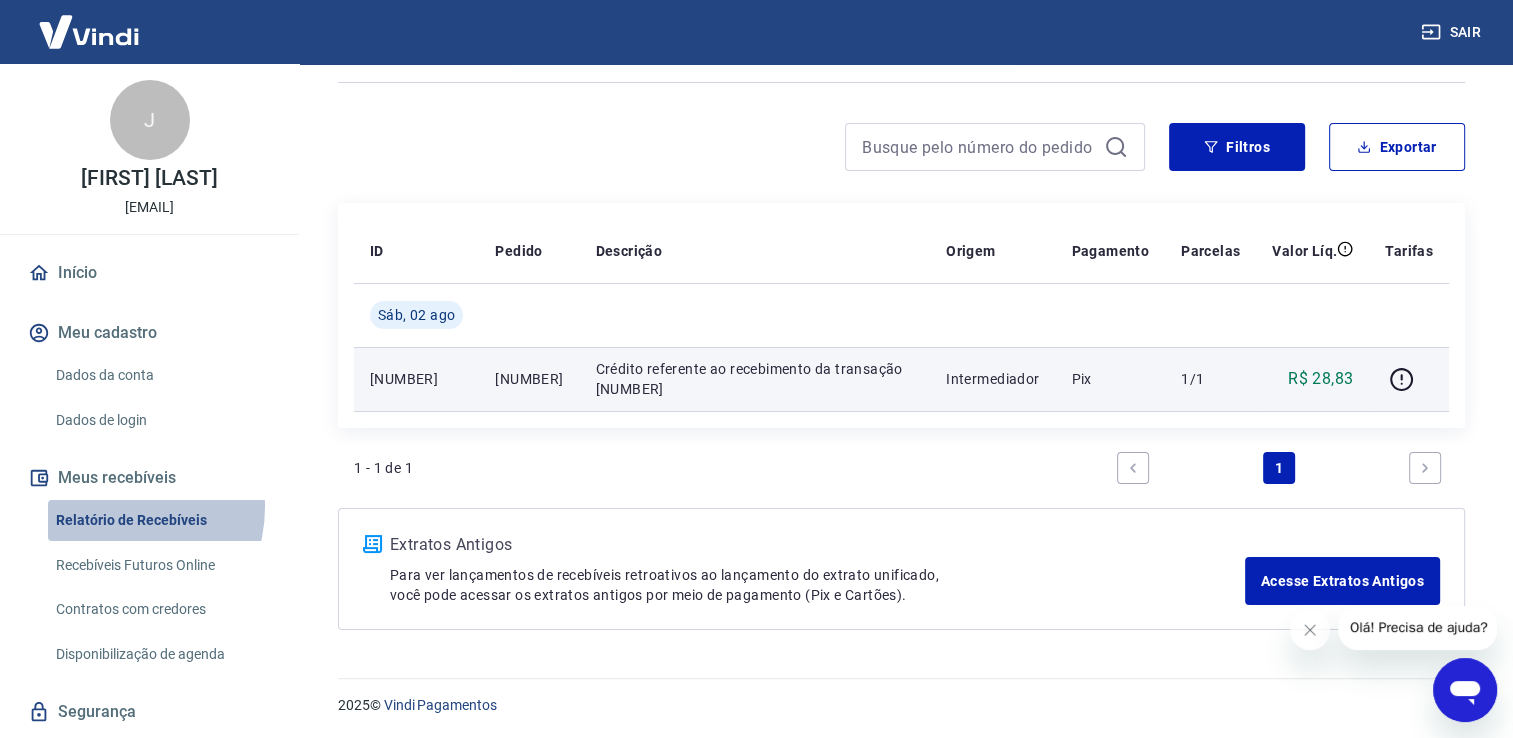 click on "Relatório de Recebíveis" at bounding box center [161, 520] 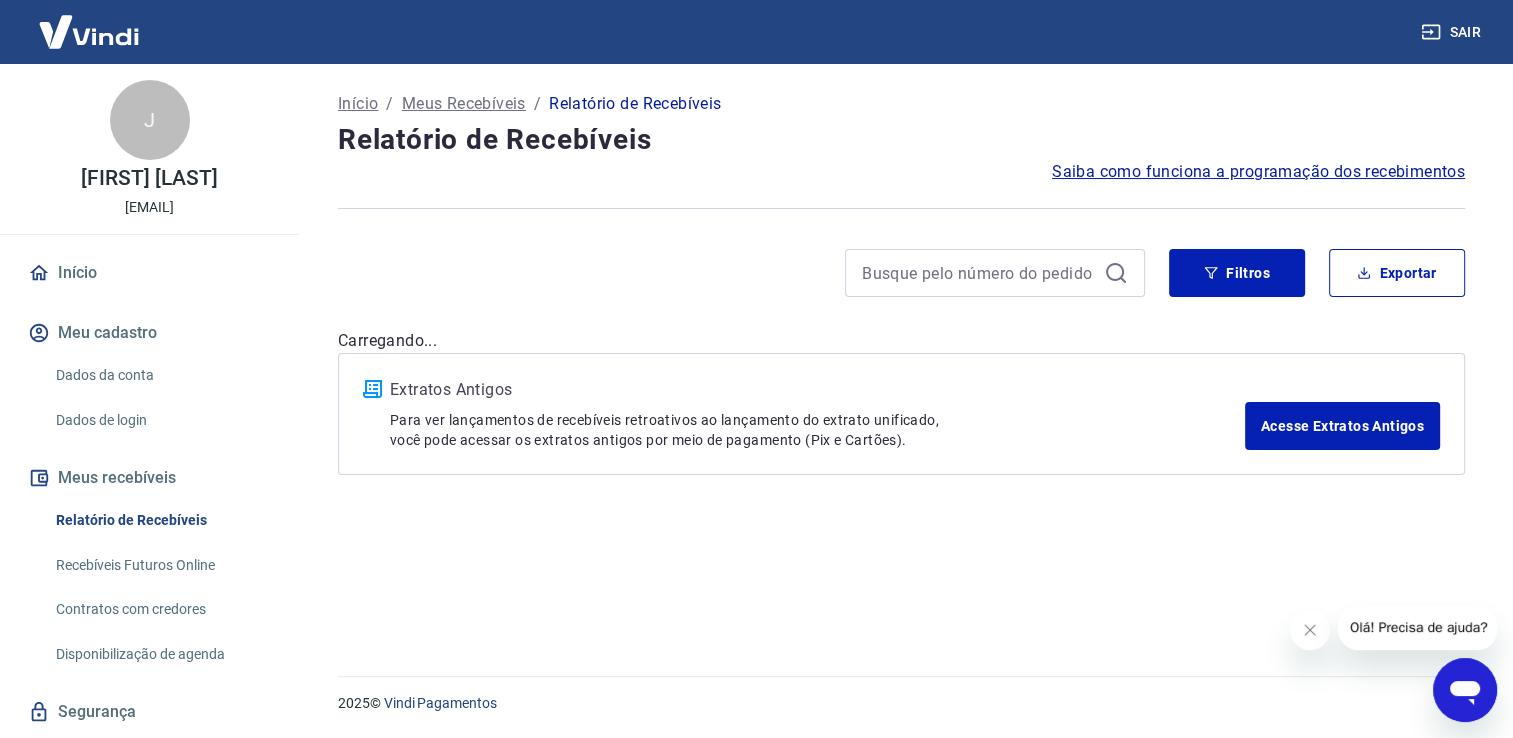scroll, scrollTop: 0, scrollLeft: 0, axis: both 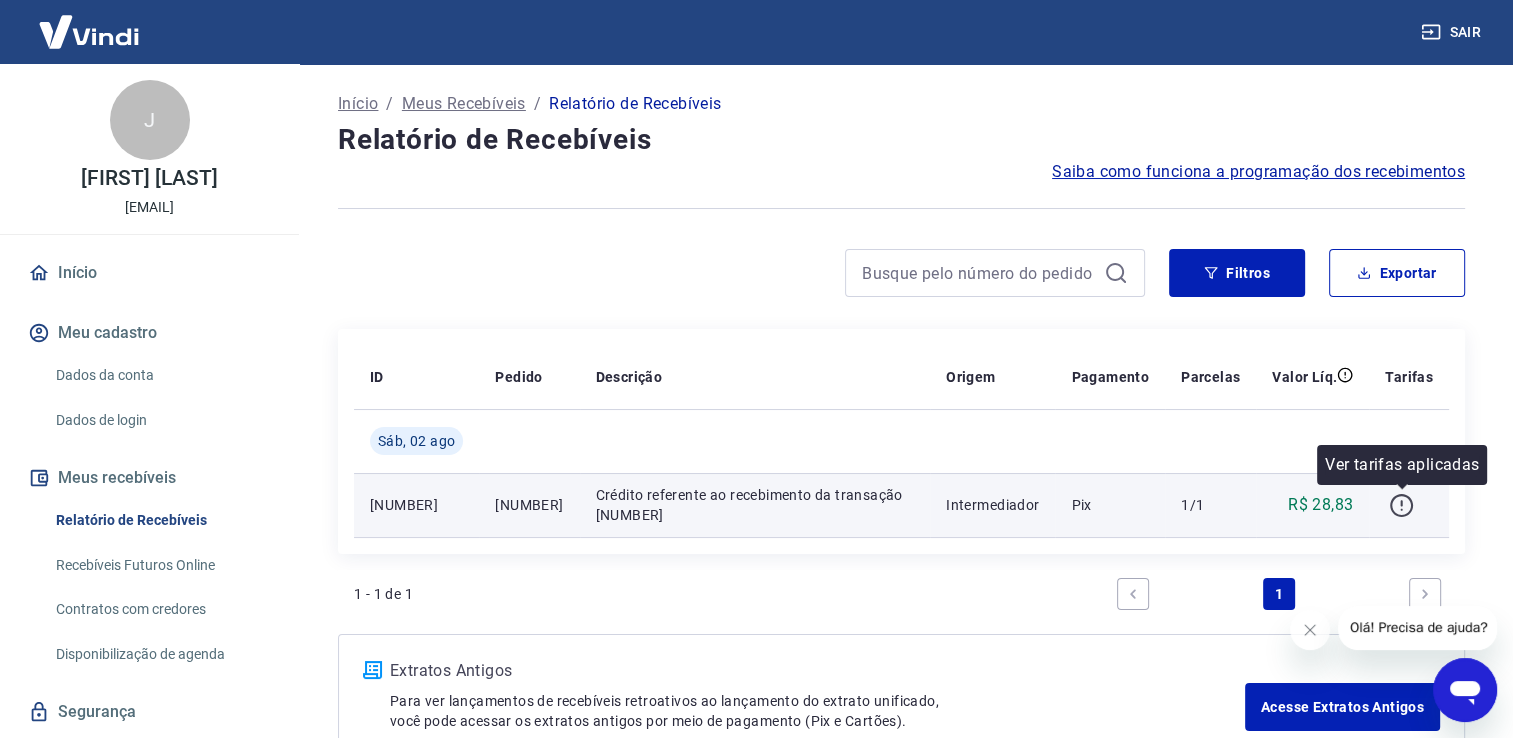 click 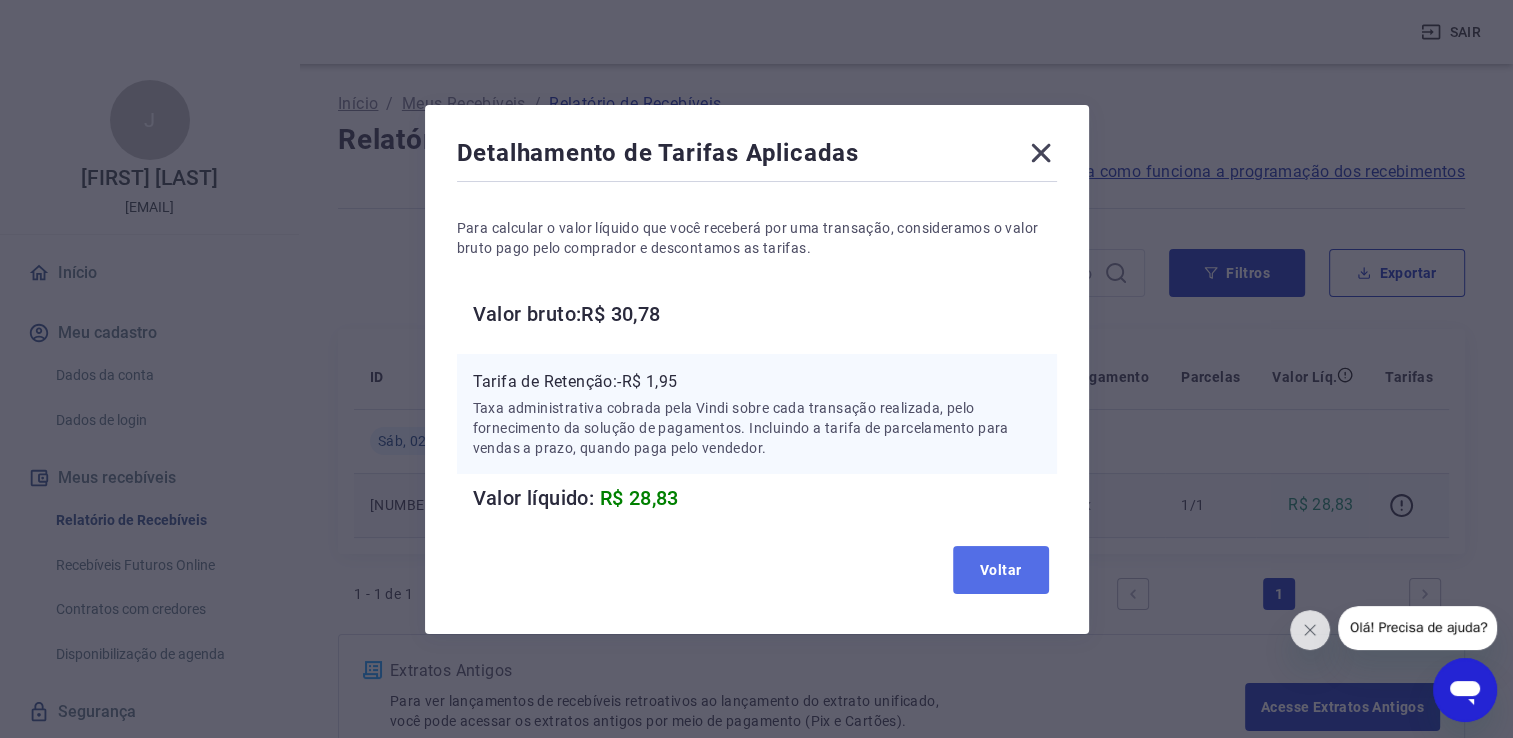 click on "Voltar" at bounding box center [1001, 570] 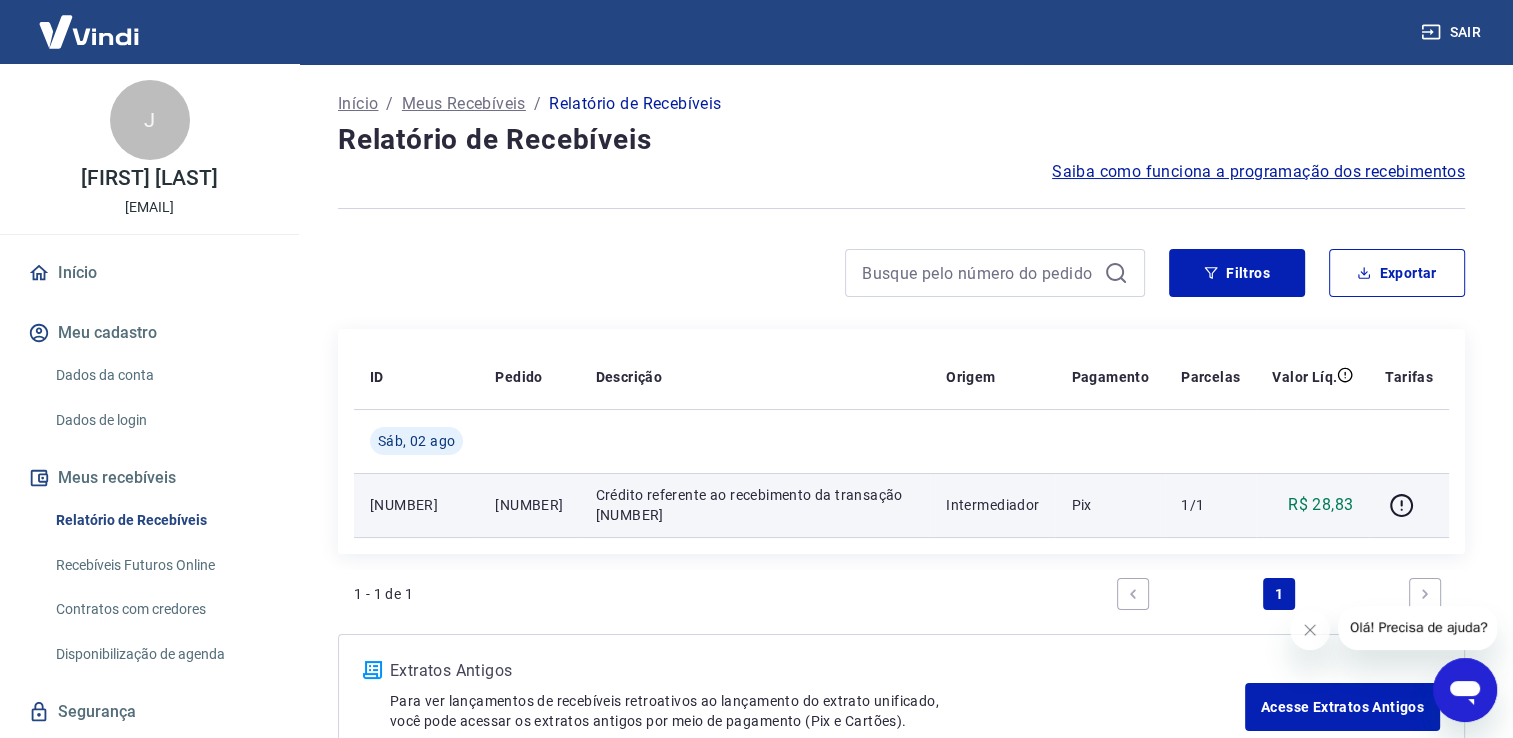 click on "ID Pedido Descrição Origem Pagamento Parcelas Valor Líq. Tarifas Sáb, 02 ago [NUMBER] [NUMBER] Crédito referente ao recebimento da transação [NUMBER] Intermediador Pix 1/1 R$ 28,83" at bounding box center (901, 441) 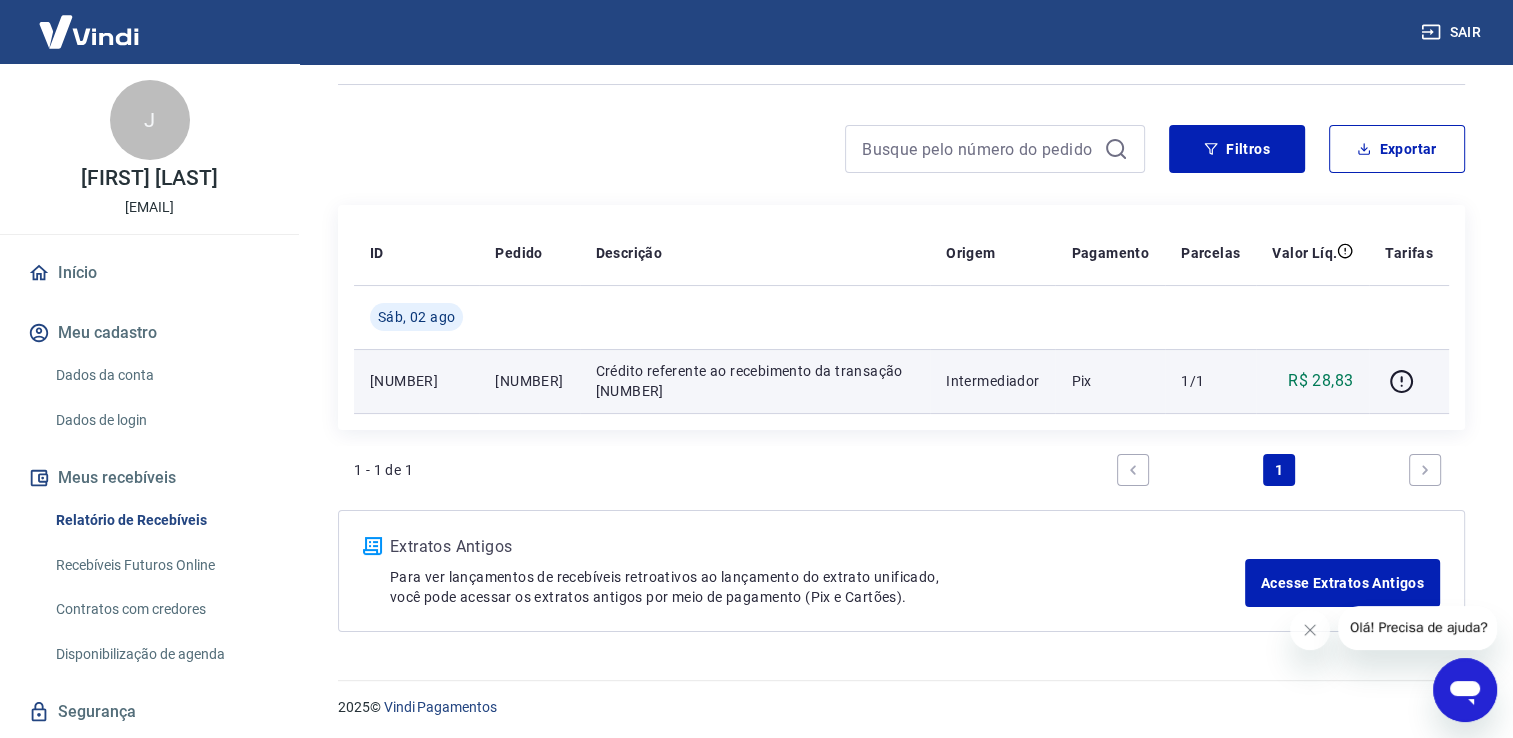 scroll, scrollTop: 126, scrollLeft: 0, axis: vertical 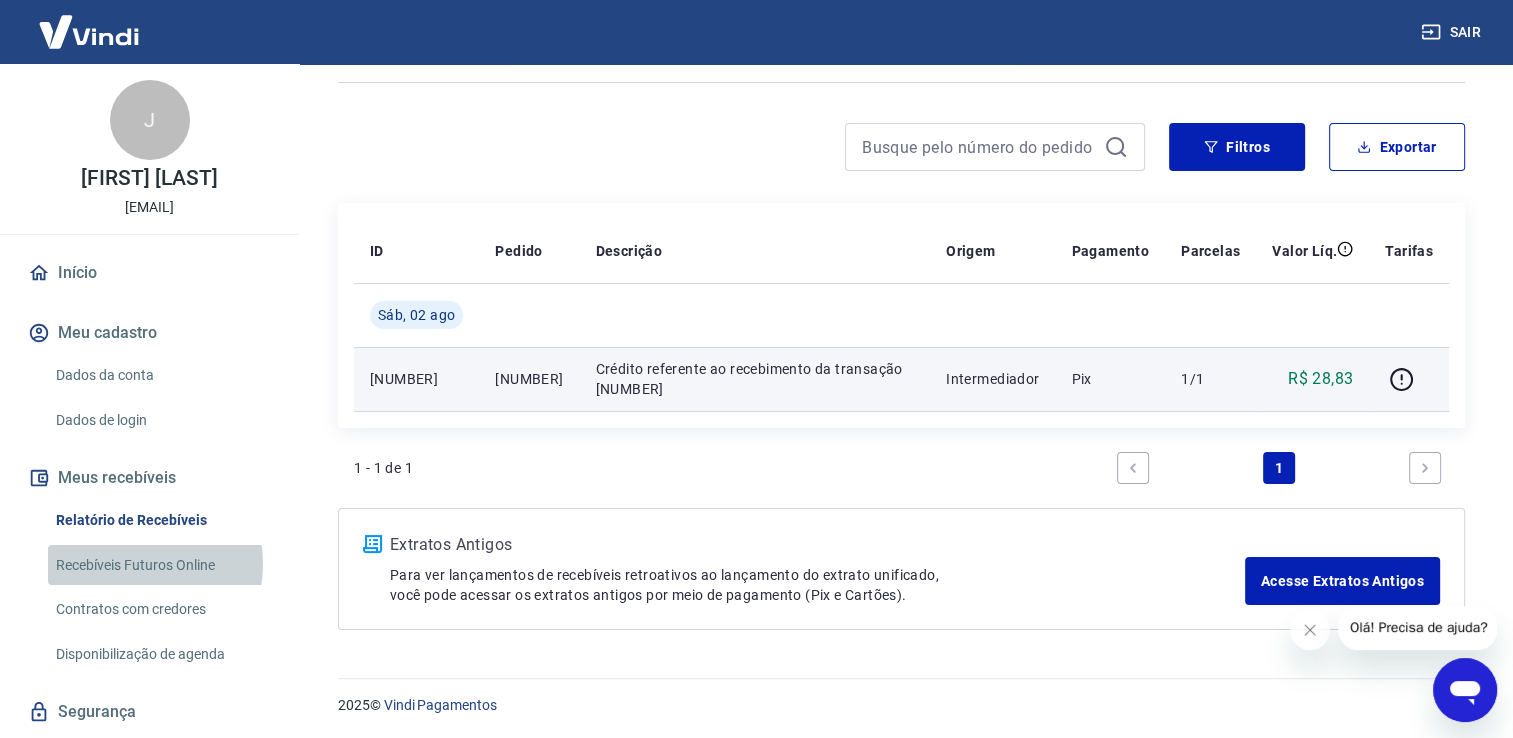 click on "Recebíveis Futuros Online" at bounding box center [161, 565] 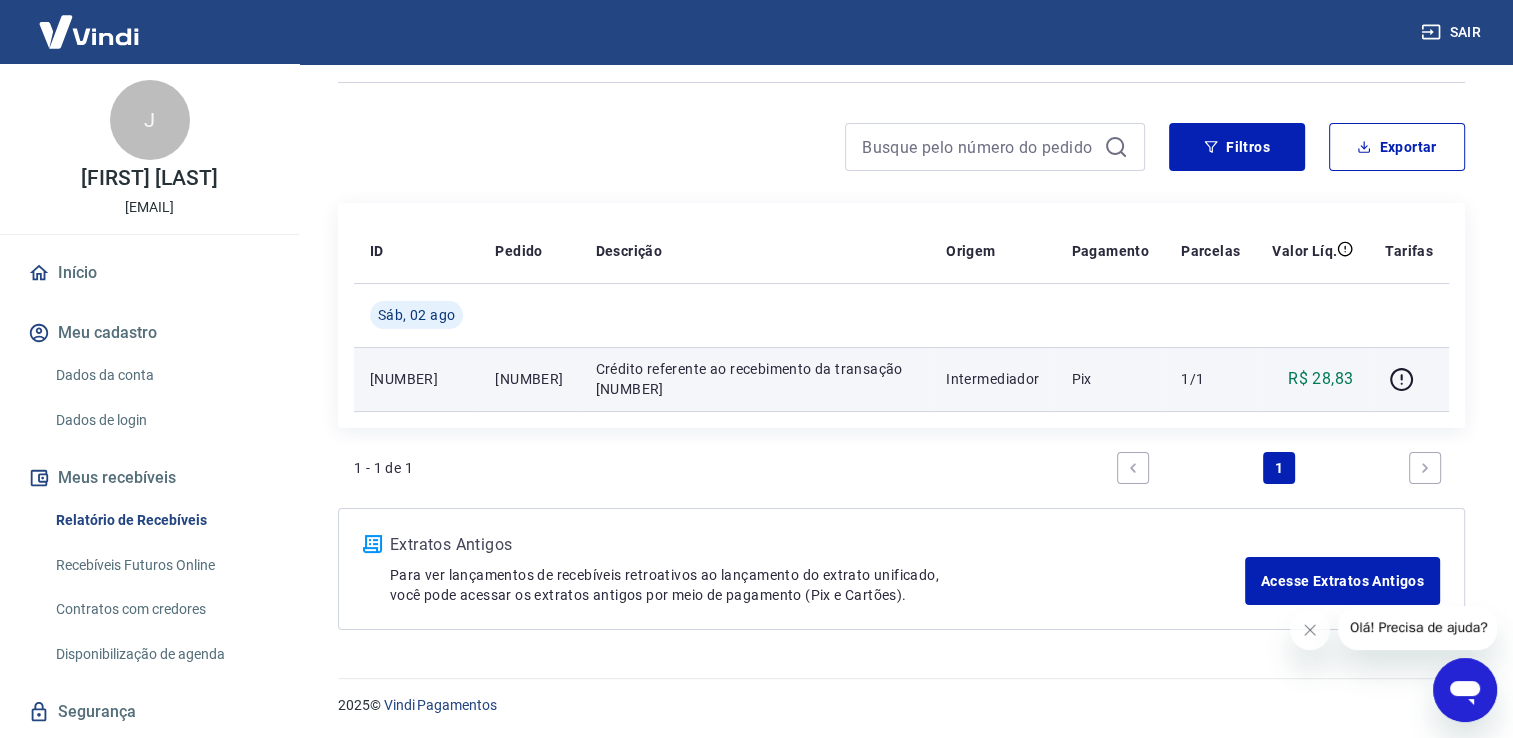 scroll, scrollTop: 55, scrollLeft: 0, axis: vertical 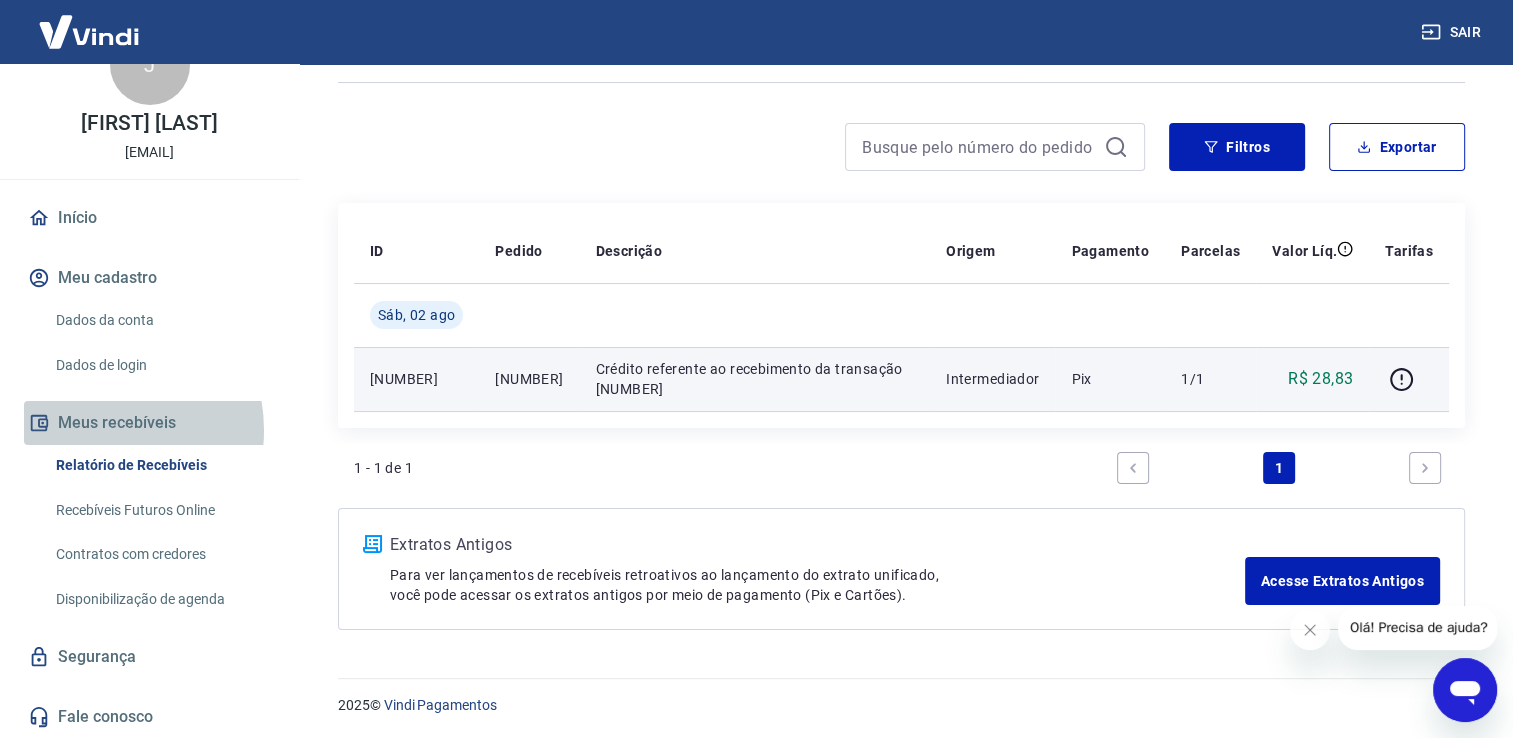 click on "Meus recebíveis" at bounding box center [149, 423] 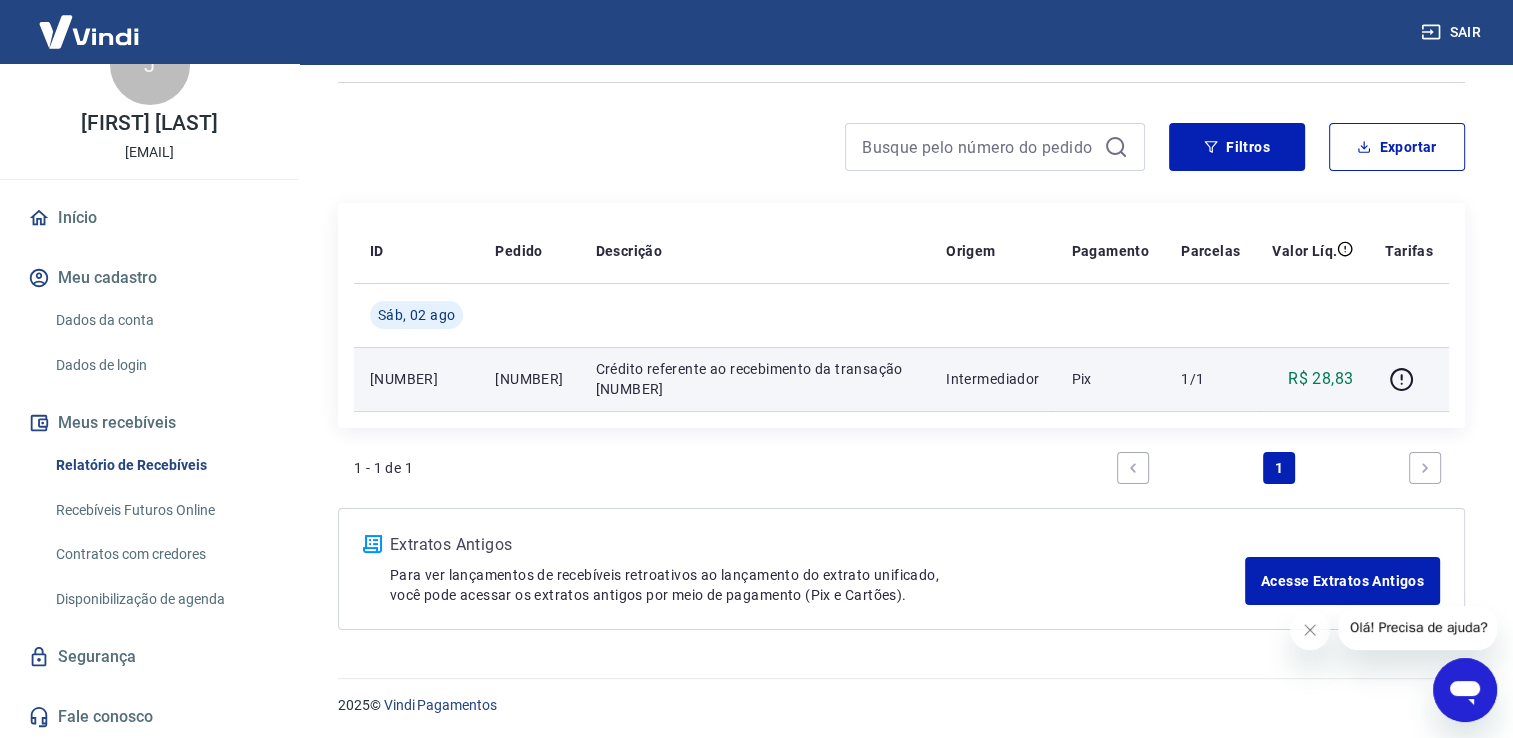 click on "Contratos com credores" at bounding box center [161, 554] 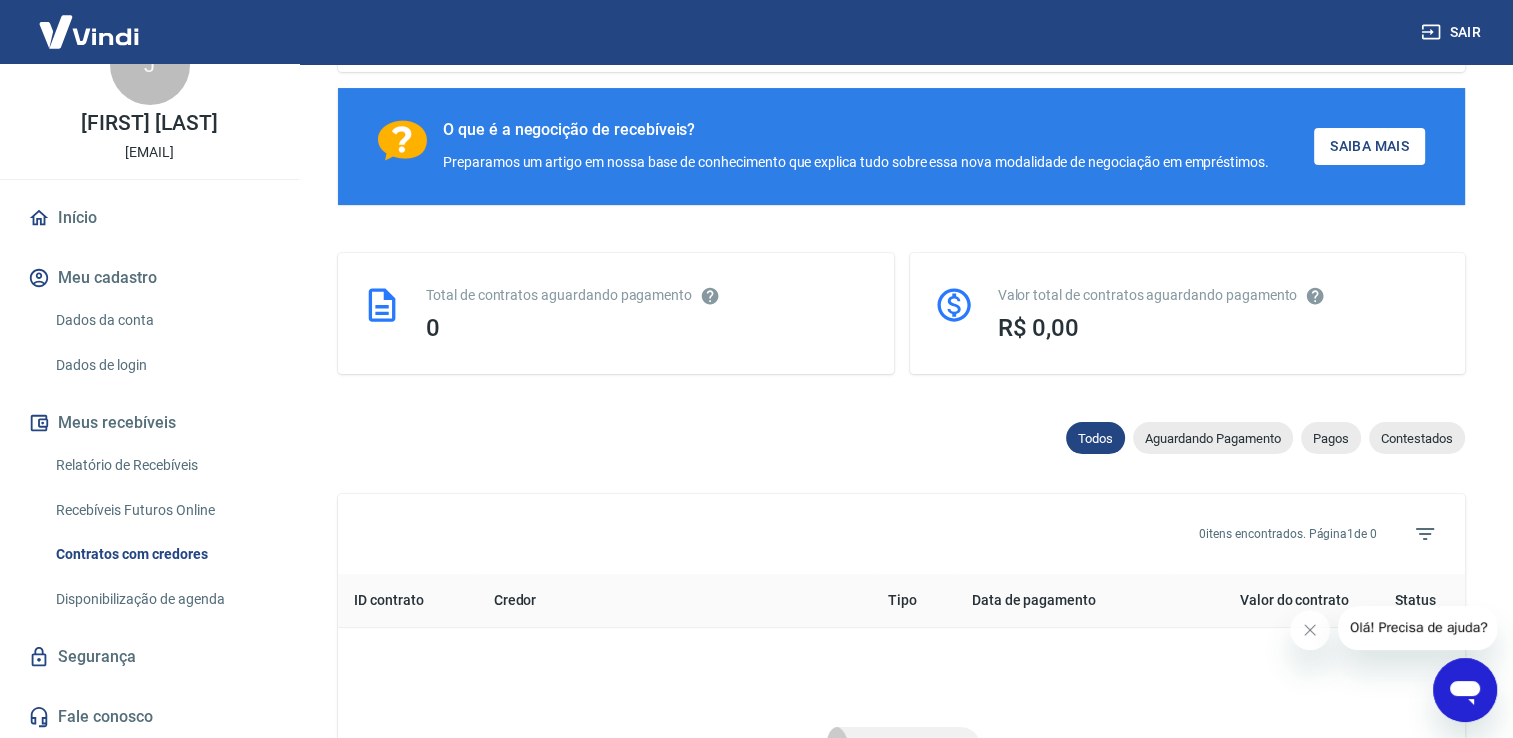 scroll, scrollTop: 887, scrollLeft: 0, axis: vertical 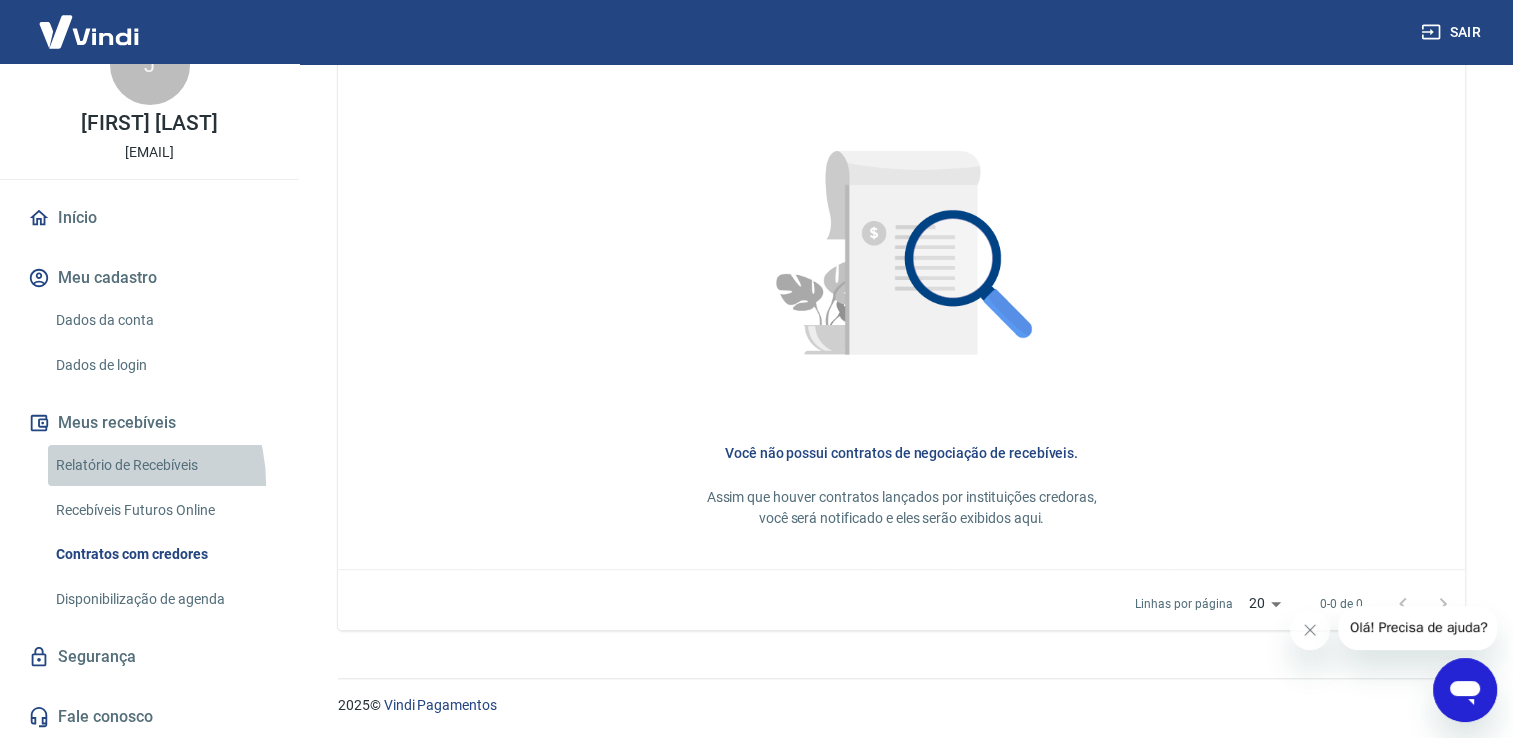 click on "Relatório de Recebíveis" at bounding box center [161, 465] 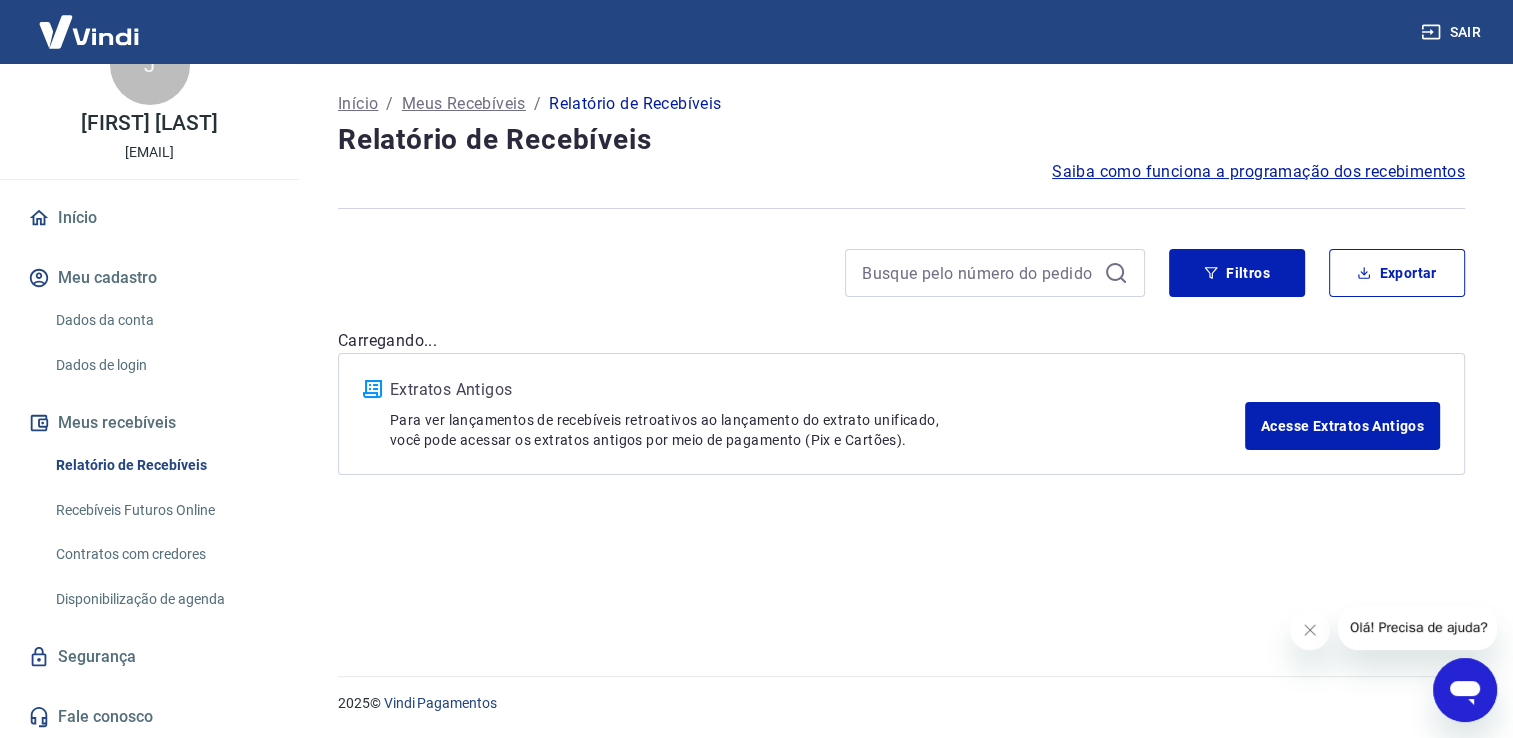 scroll, scrollTop: 0, scrollLeft: 0, axis: both 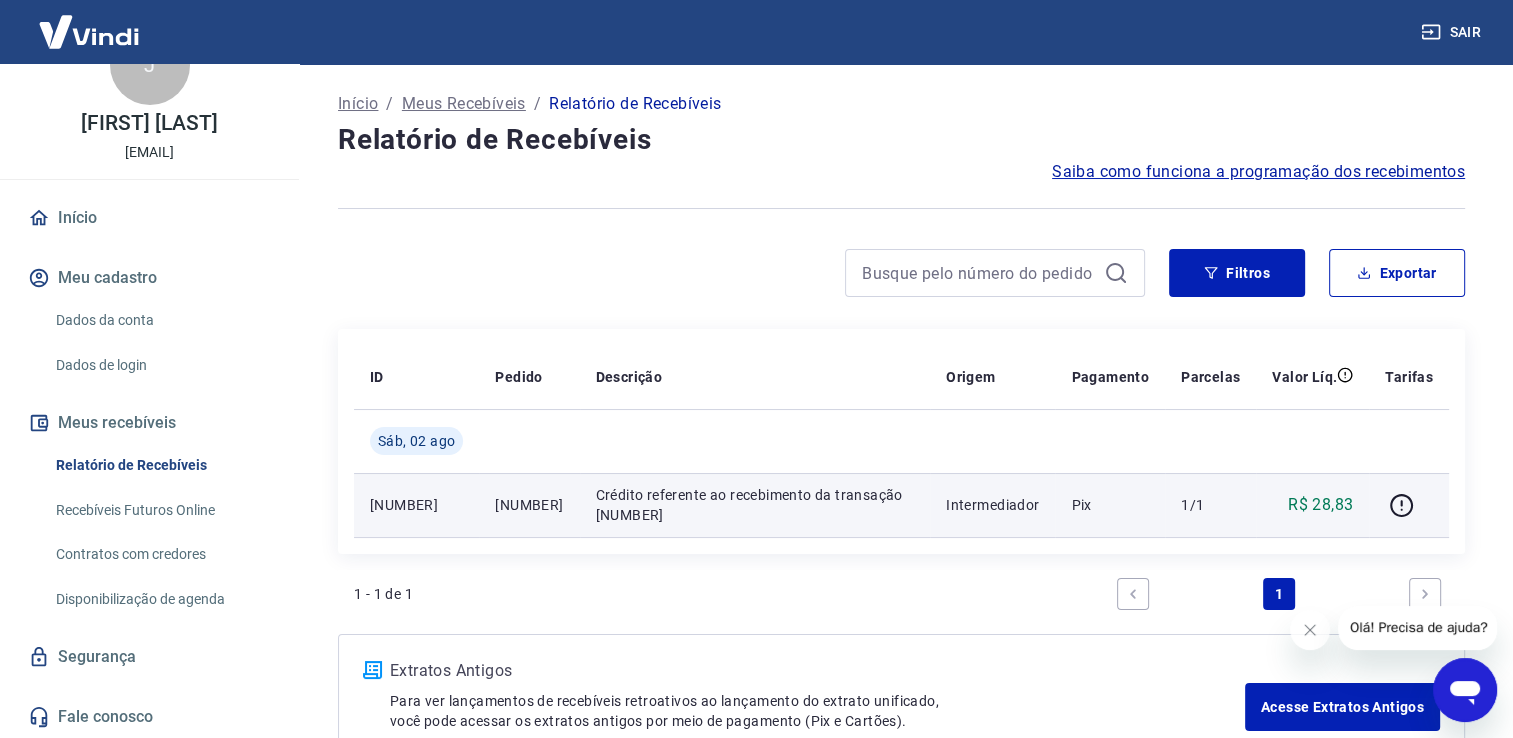 click on "[NUMBER]" at bounding box center [529, 505] 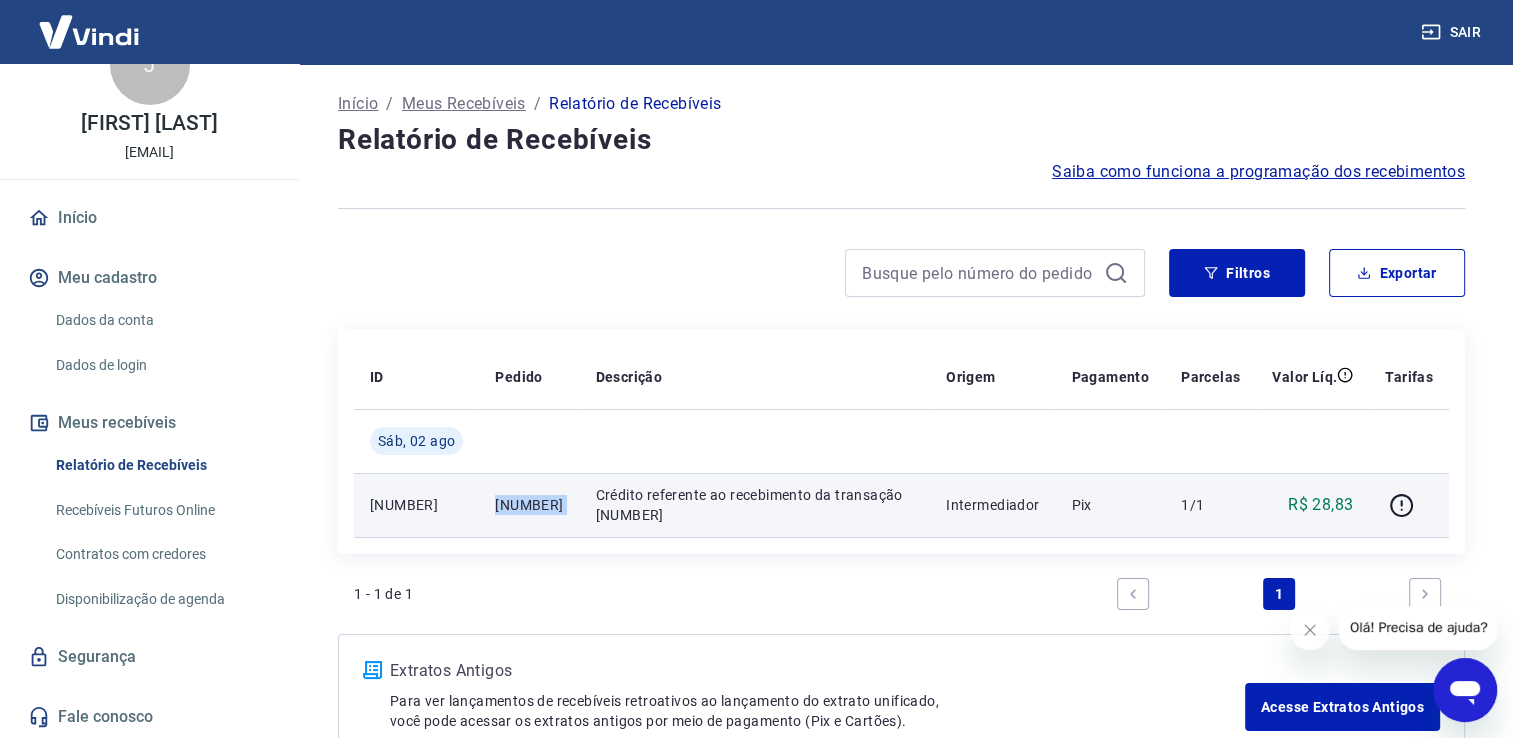 click on "[NUMBER]" at bounding box center [529, 505] 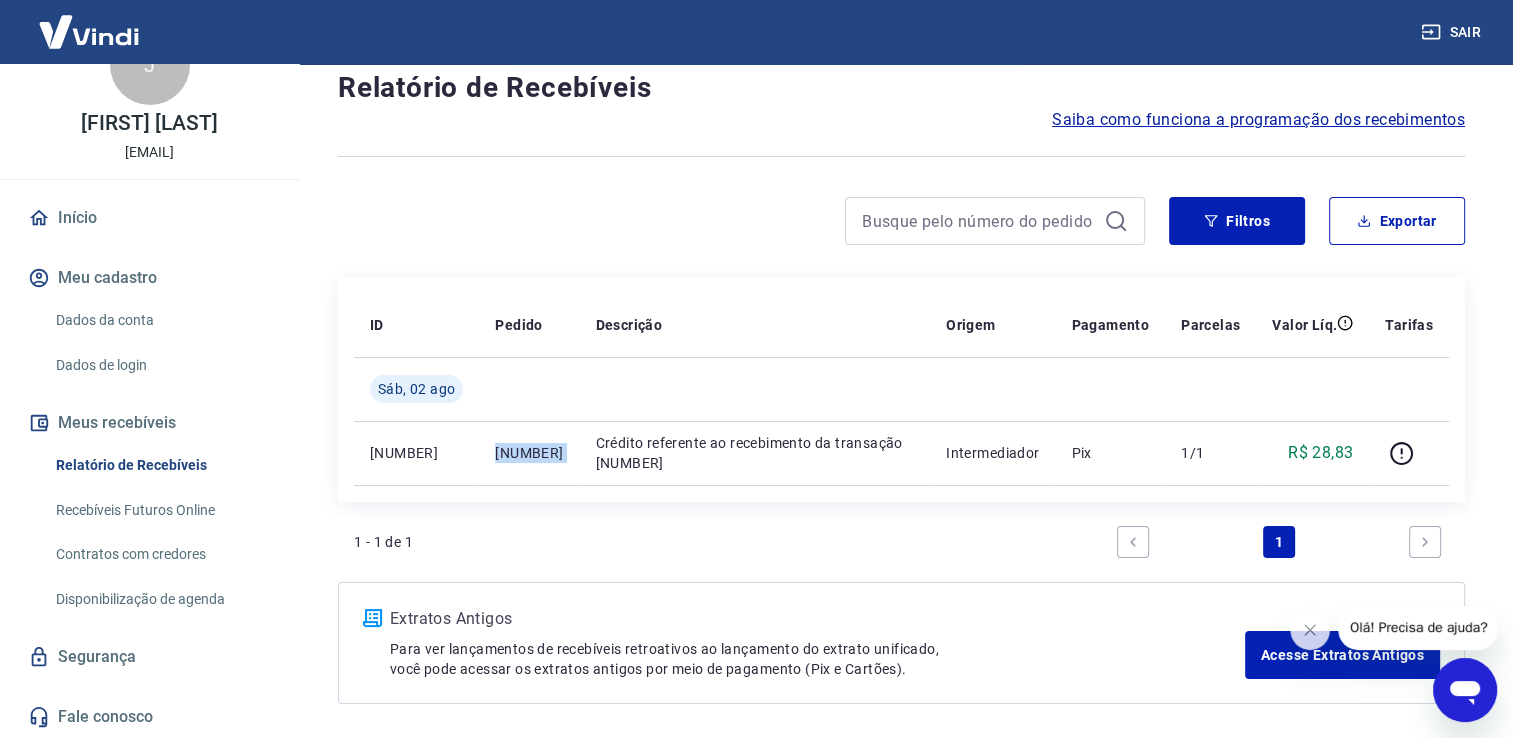 scroll, scrollTop: 53, scrollLeft: 0, axis: vertical 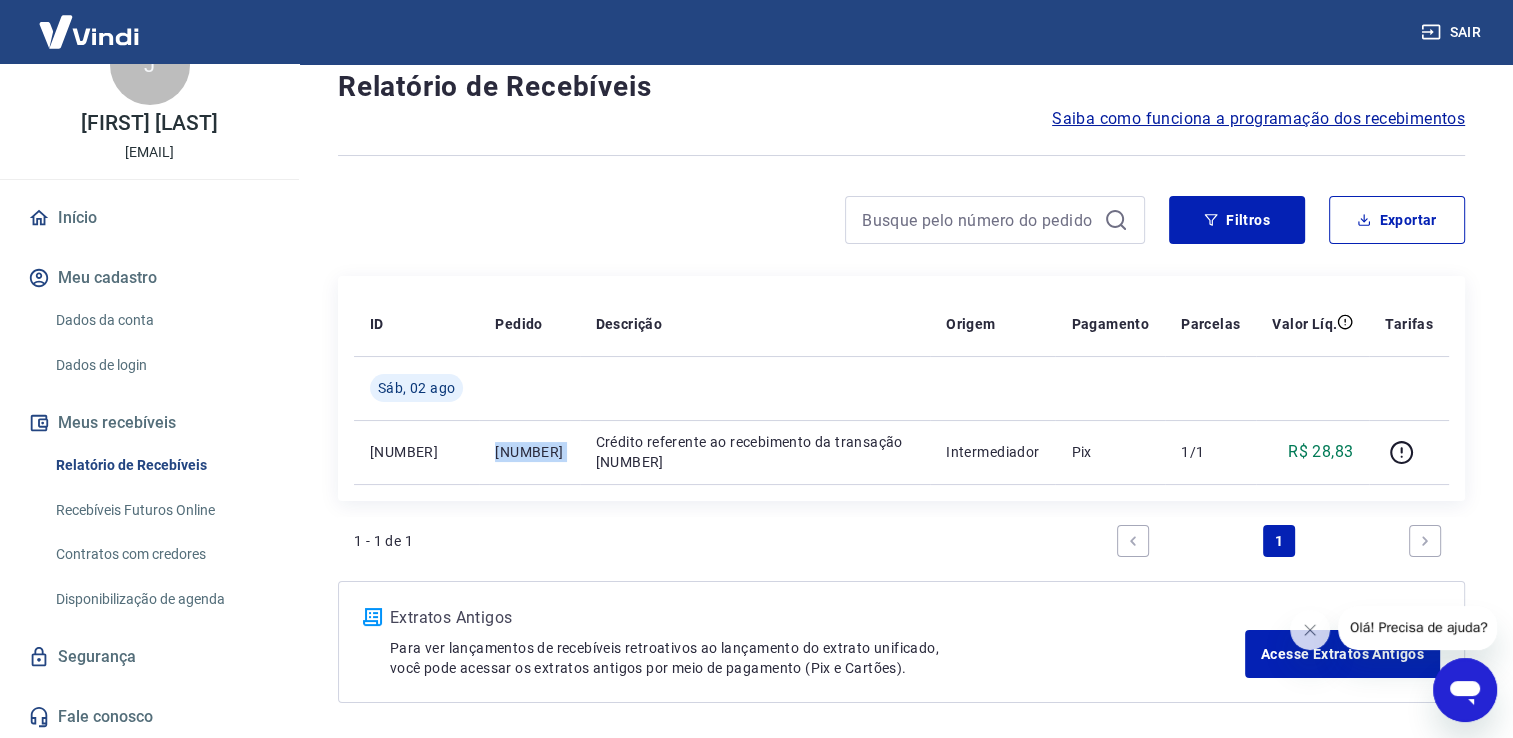 click on "Saiba como funciona a programação dos recebimentos" at bounding box center (1258, 119) 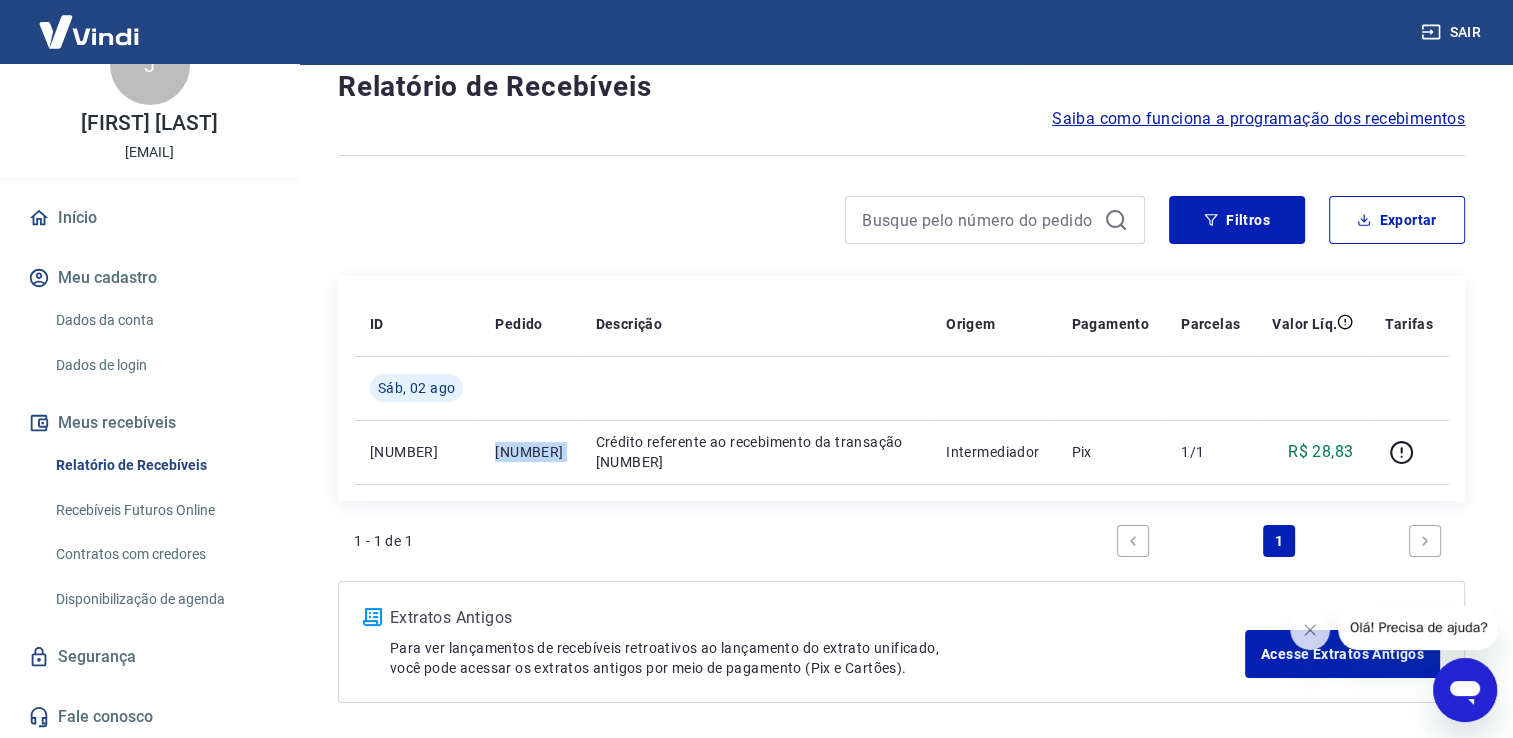 click on "Início" at bounding box center [149, 218] 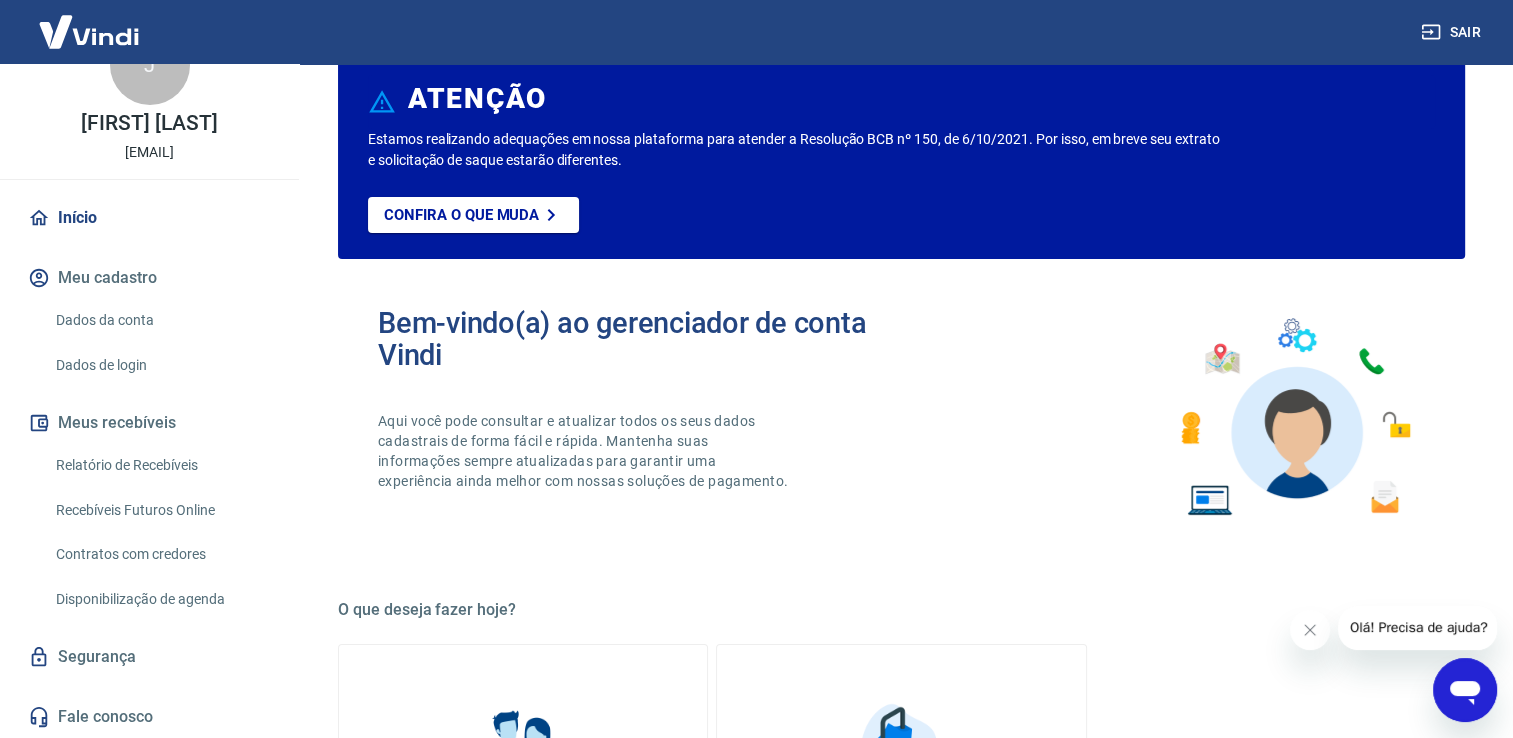 scroll, scrollTop: 975, scrollLeft: 0, axis: vertical 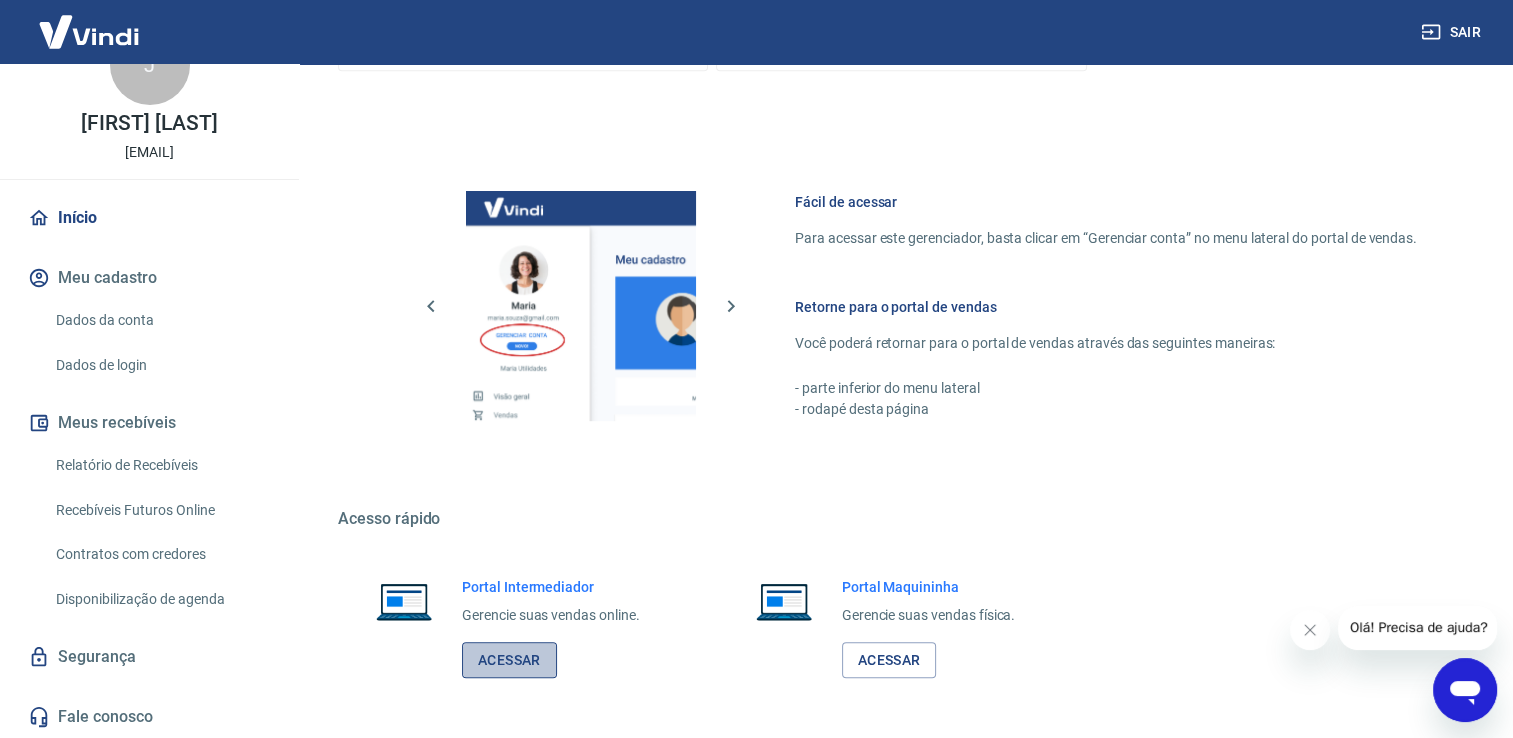 click on "Acessar" at bounding box center [509, 660] 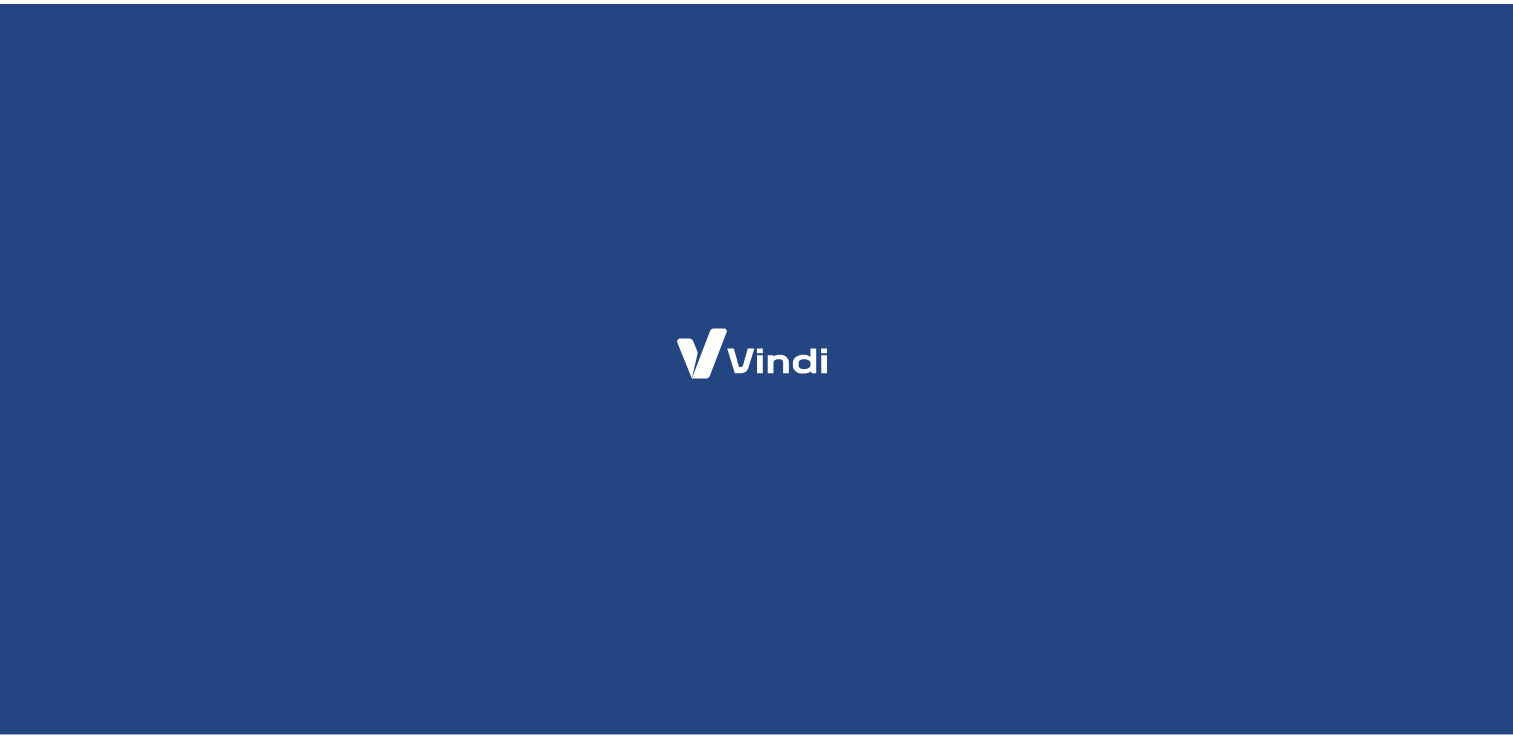 scroll, scrollTop: 0, scrollLeft: 0, axis: both 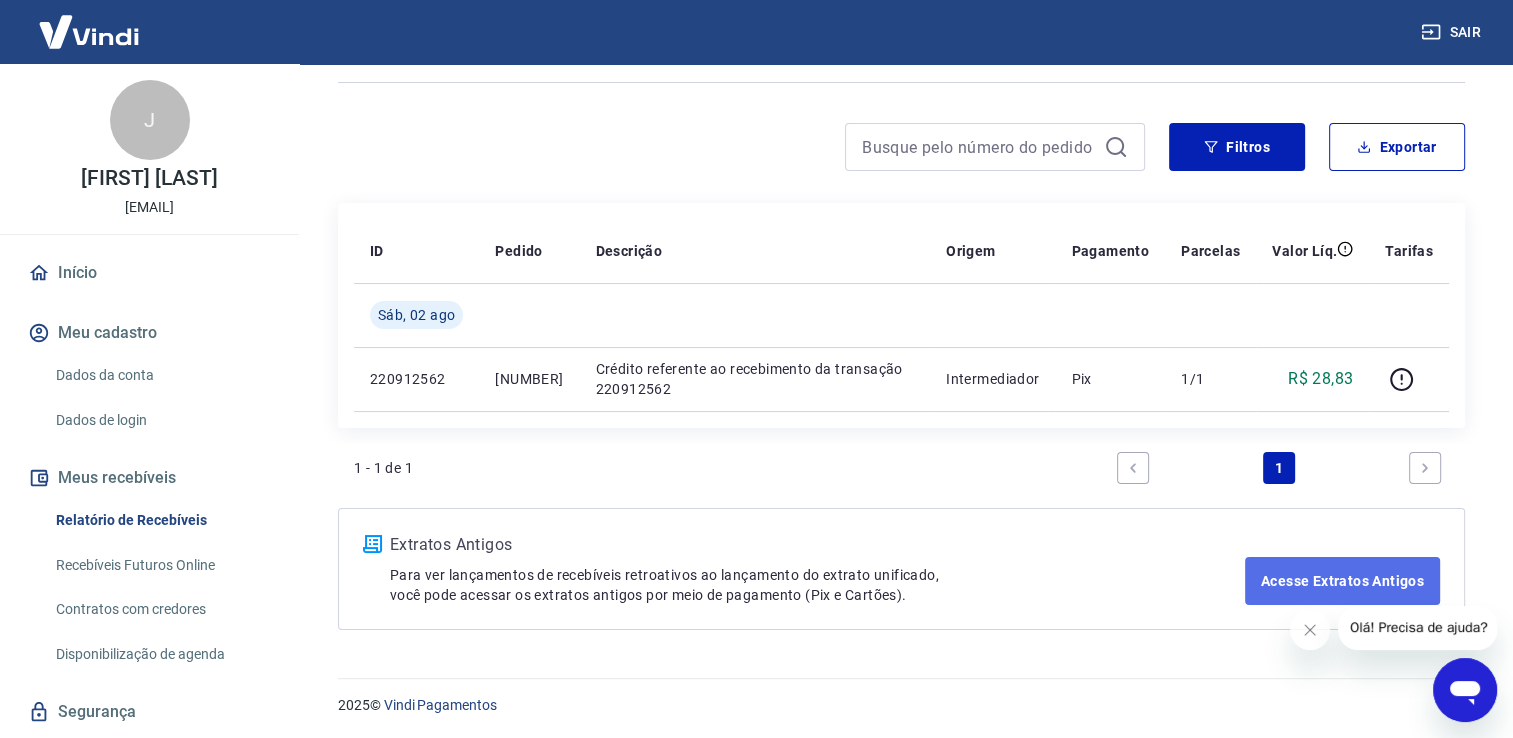 click on "Acesse Extratos Antigos" at bounding box center [1342, 581] 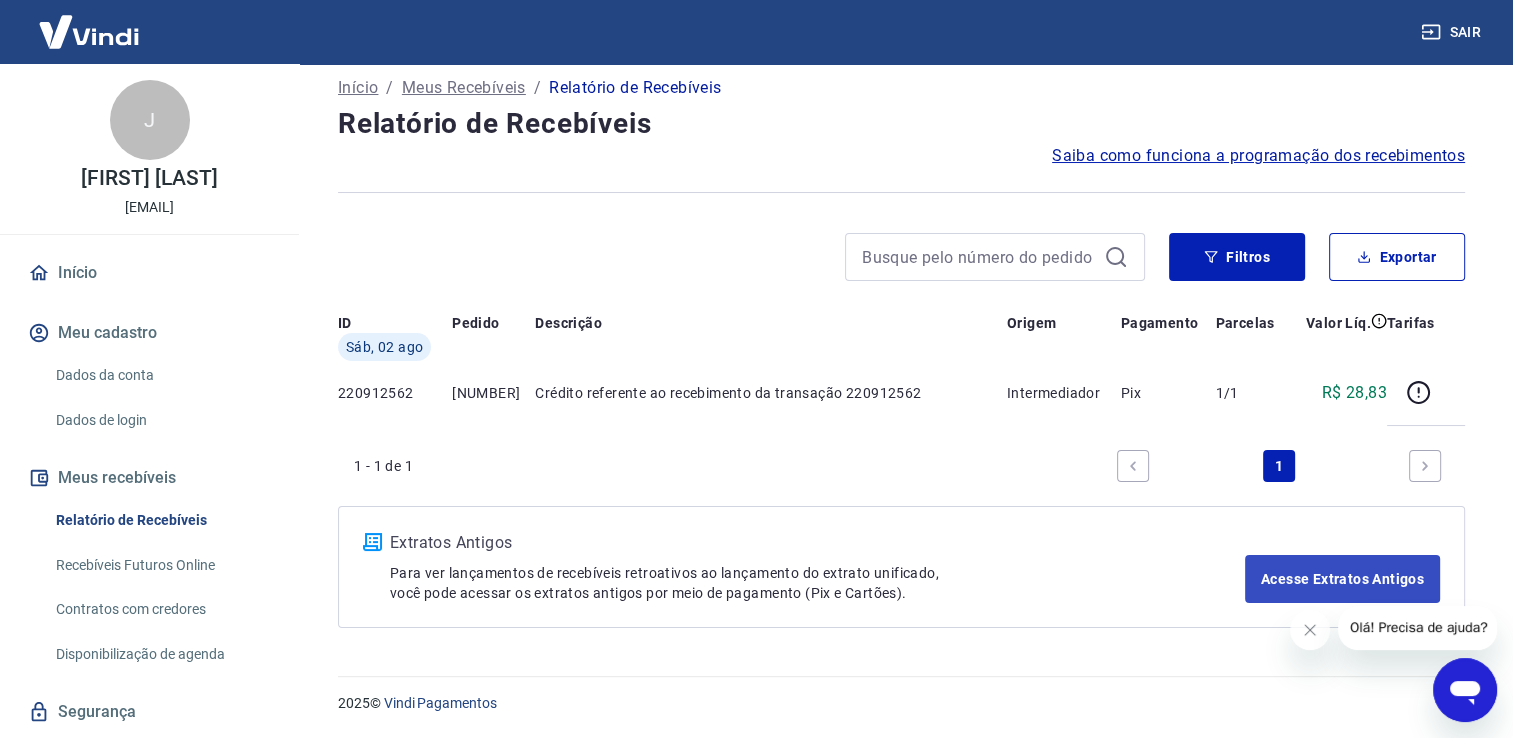 scroll, scrollTop: 0, scrollLeft: 0, axis: both 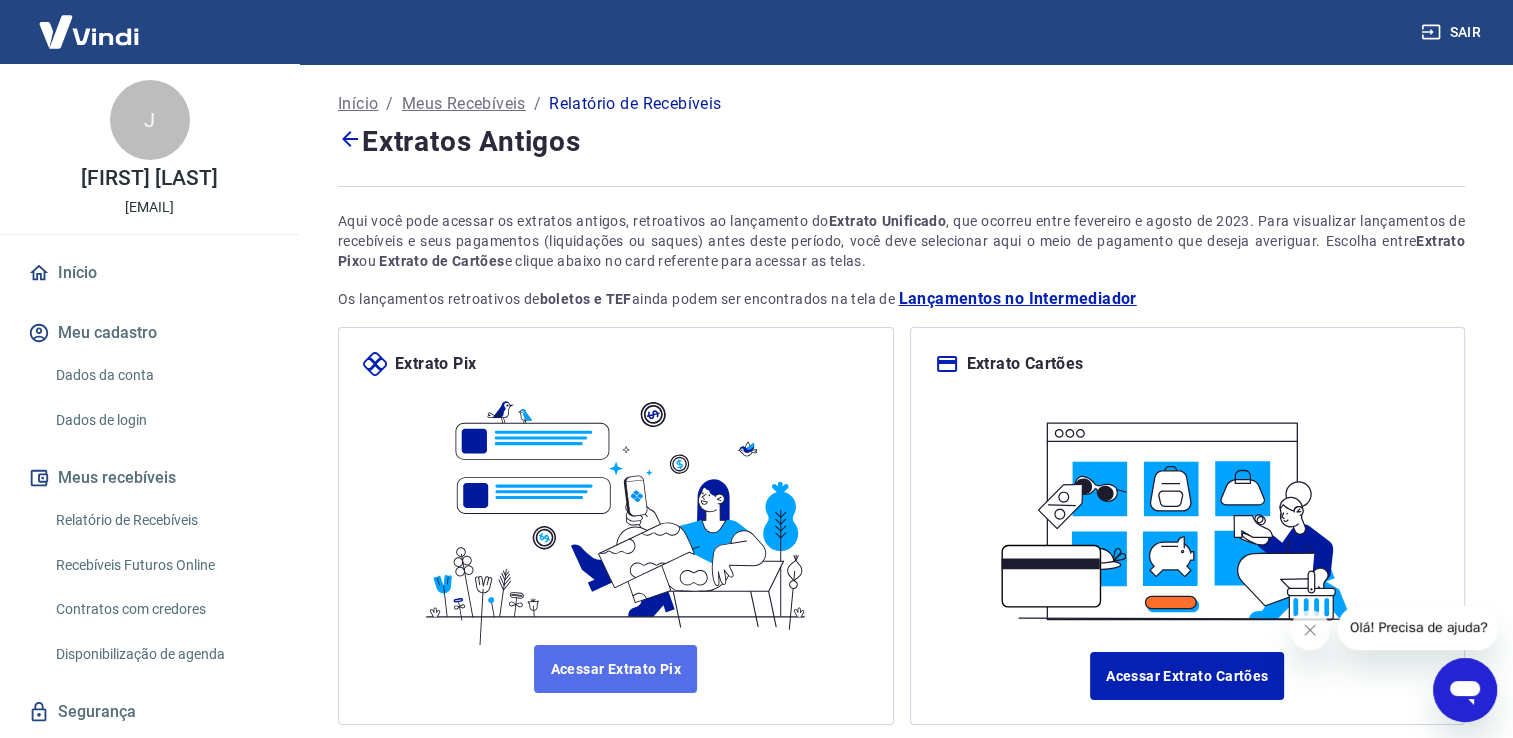 click on "Acessar Extrato Pix" at bounding box center (615, 669) 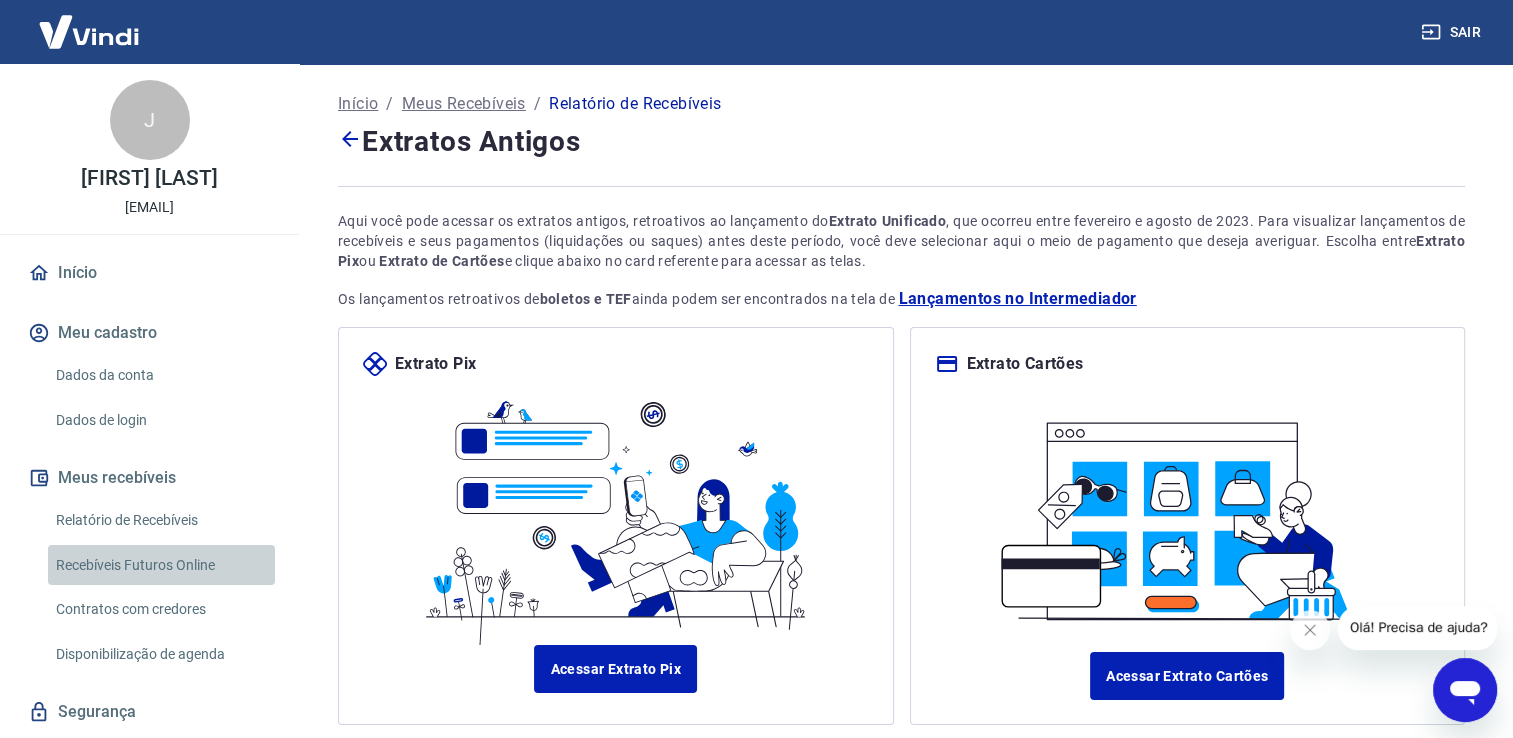 click on "Recebíveis Futuros Online" at bounding box center (161, 565) 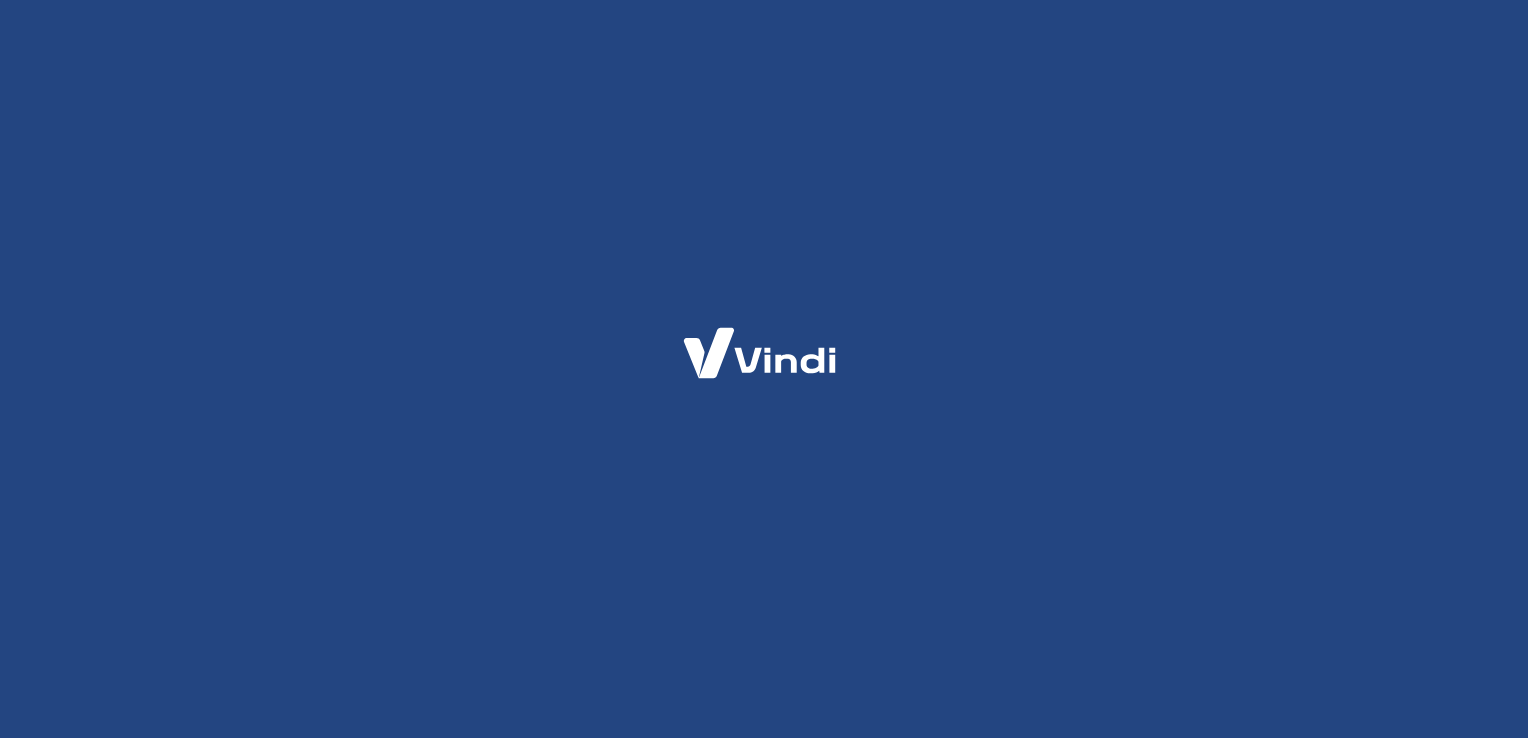scroll, scrollTop: 0, scrollLeft: 0, axis: both 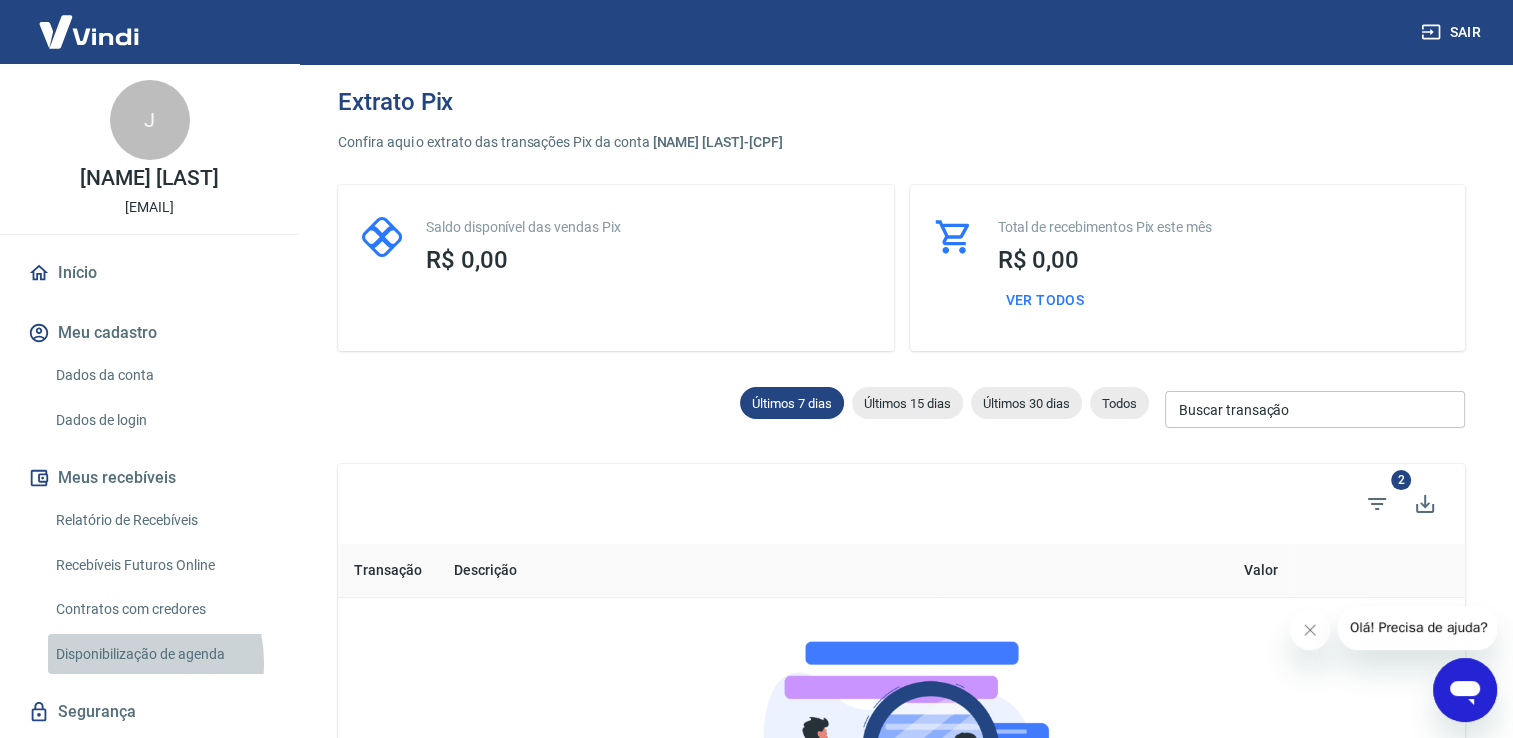 click on "Disponibilização de agenda" at bounding box center [161, 654] 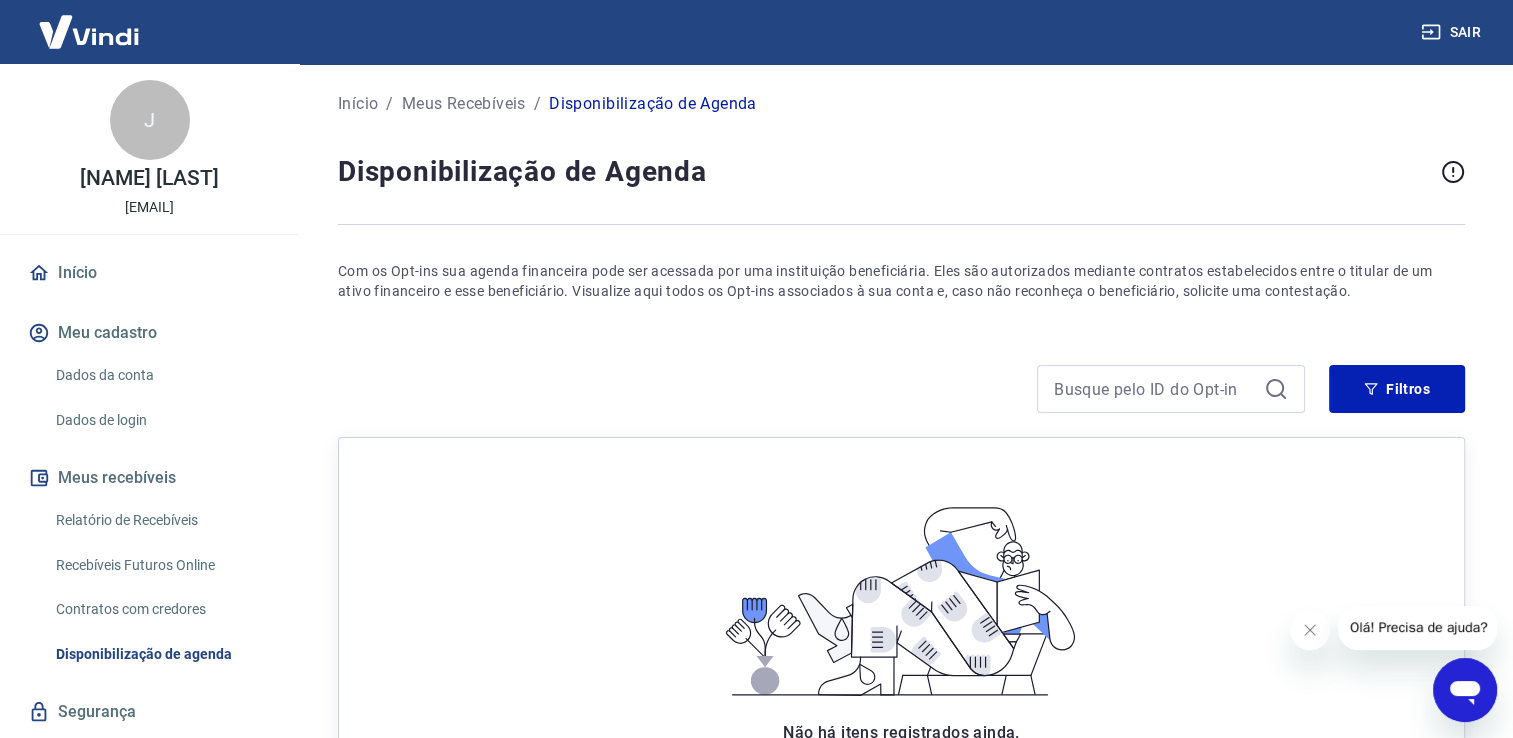 scroll, scrollTop: 0, scrollLeft: 0, axis: both 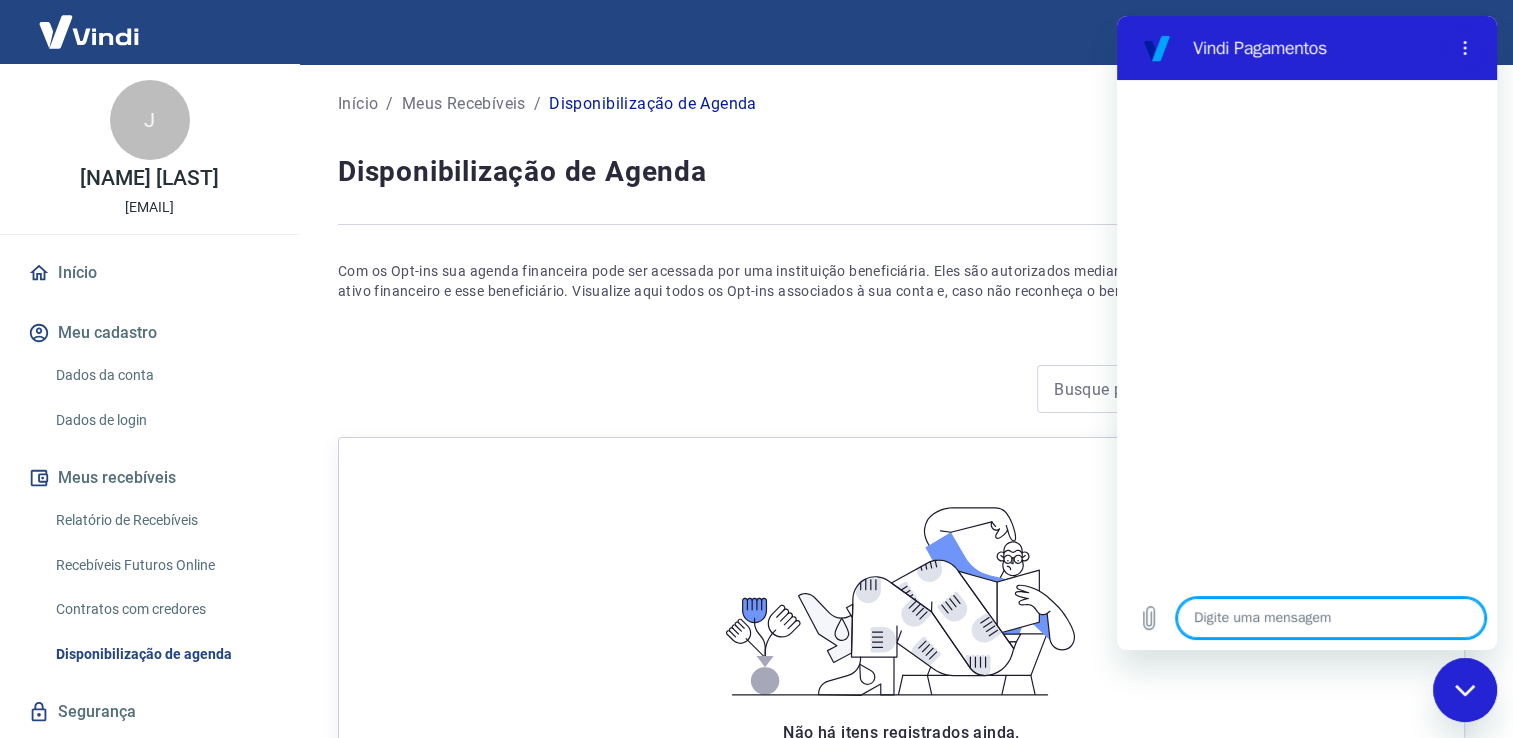 click at bounding box center [1331, 618] 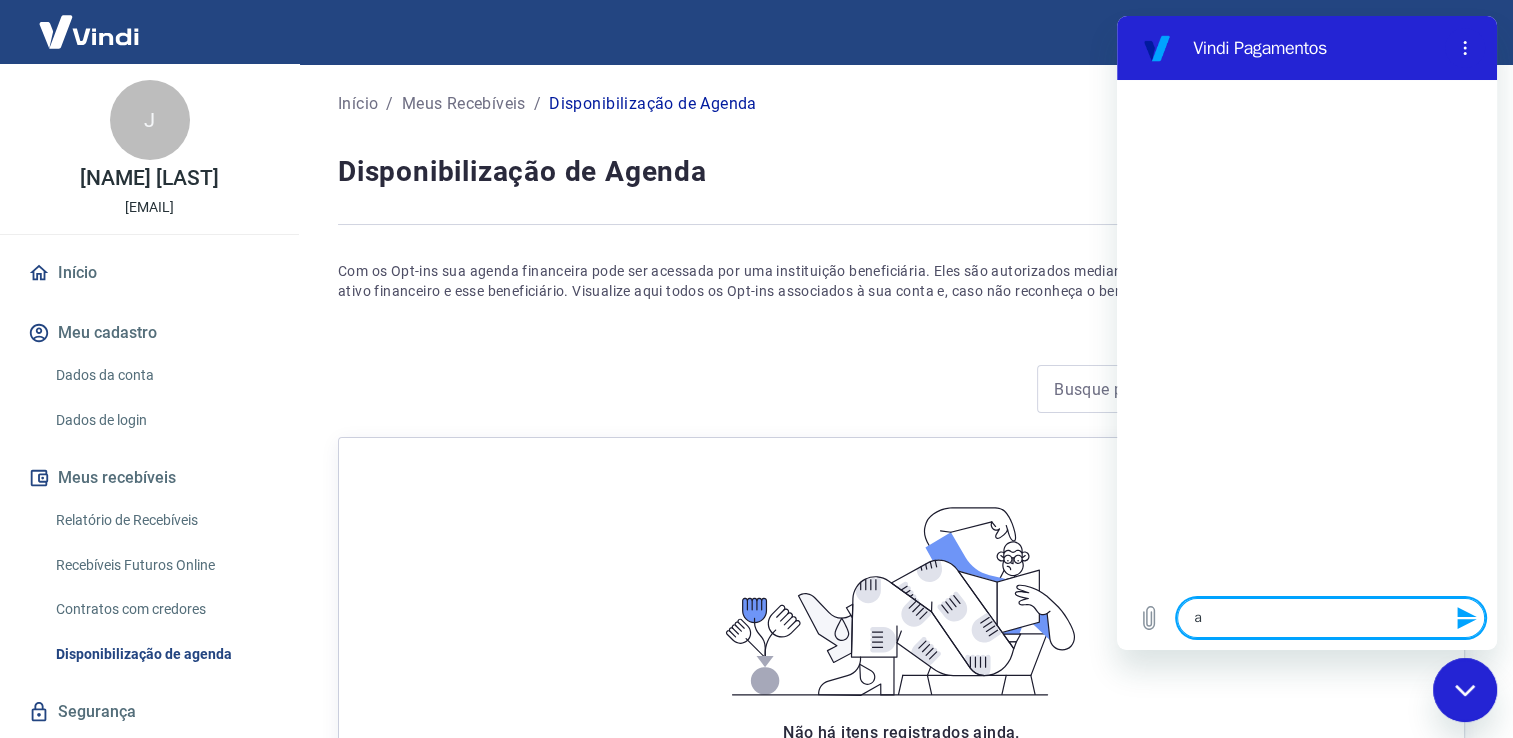 type on "a" 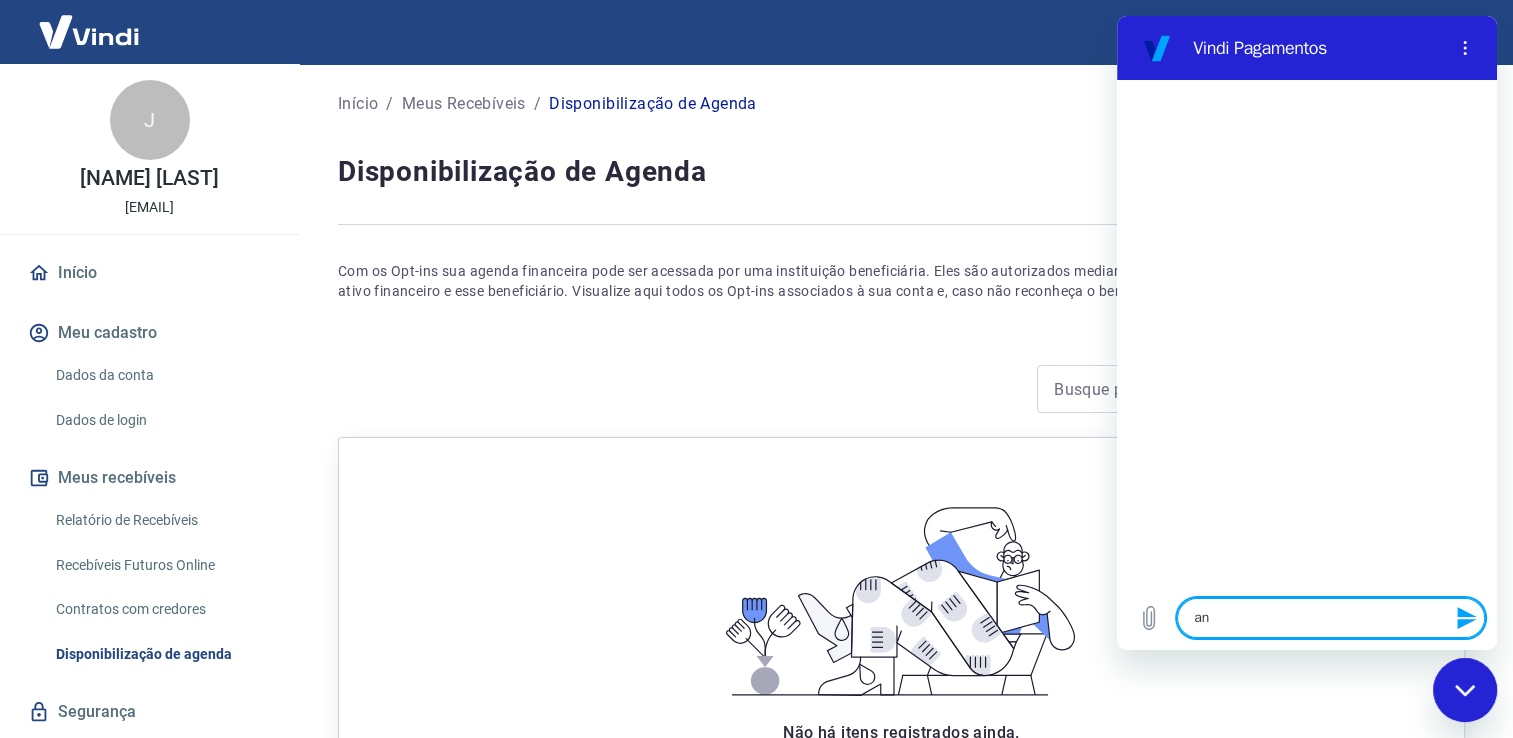 type on "ant" 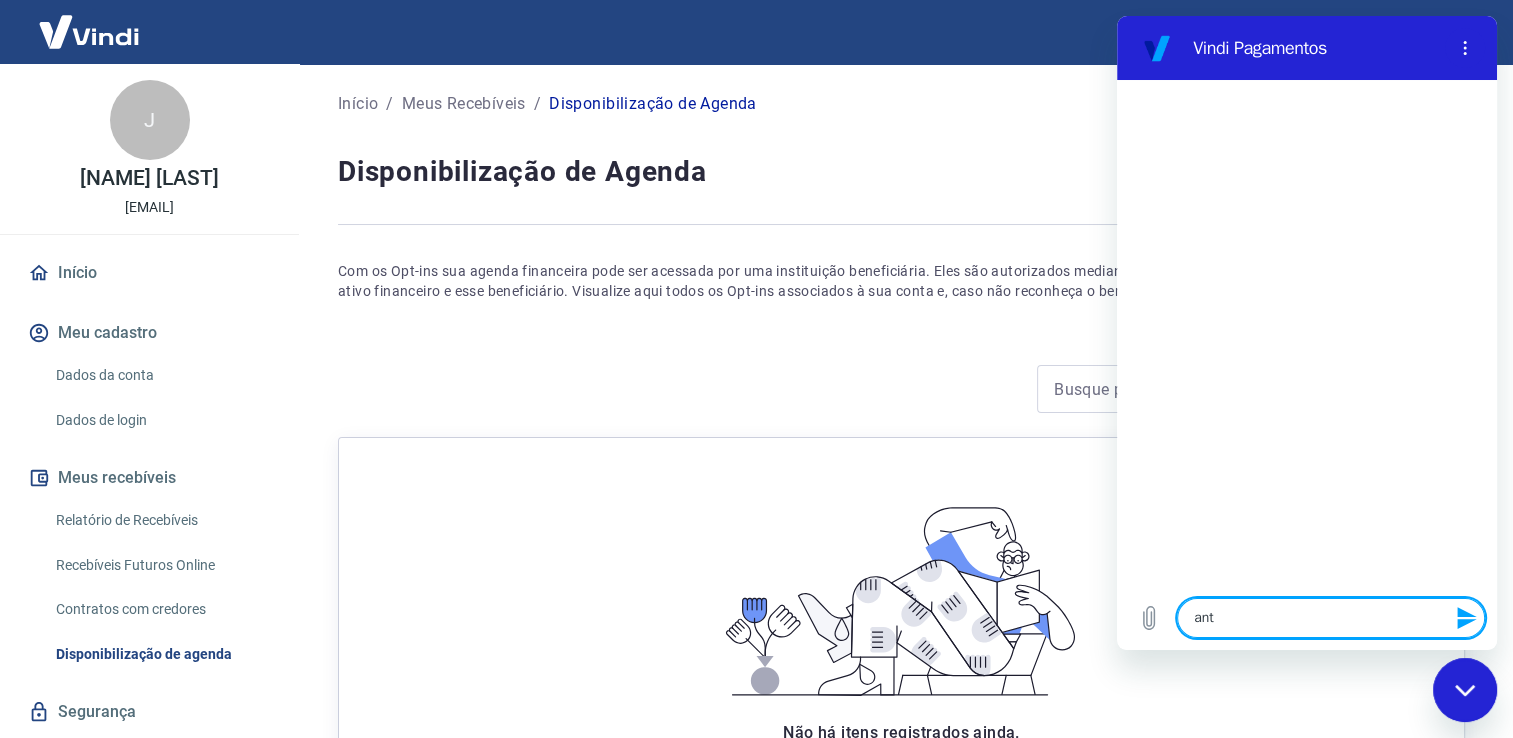 type on "ante" 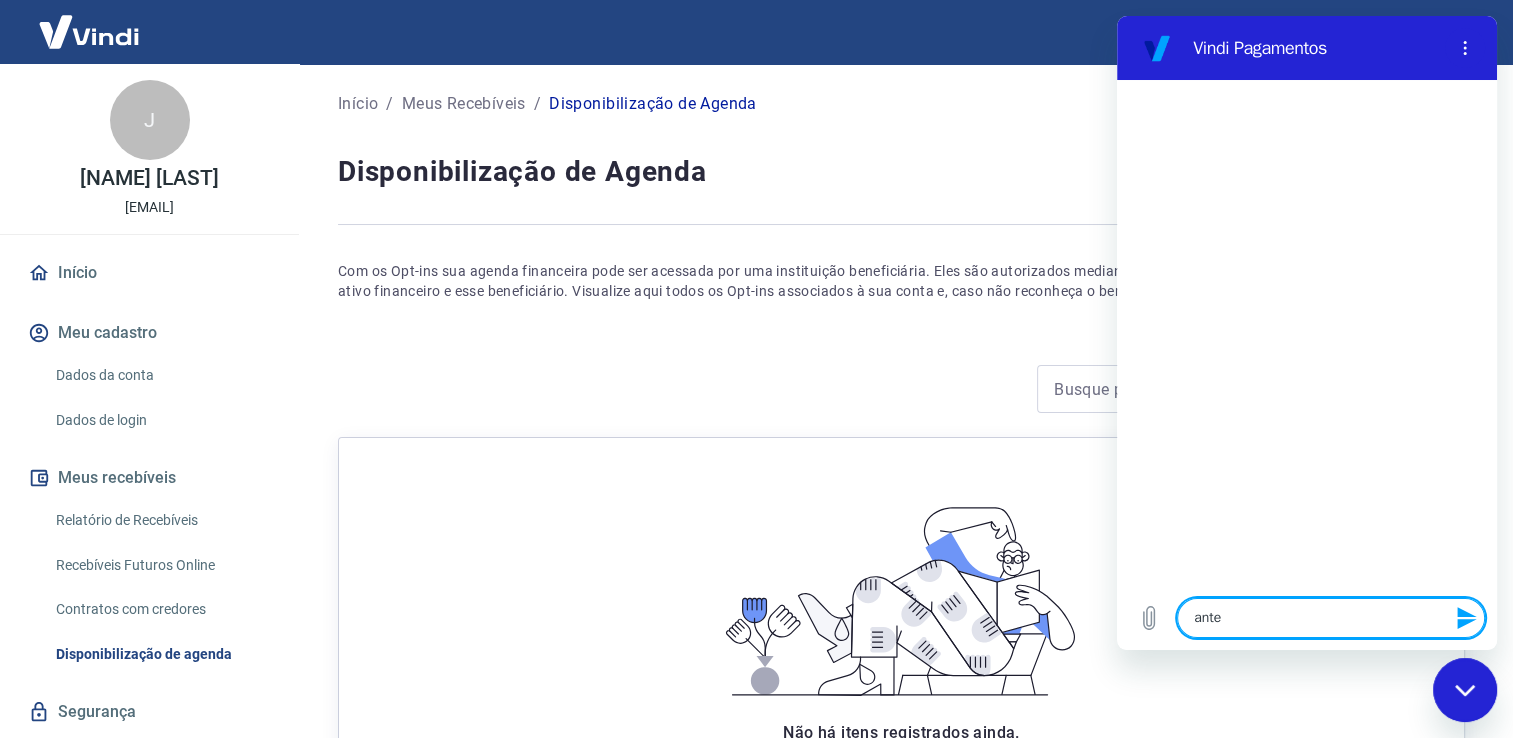 type on "antec" 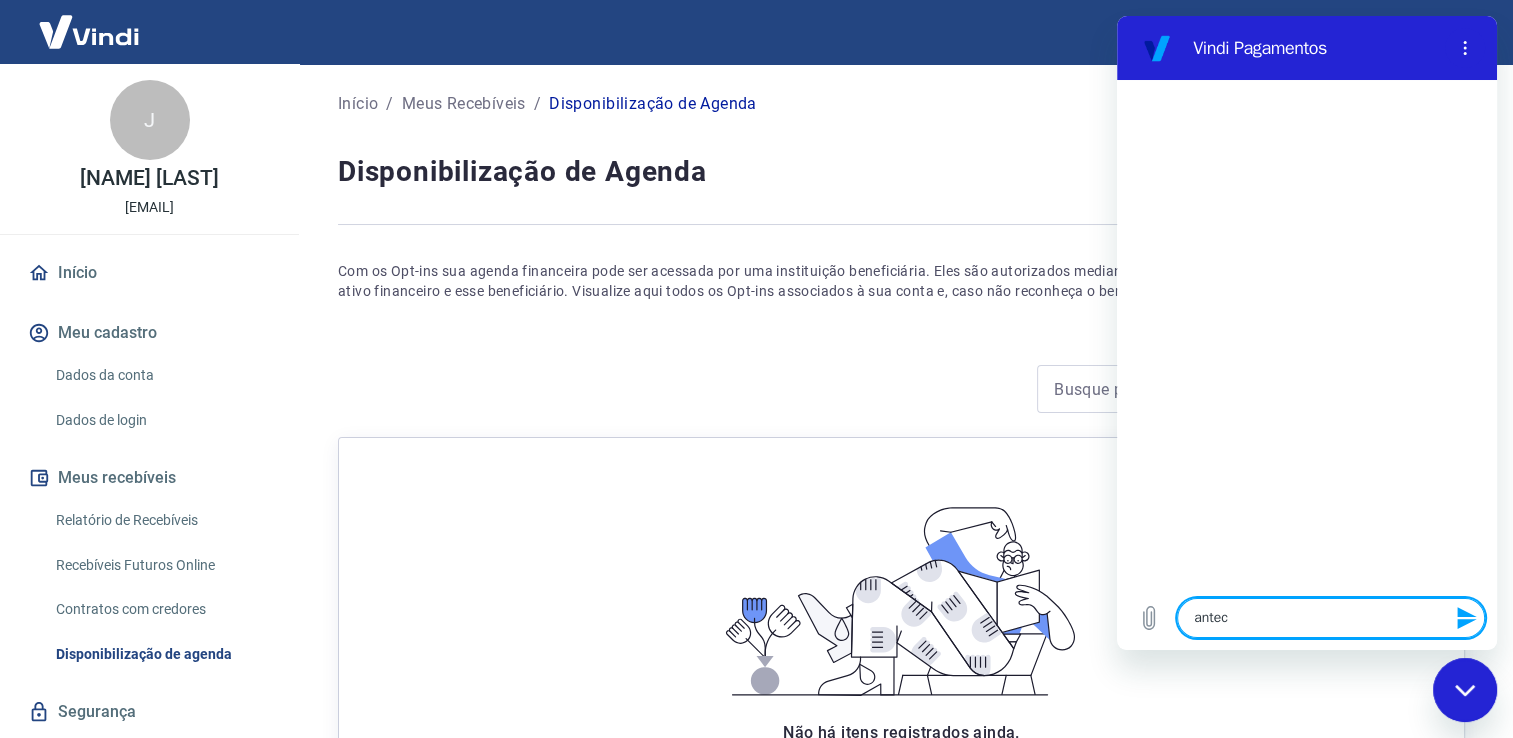 type on "anteci" 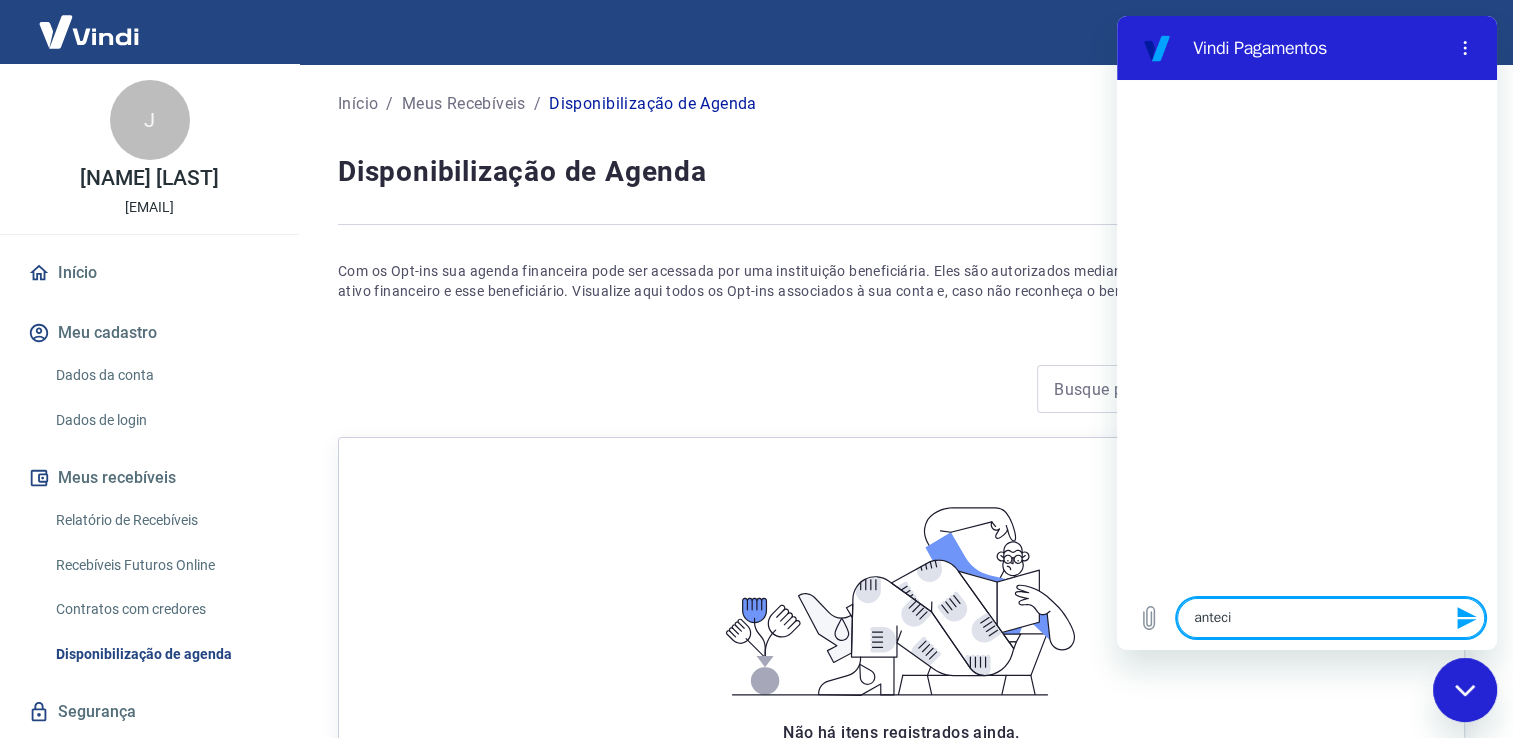 type on "antecip" 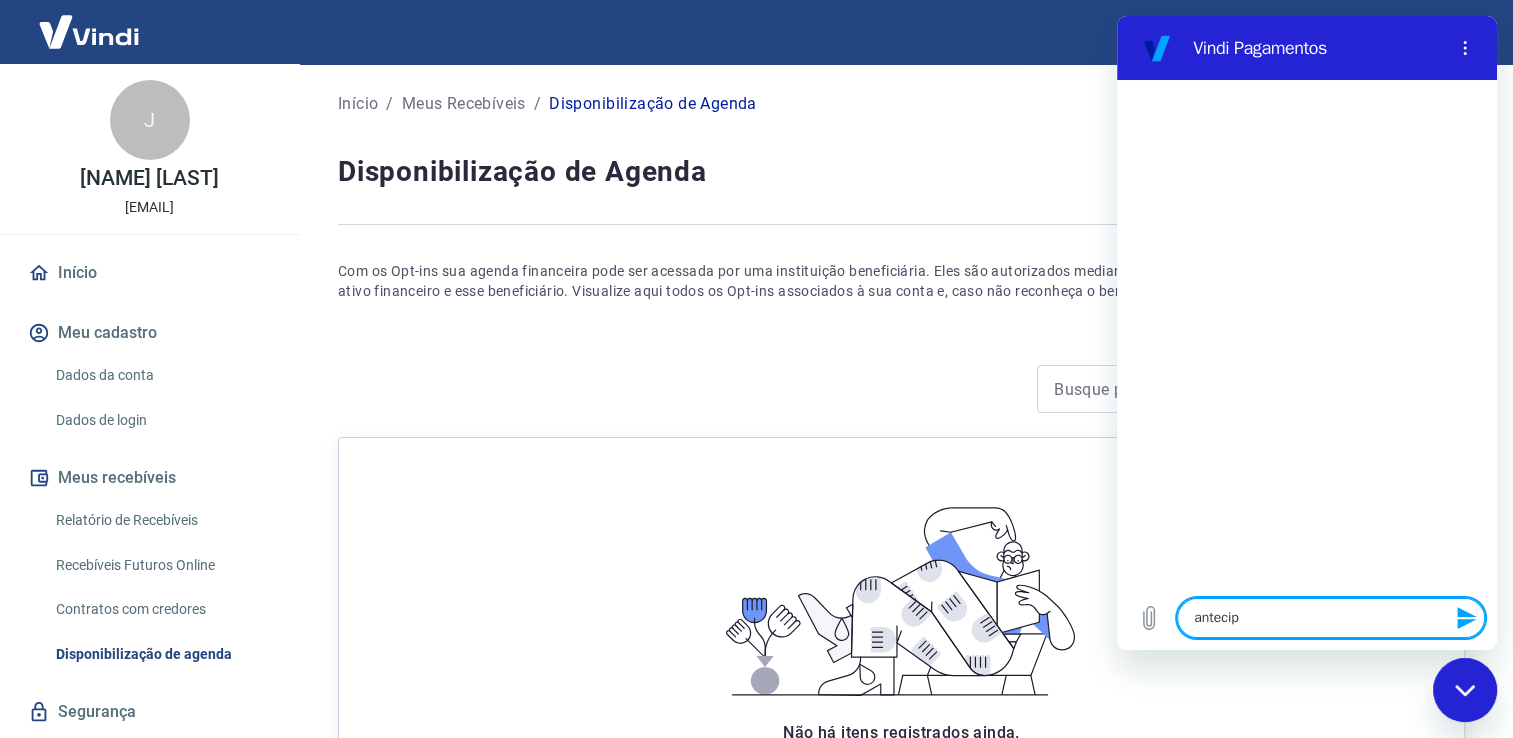 type on "antecipa" 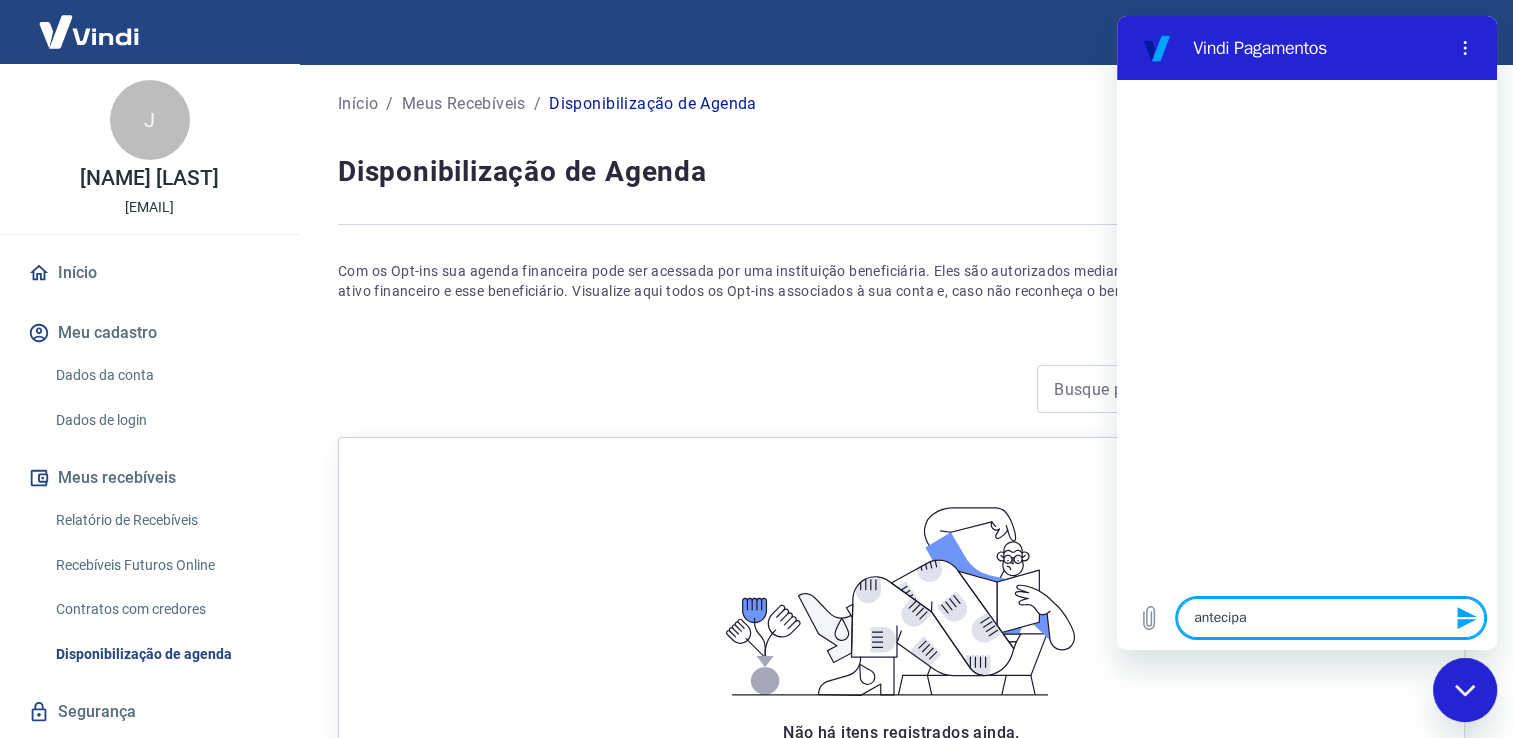 type on "antecipac" 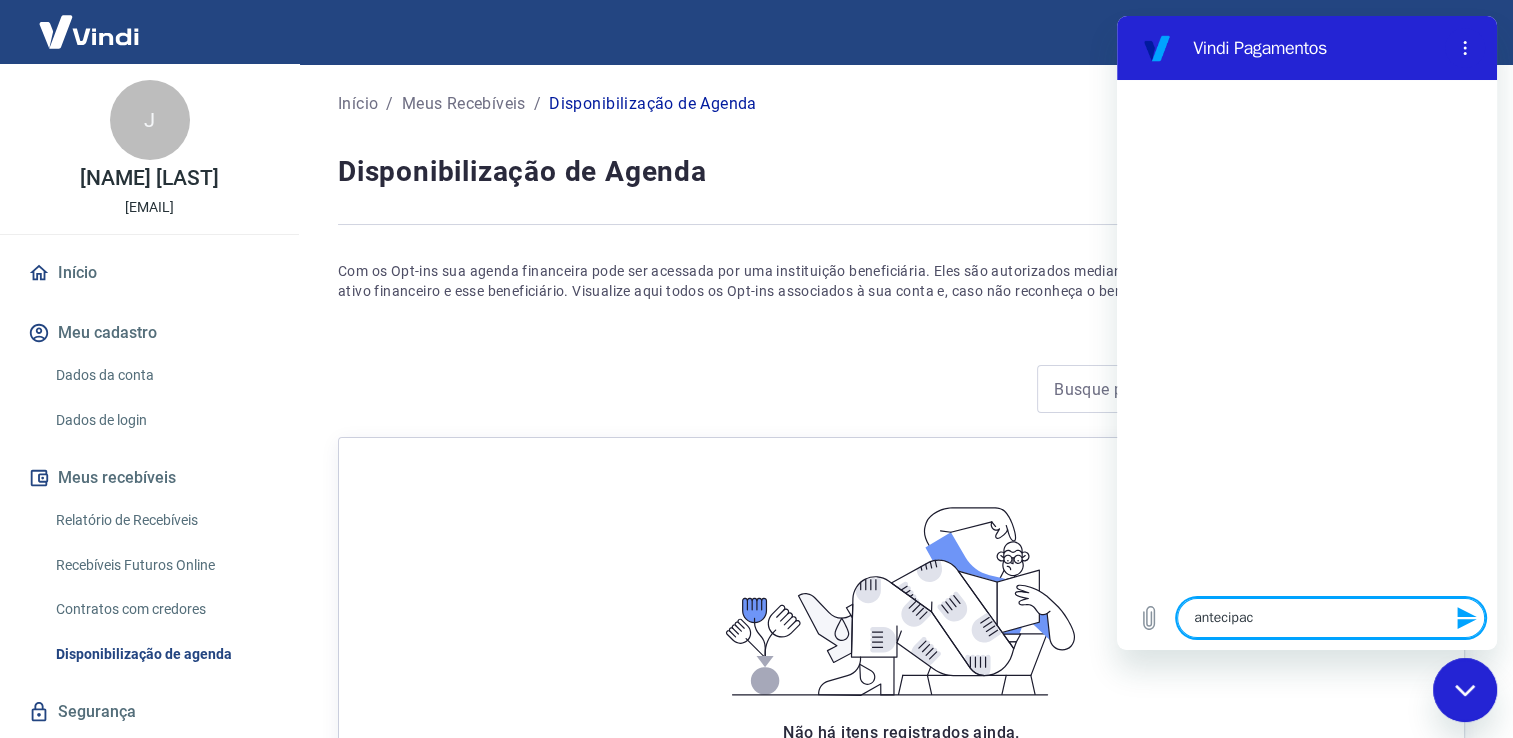 type on "antecipaca" 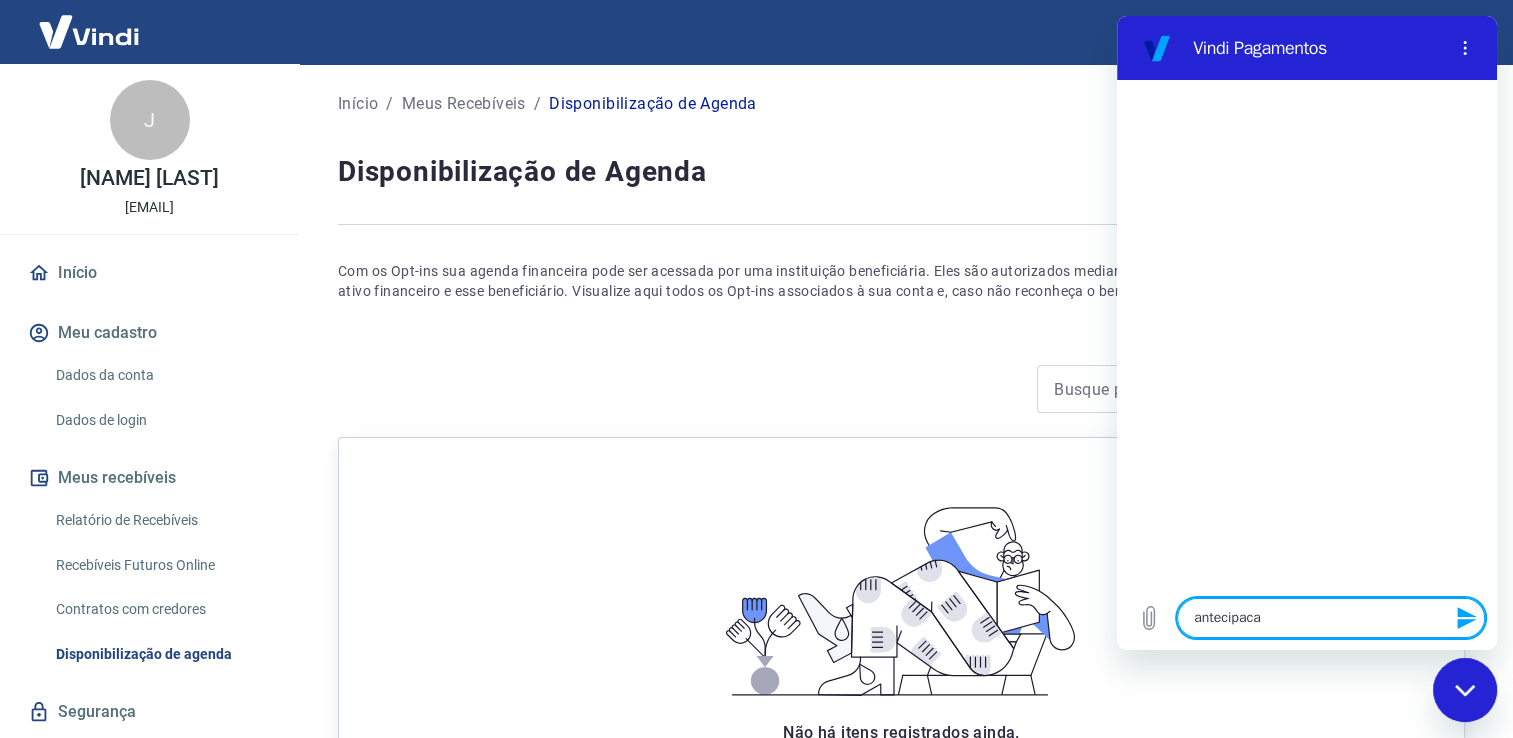 type on "antecipacao" 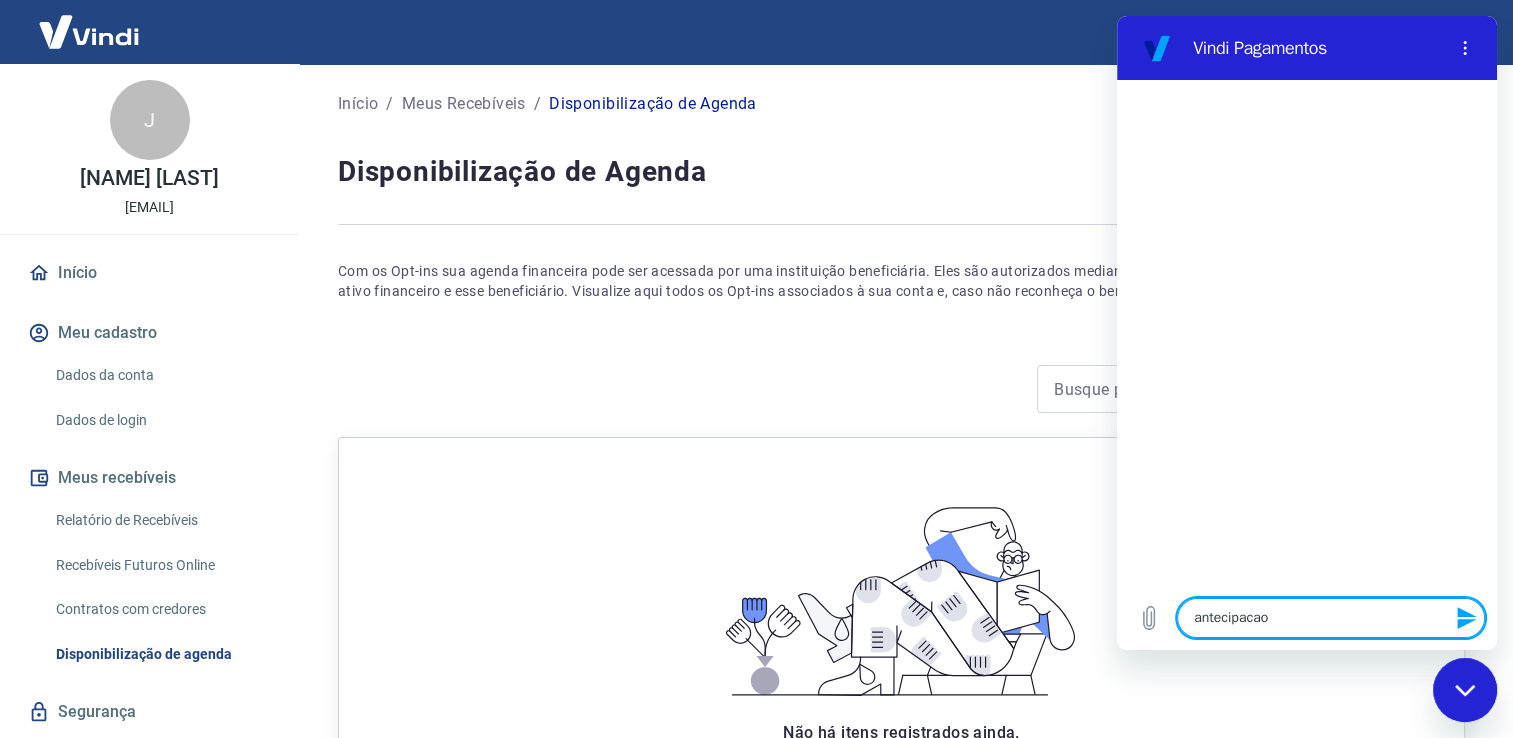 type 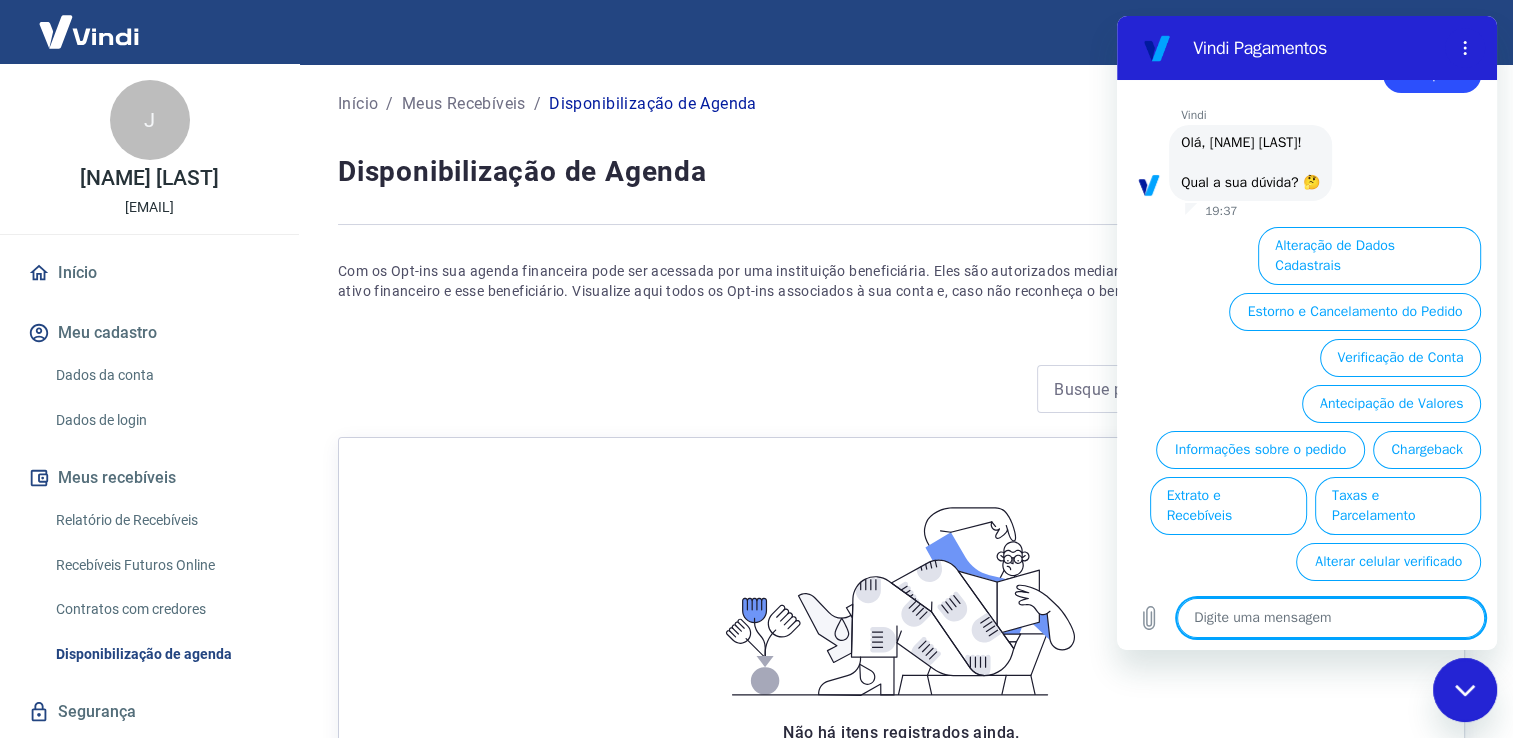 scroll, scrollTop: 63, scrollLeft: 0, axis: vertical 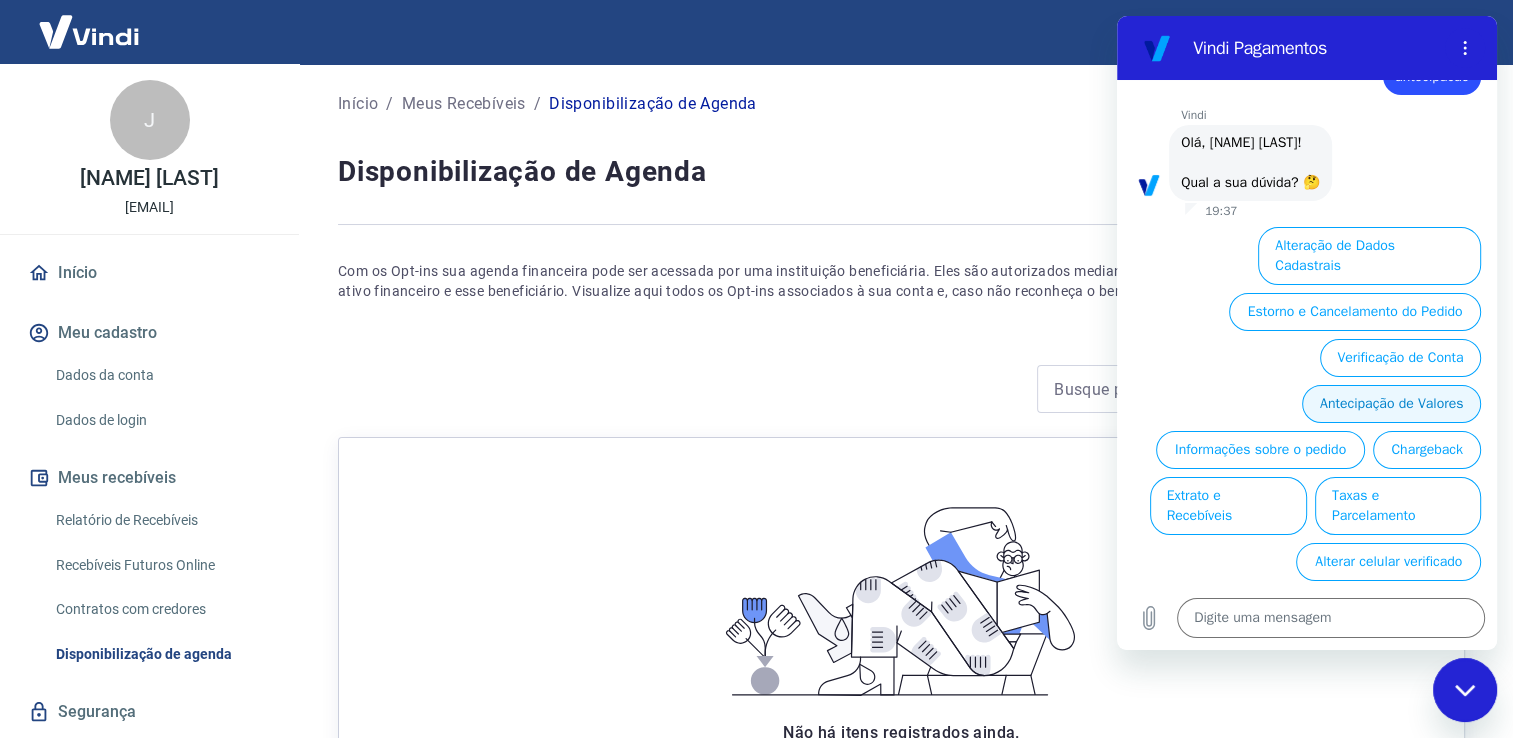 click on "Antecipação de Valores" at bounding box center [1391, 404] 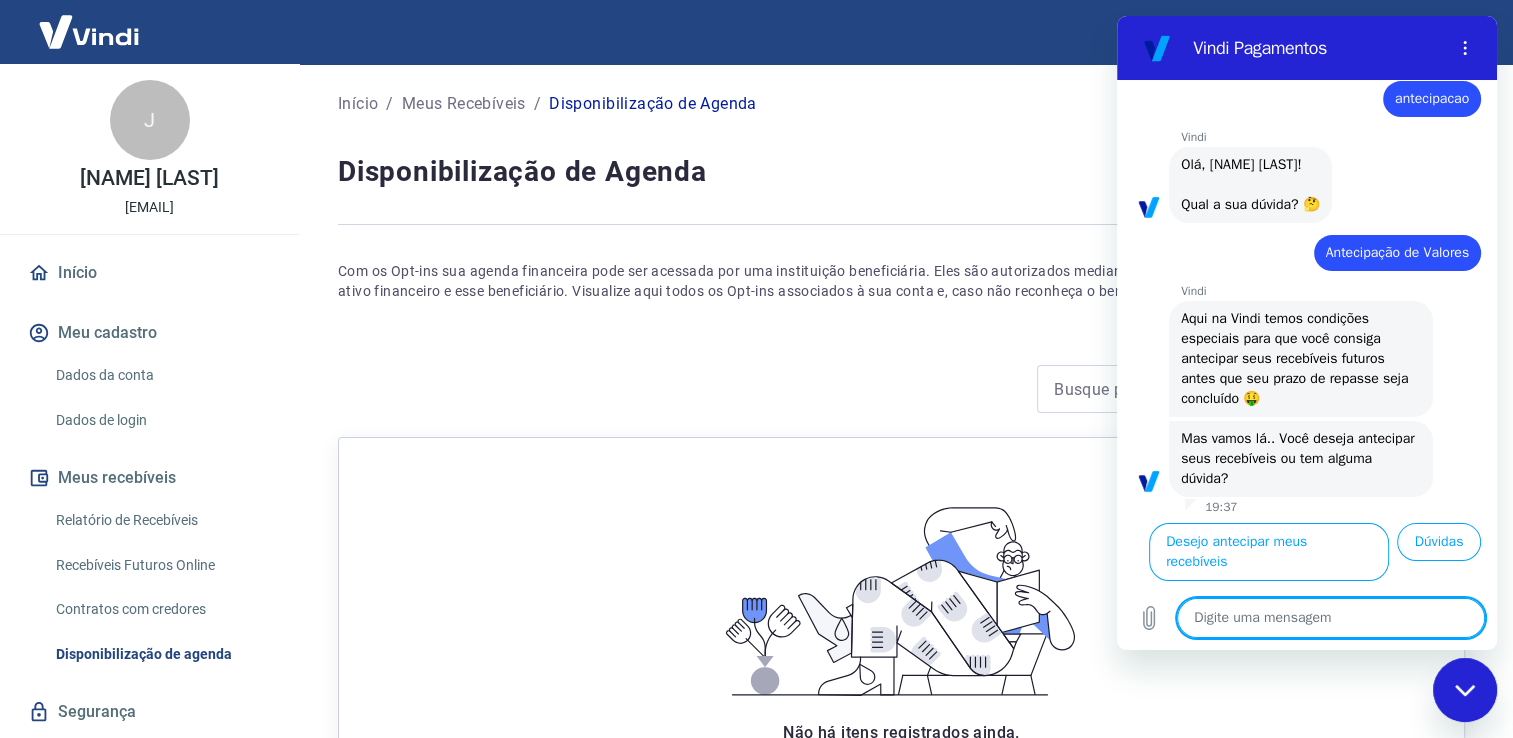 scroll, scrollTop: 61, scrollLeft: 0, axis: vertical 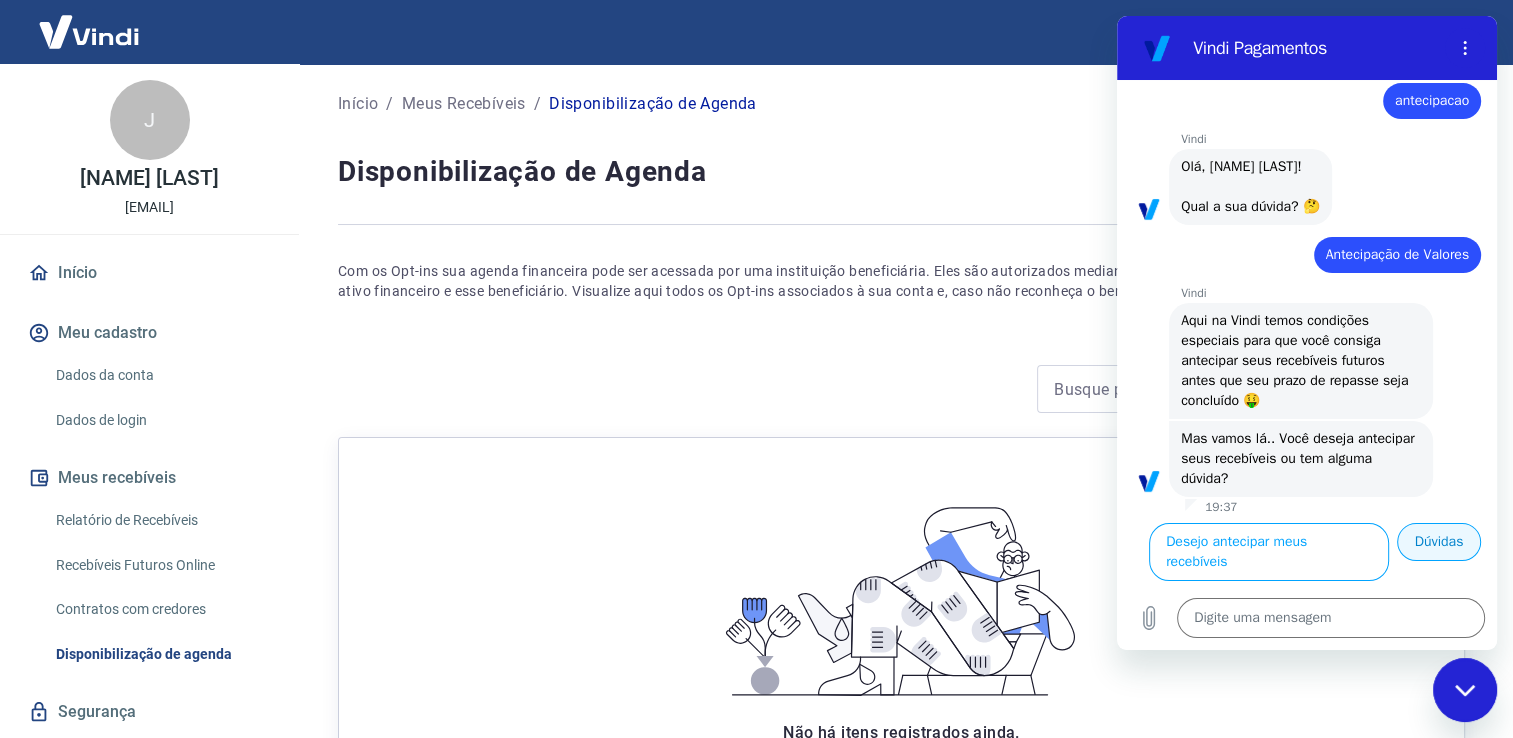click on "Dúvidas" at bounding box center (1439, 542) 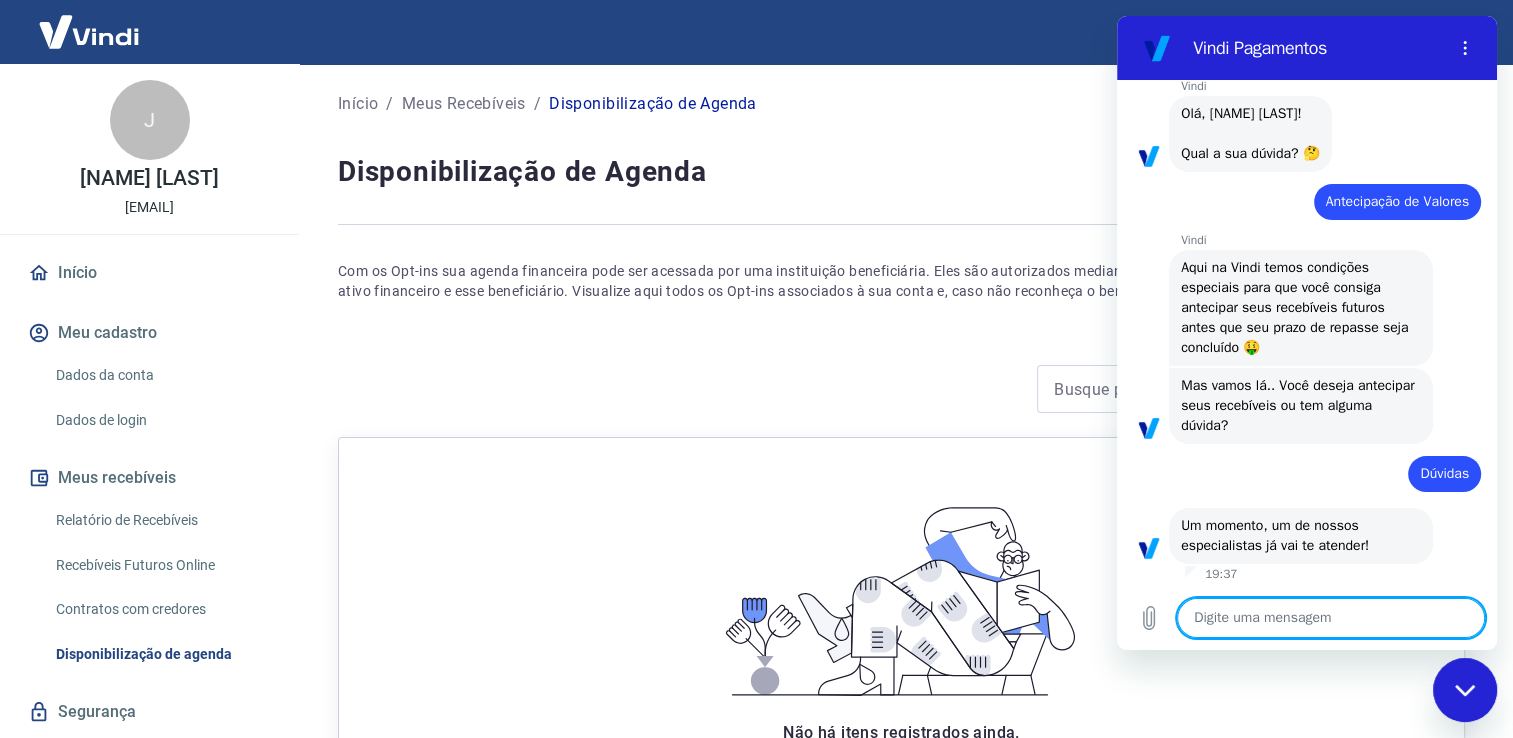 scroll, scrollTop: 88, scrollLeft: 0, axis: vertical 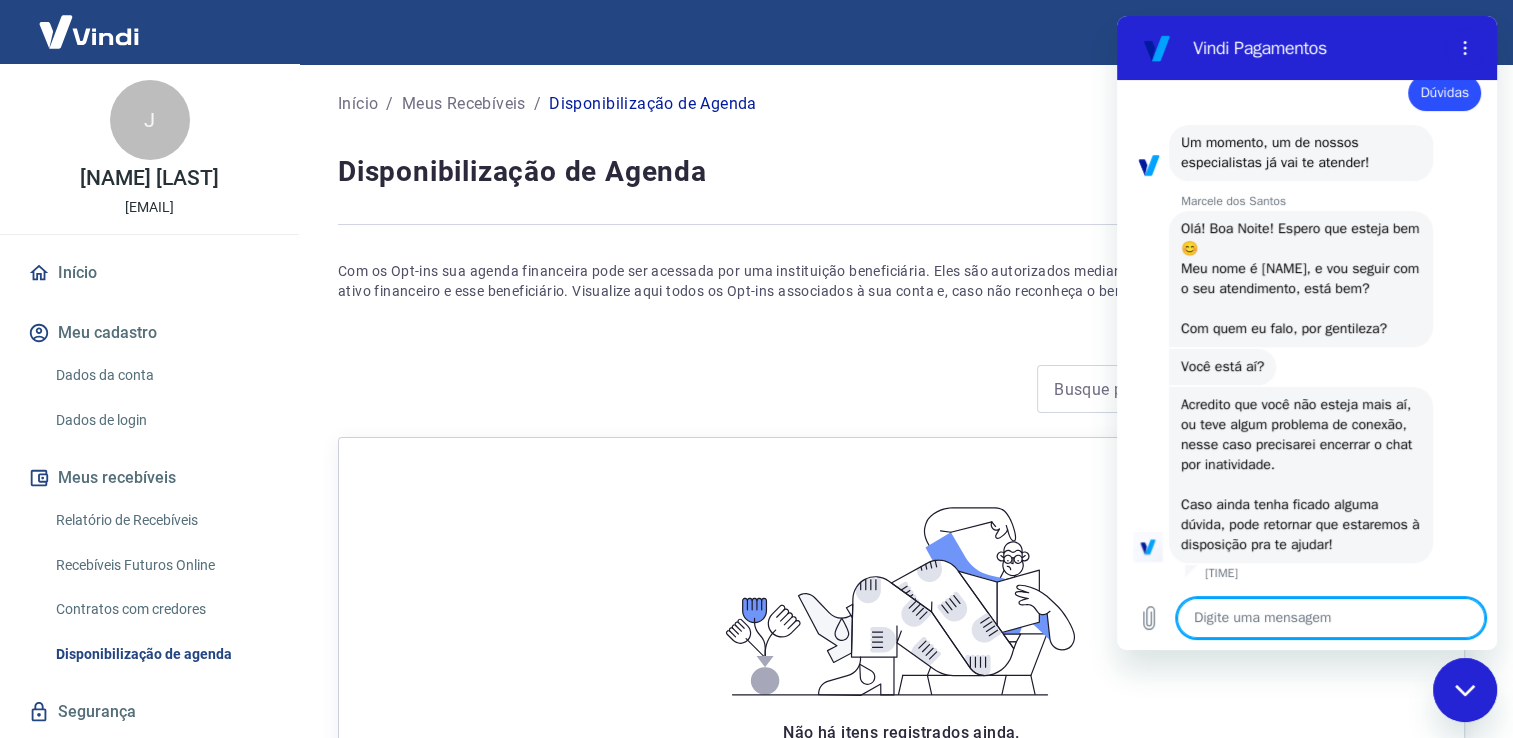 type on "x" 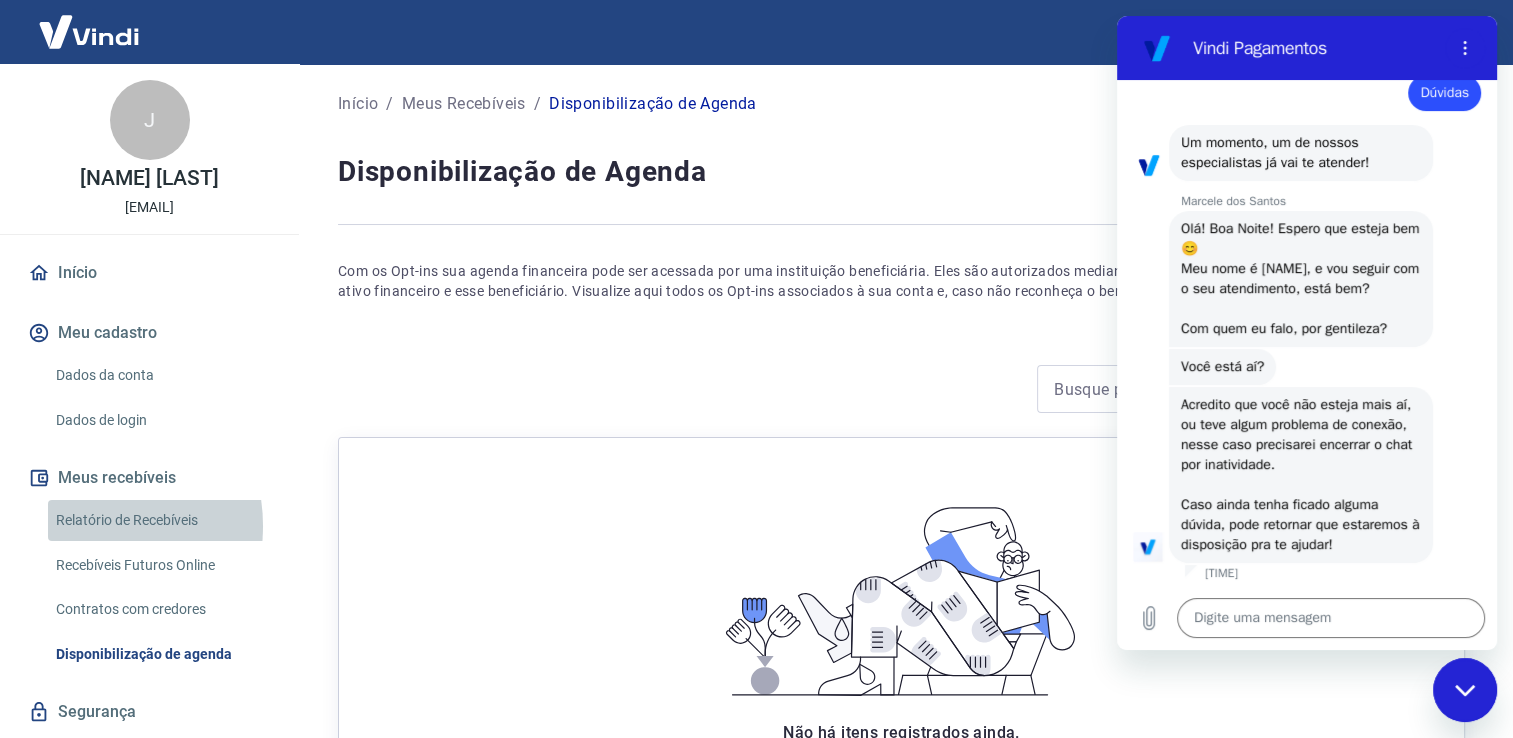 click on "Relatório de Recebíveis" at bounding box center (161, 520) 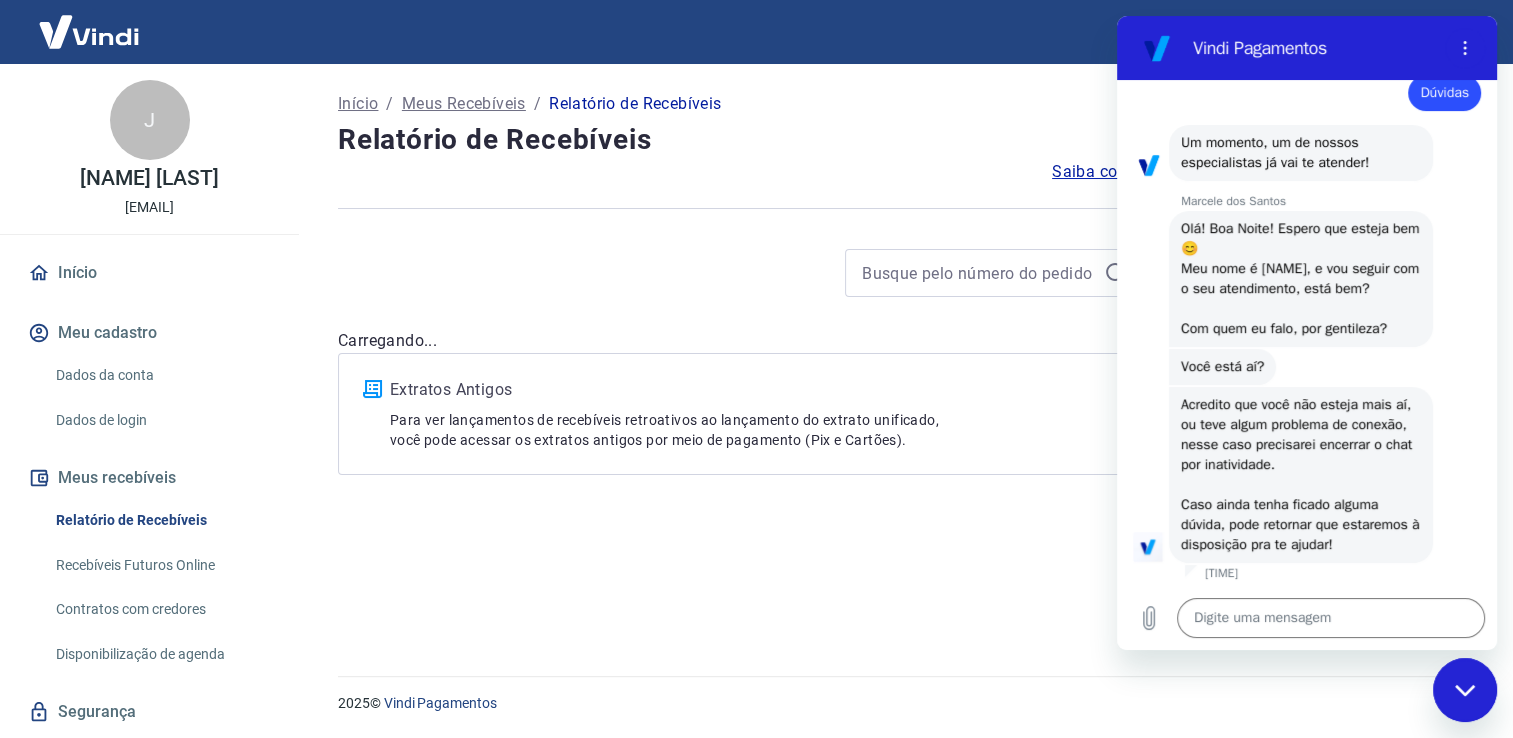 scroll, scrollTop: 0, scrollLeft: 0, axis: both 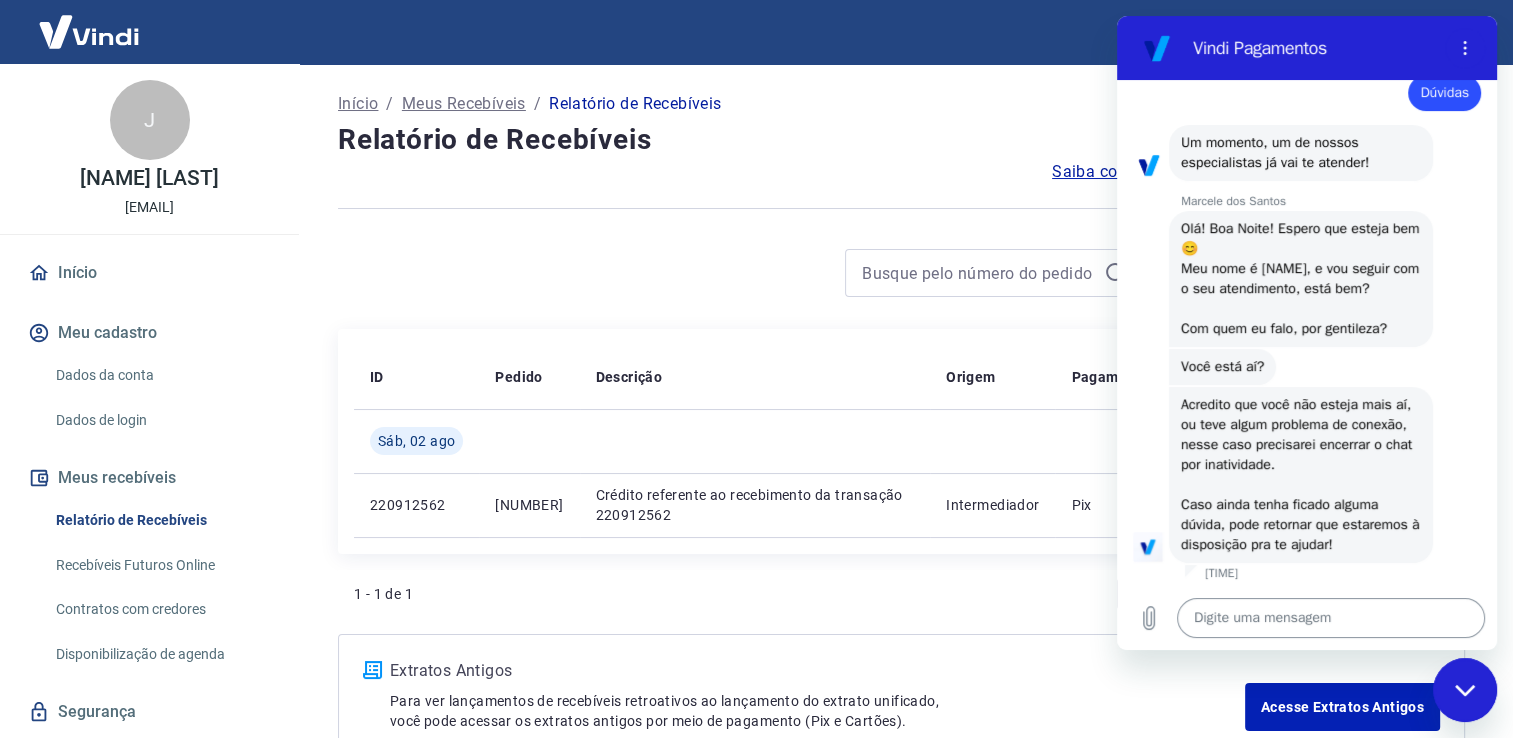 click at bounding box center [1331, 618] 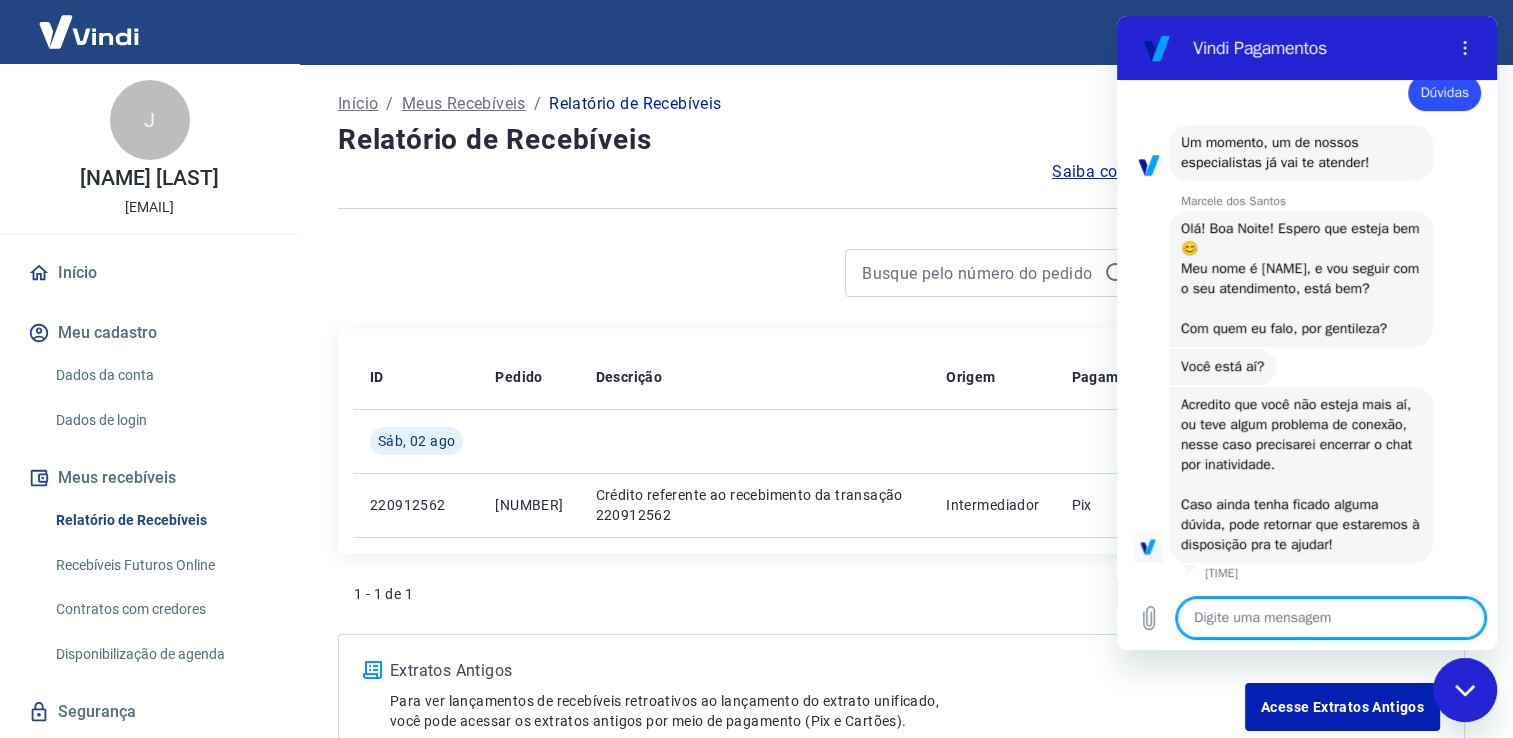 type on "o" 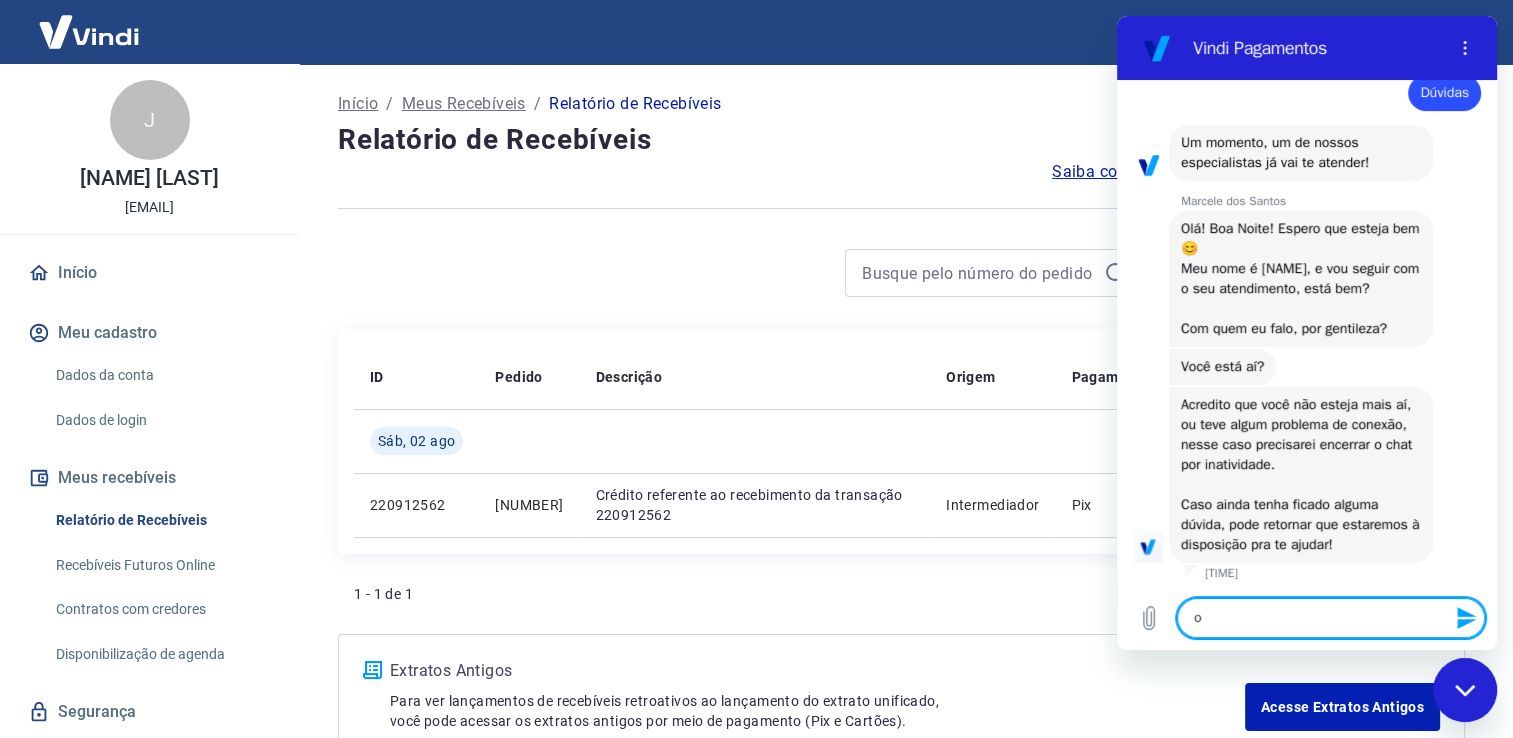 type on "oi" 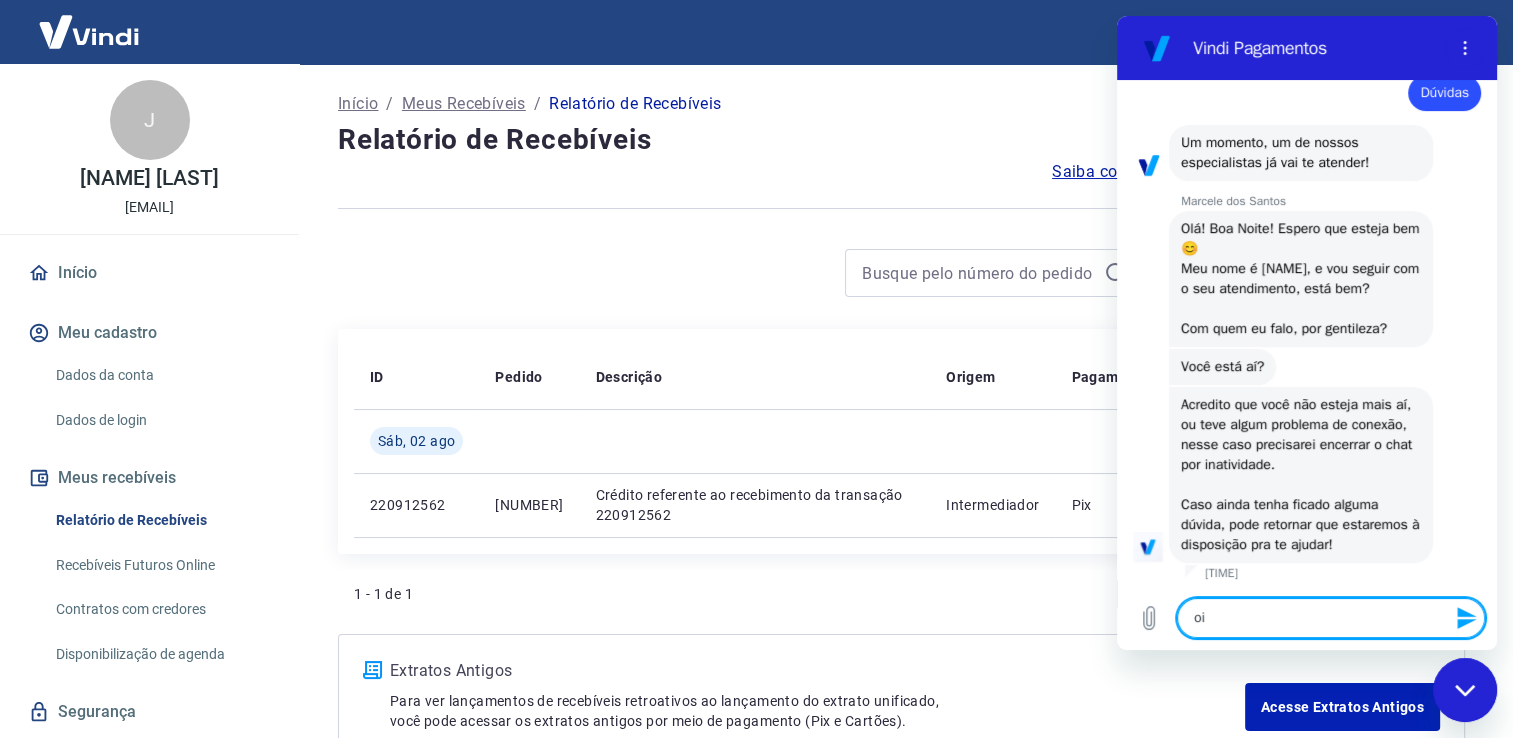 type on "oi" 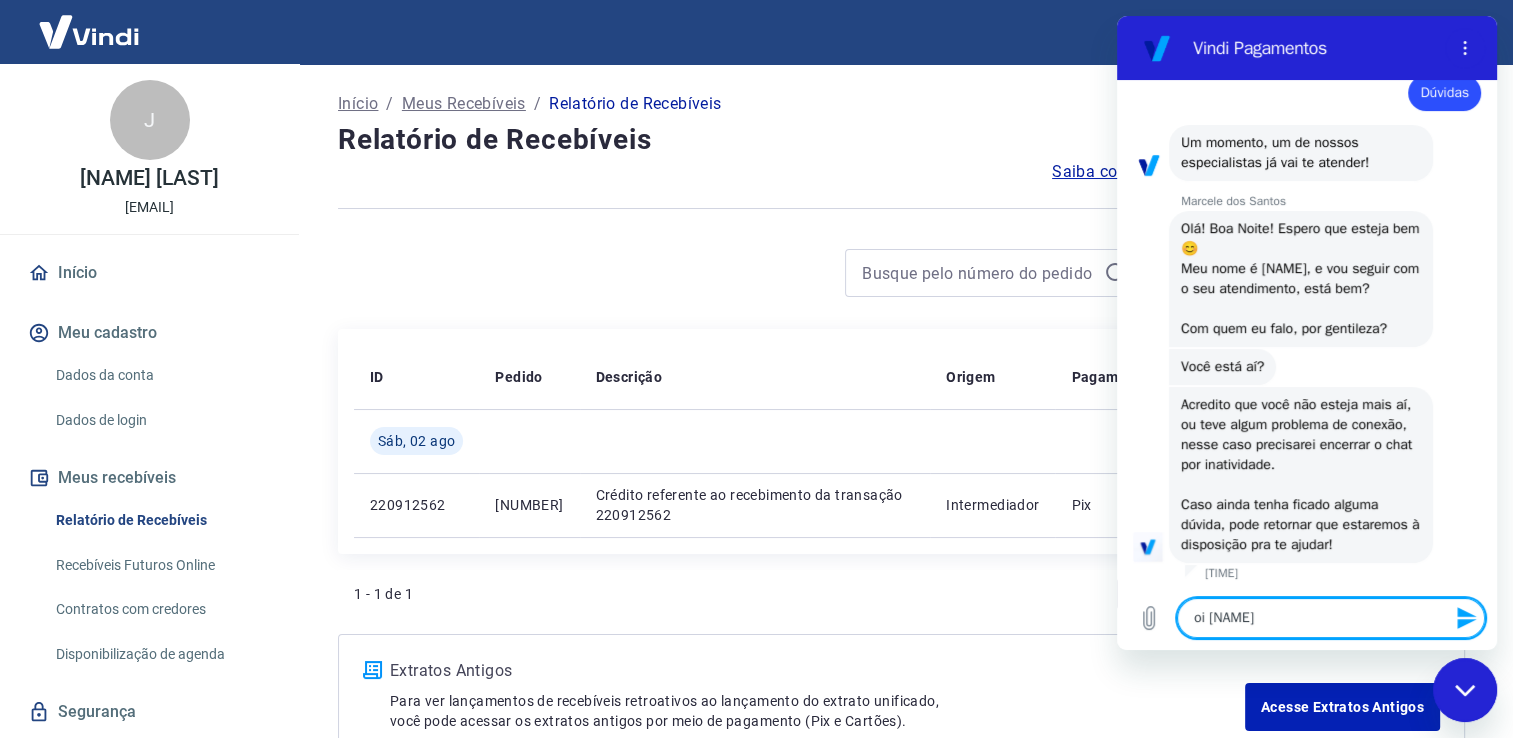 type on "oi Ma" 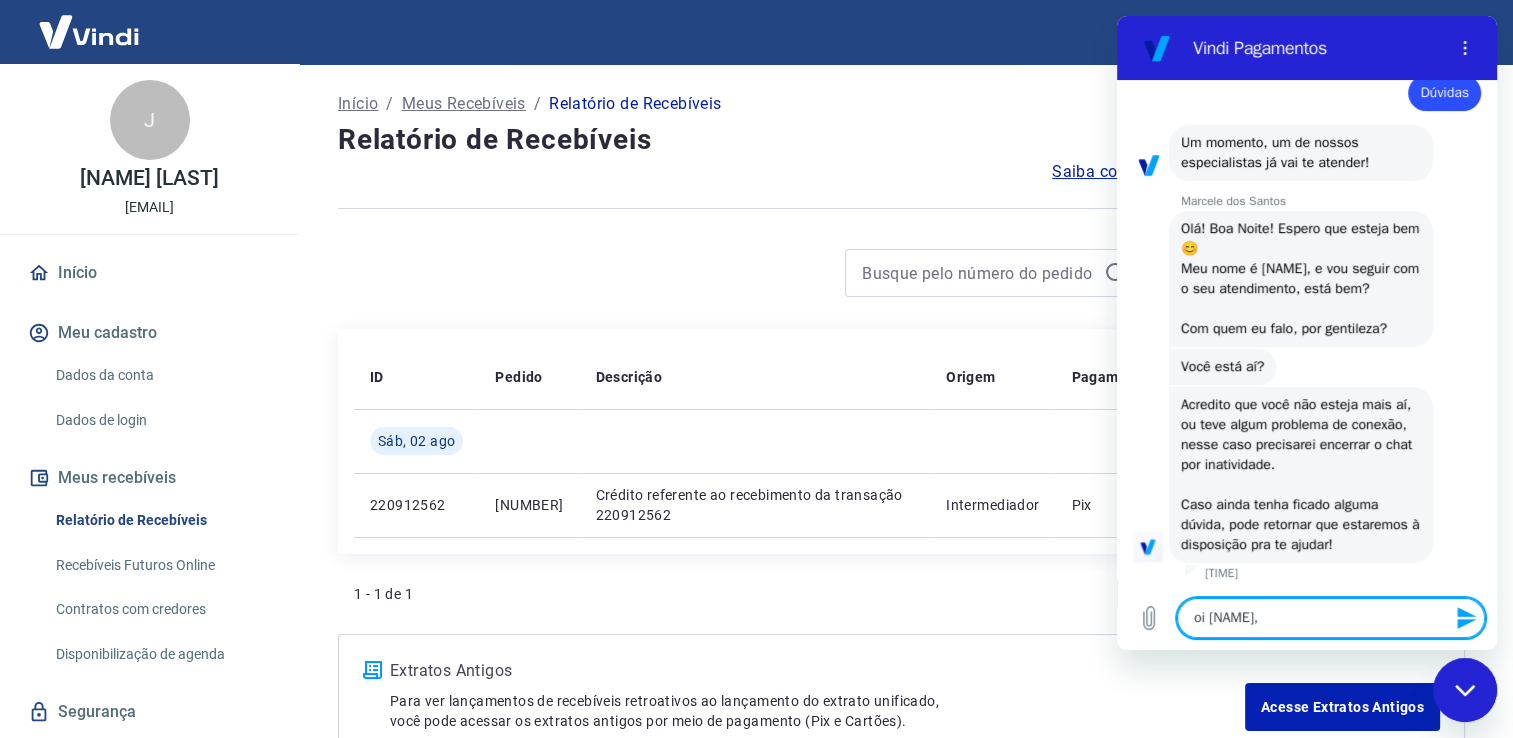 type on "oi Marcelo," 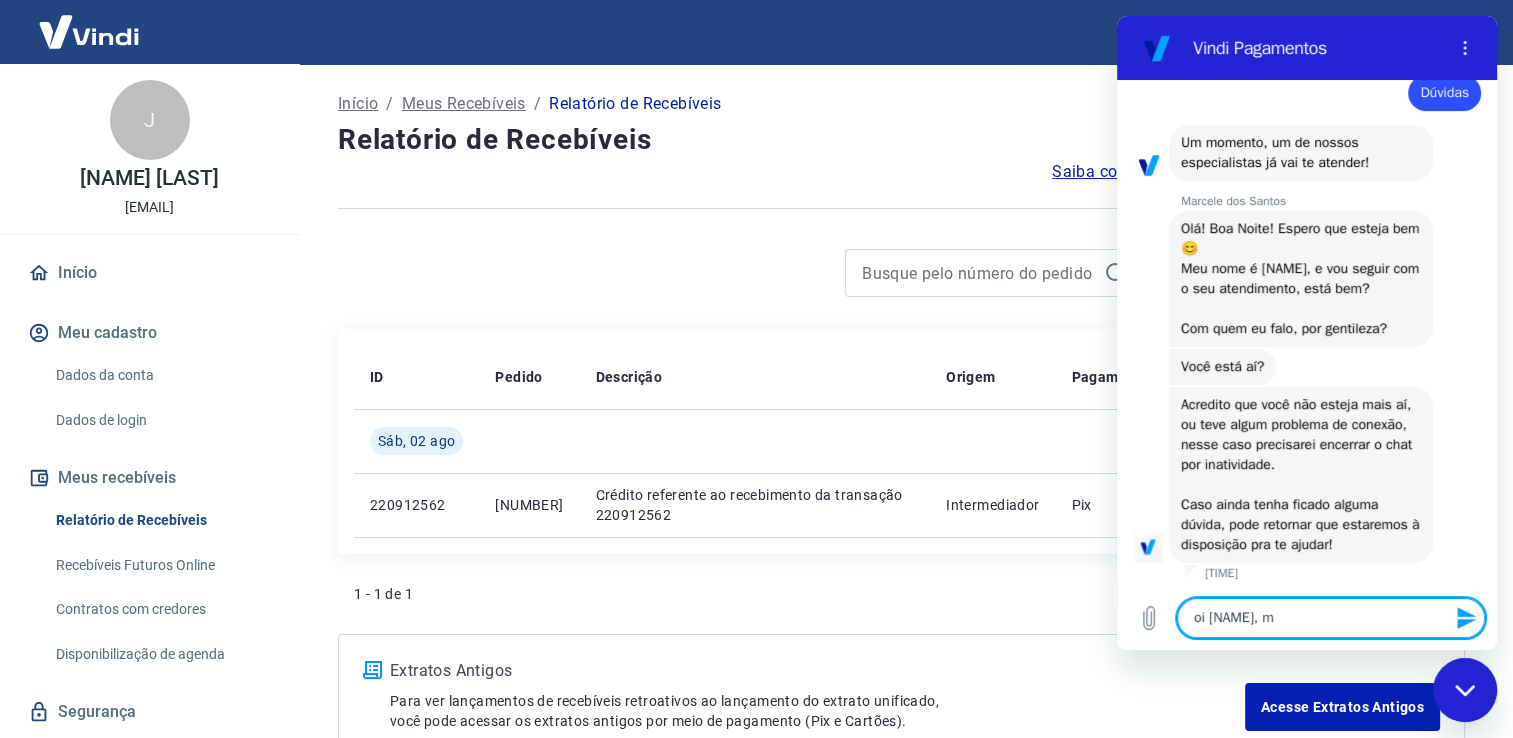 type on "oi Marcelo, me" 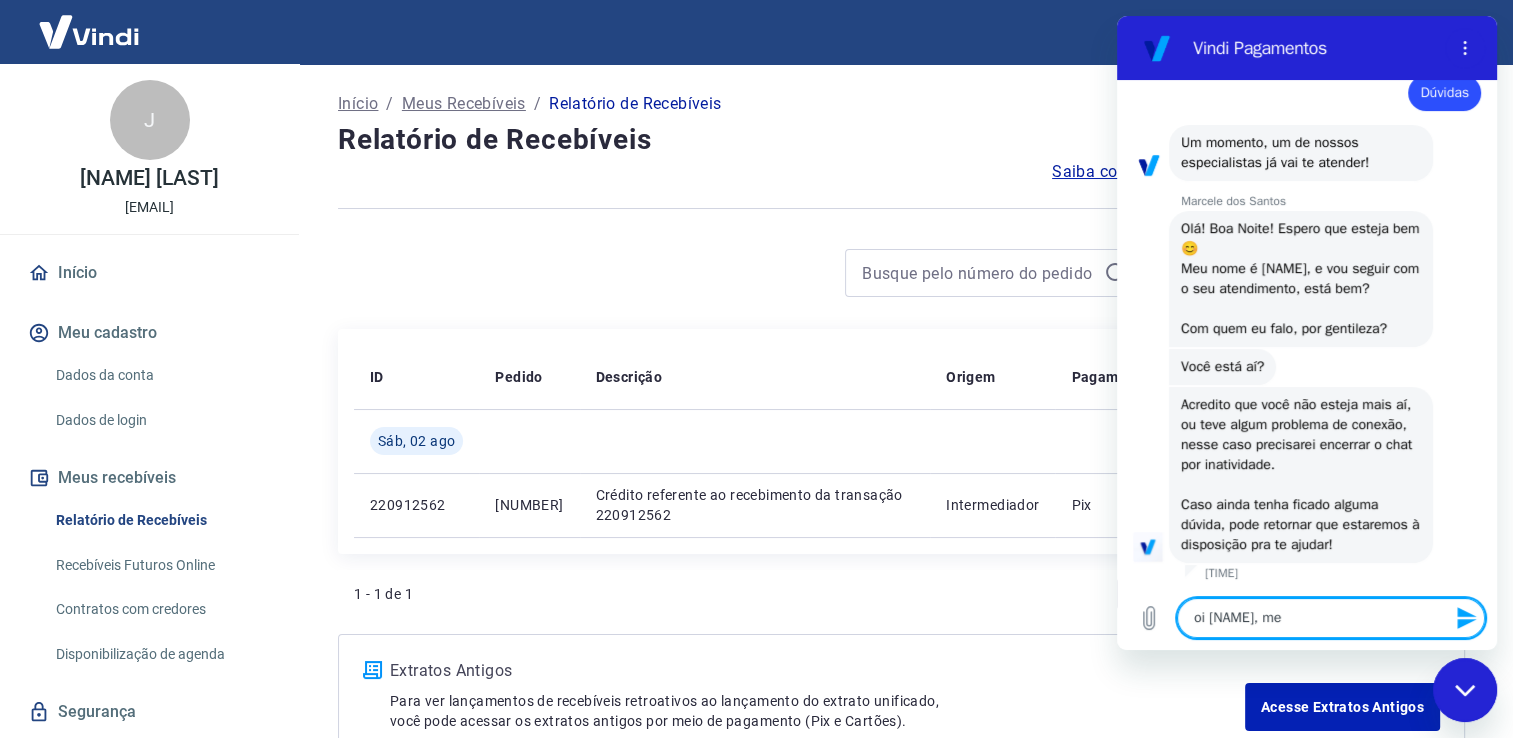 type on "oi Marcelo, me" 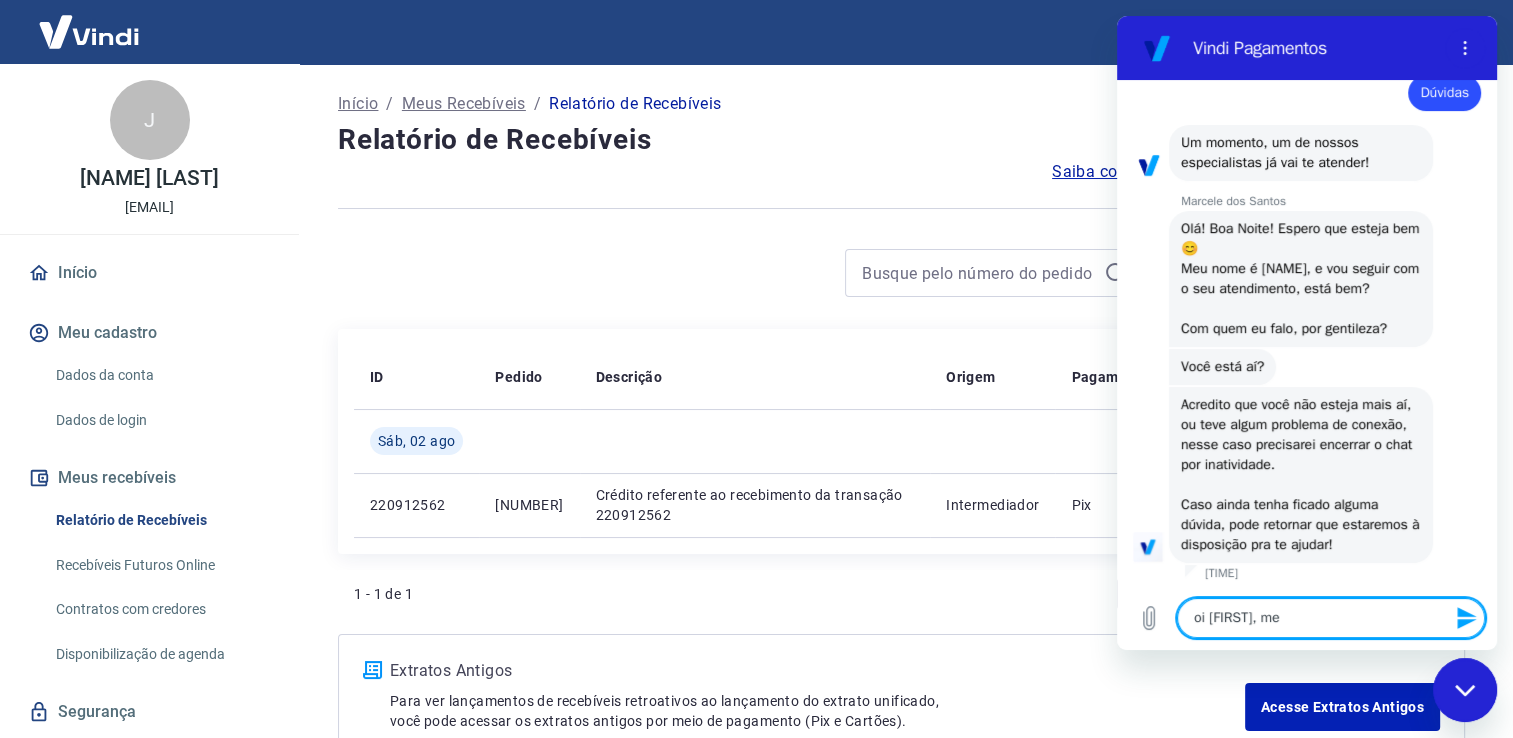 type on "oi Marcelo, me de" 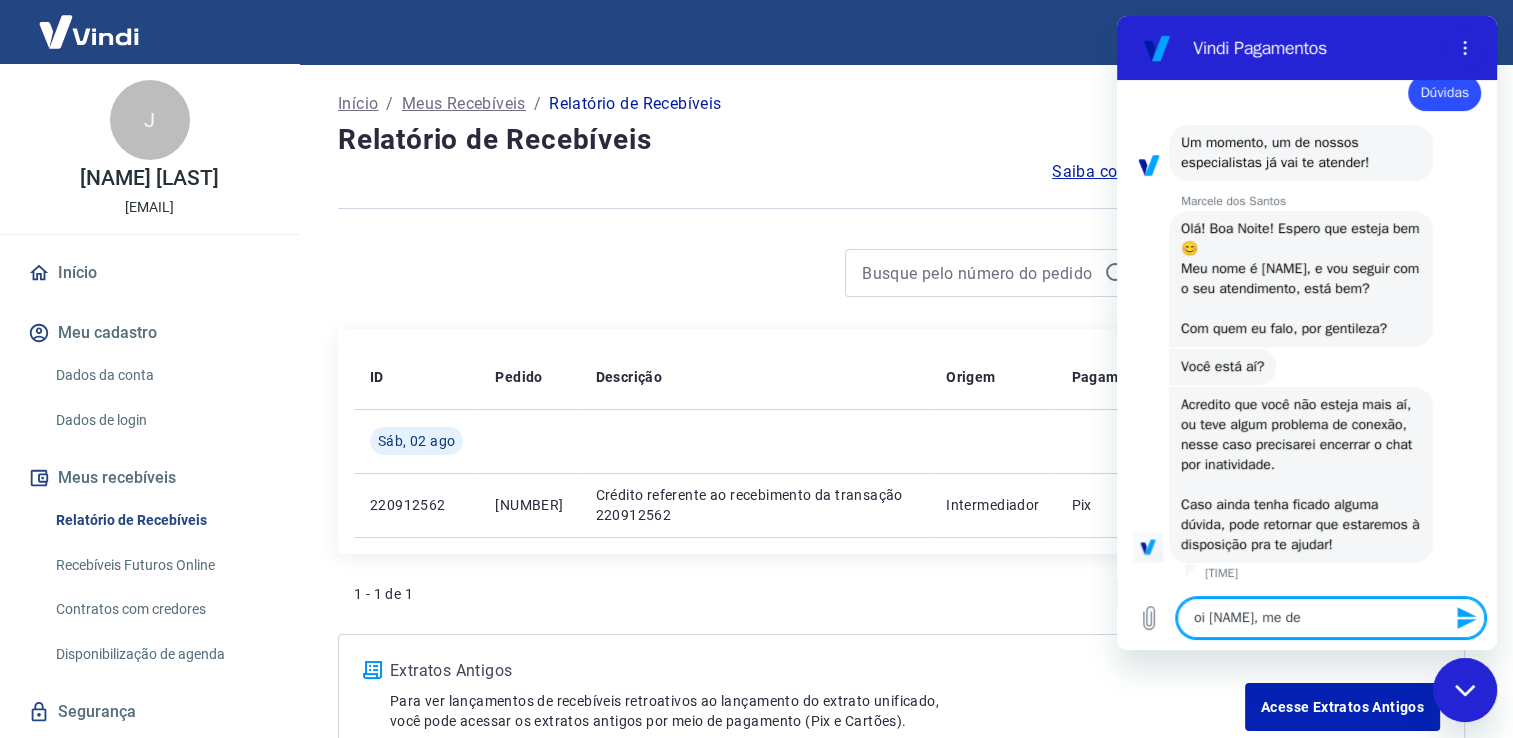 type on "oi Marcelo, me des" 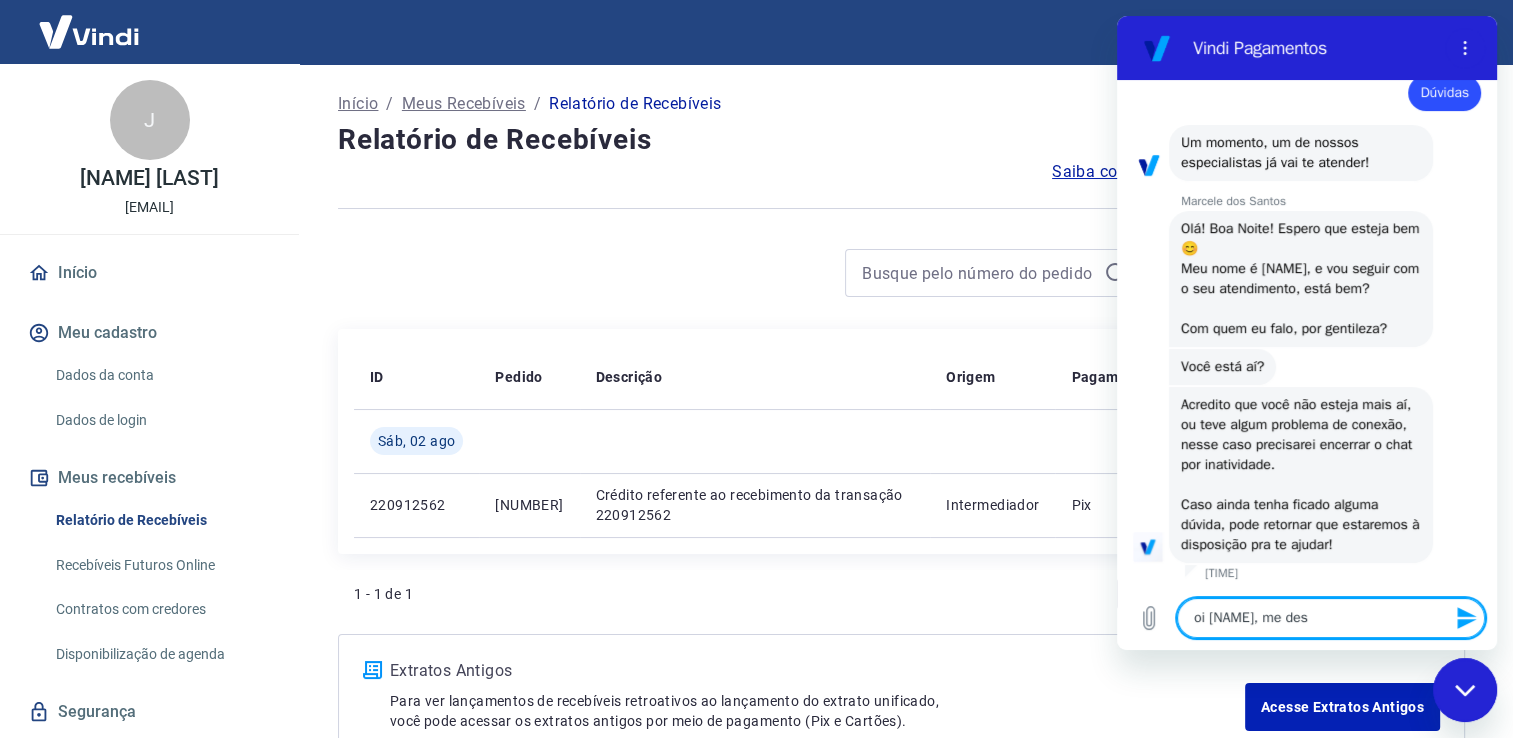 type on "oi Marcelo, me desc" 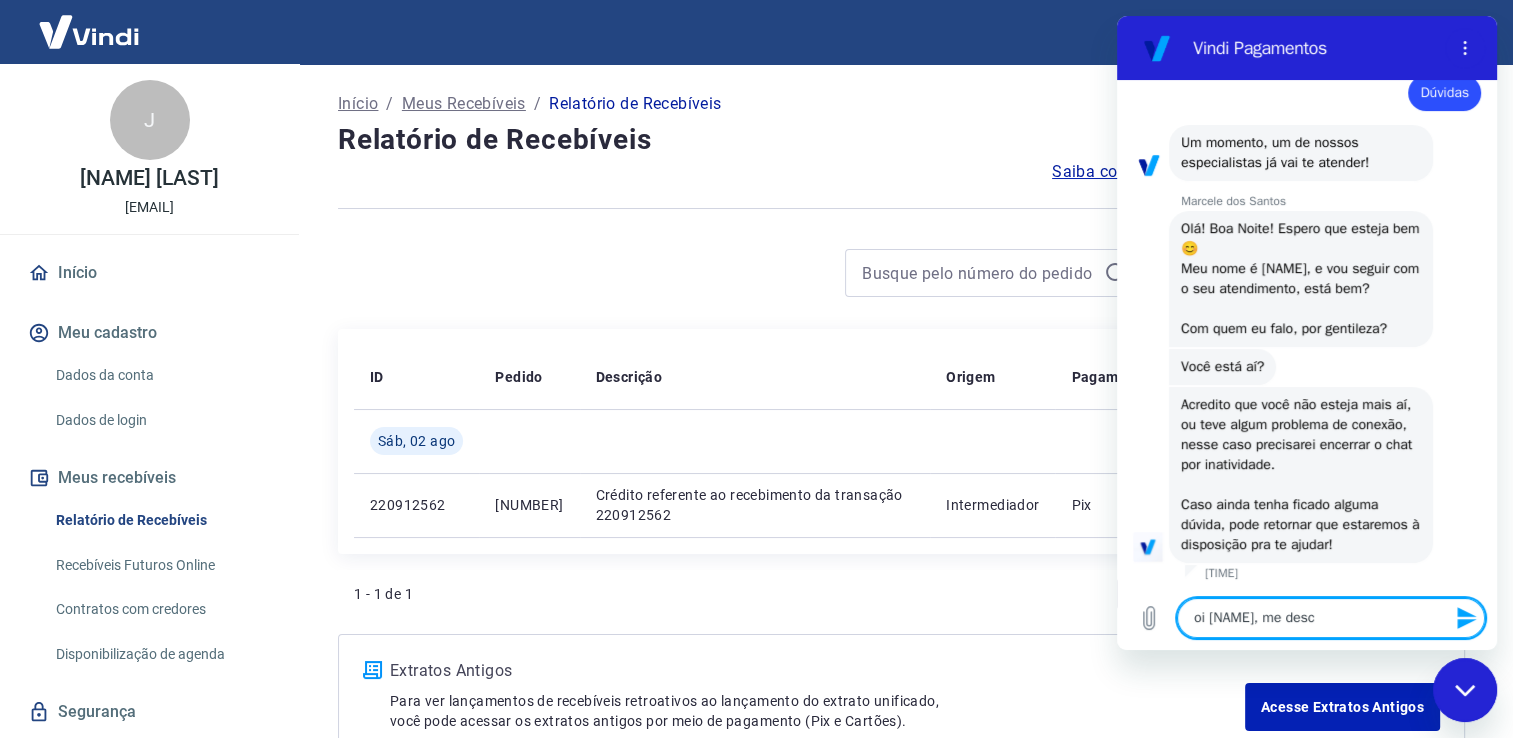type on "oi Marcelo, me descu" 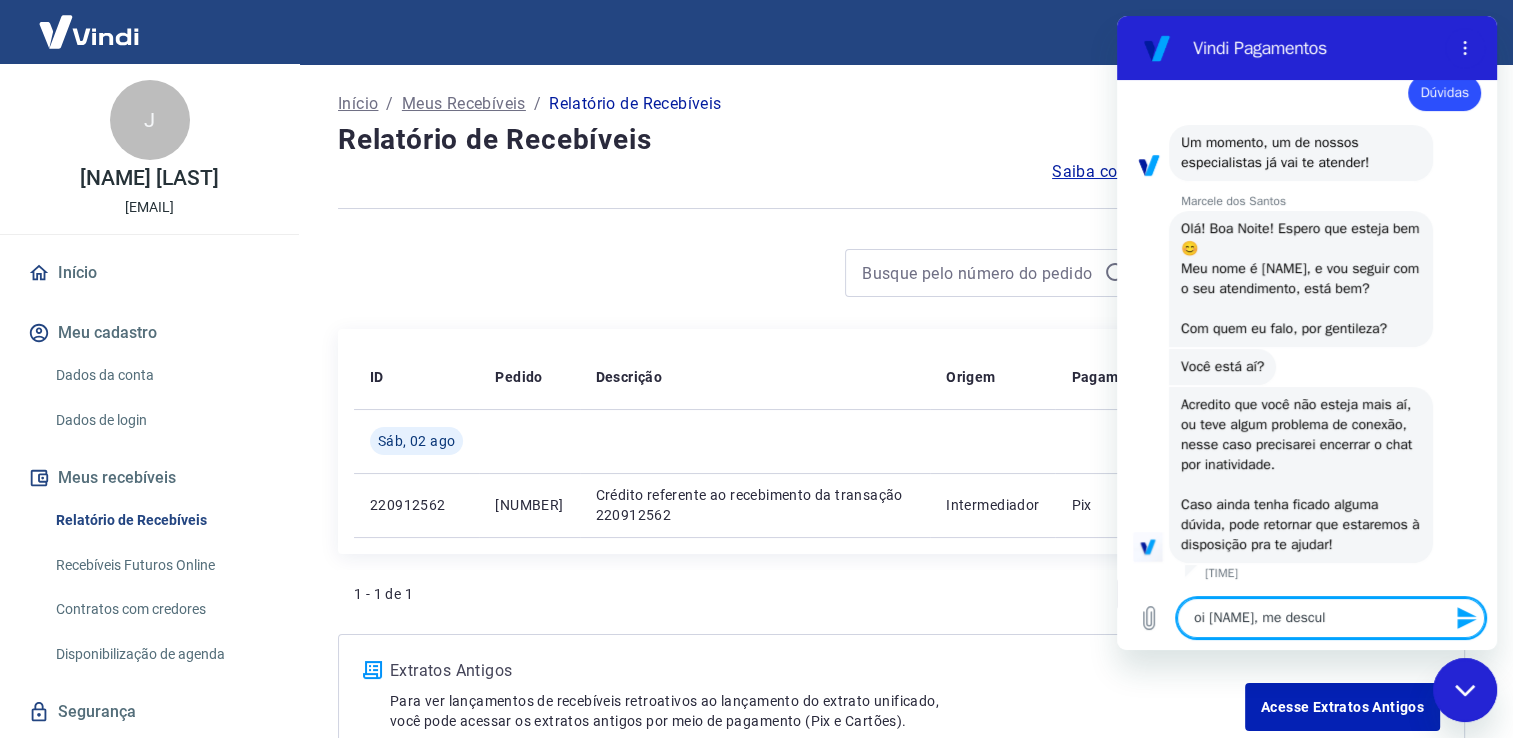 type on "oi Marcelo, me descul" 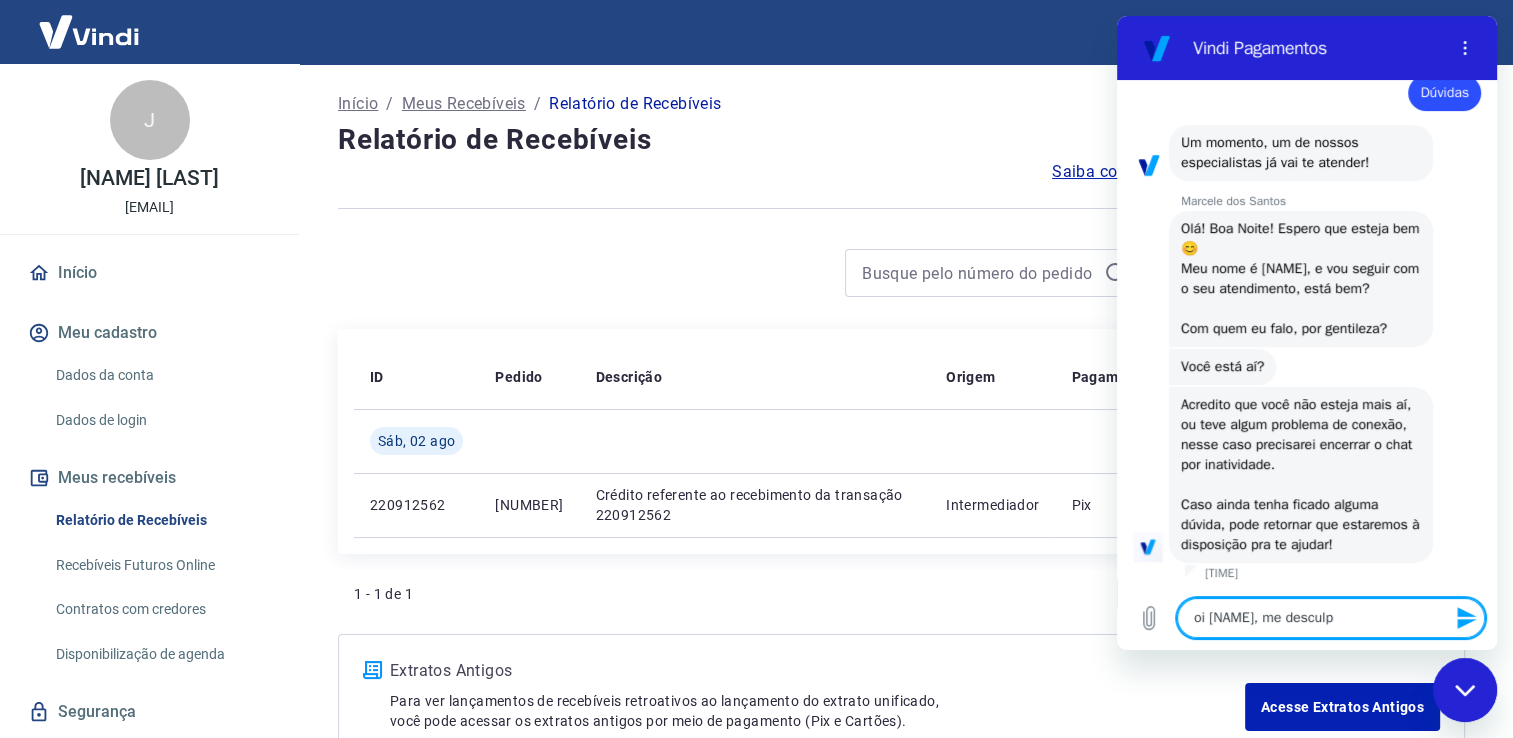 type on "oi Marcelo, me desculpe" 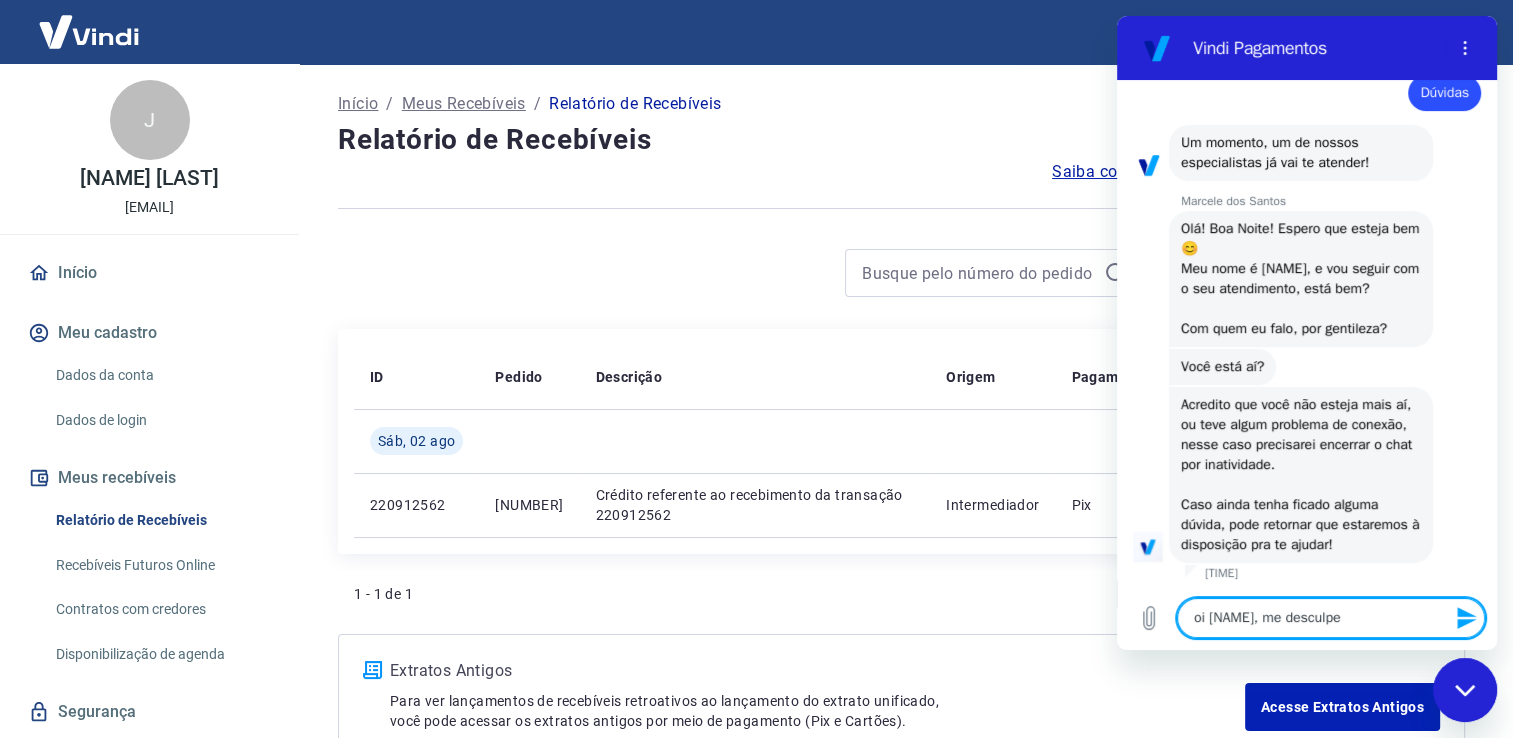 type 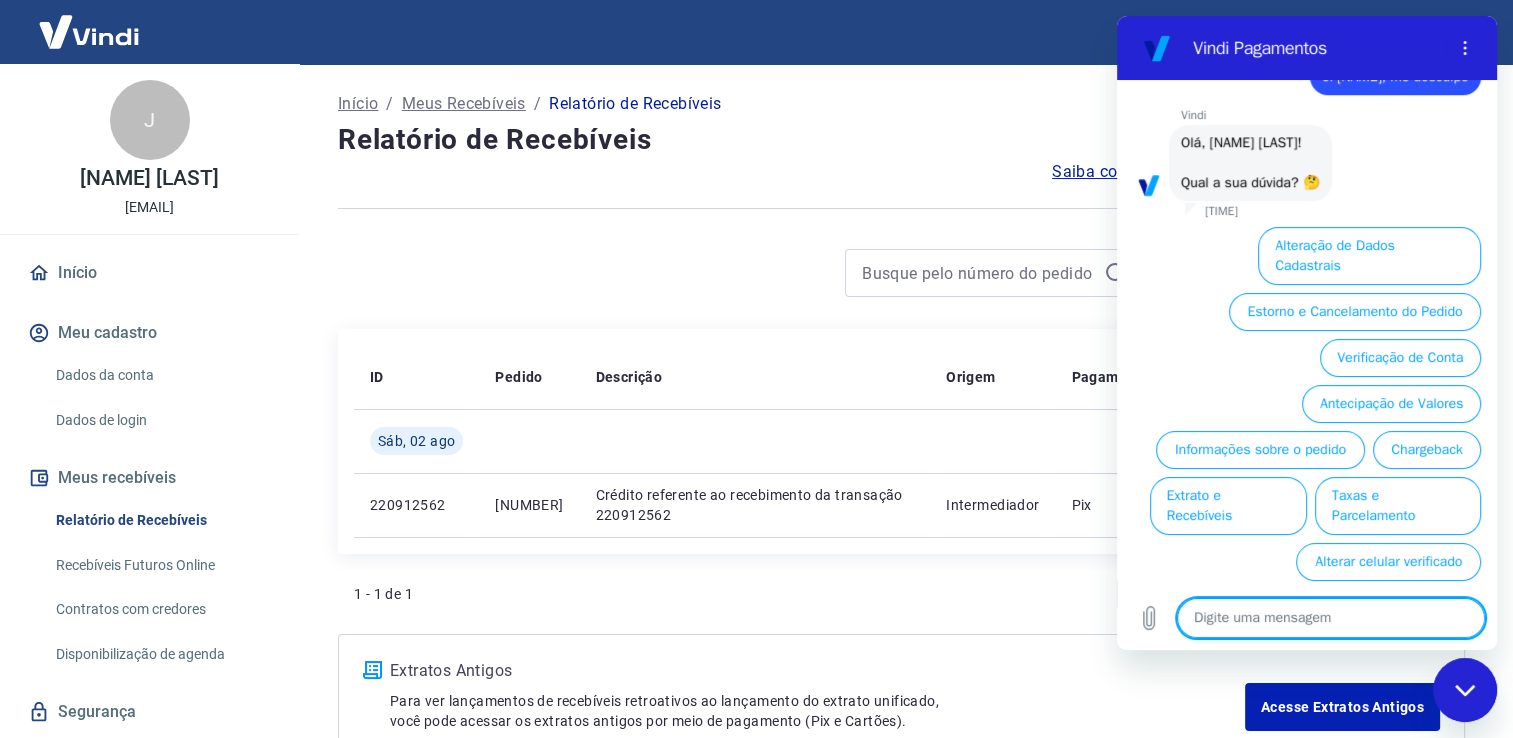 scroll, scrollTop: 1009, scrollLeft: 0, axis: vertical 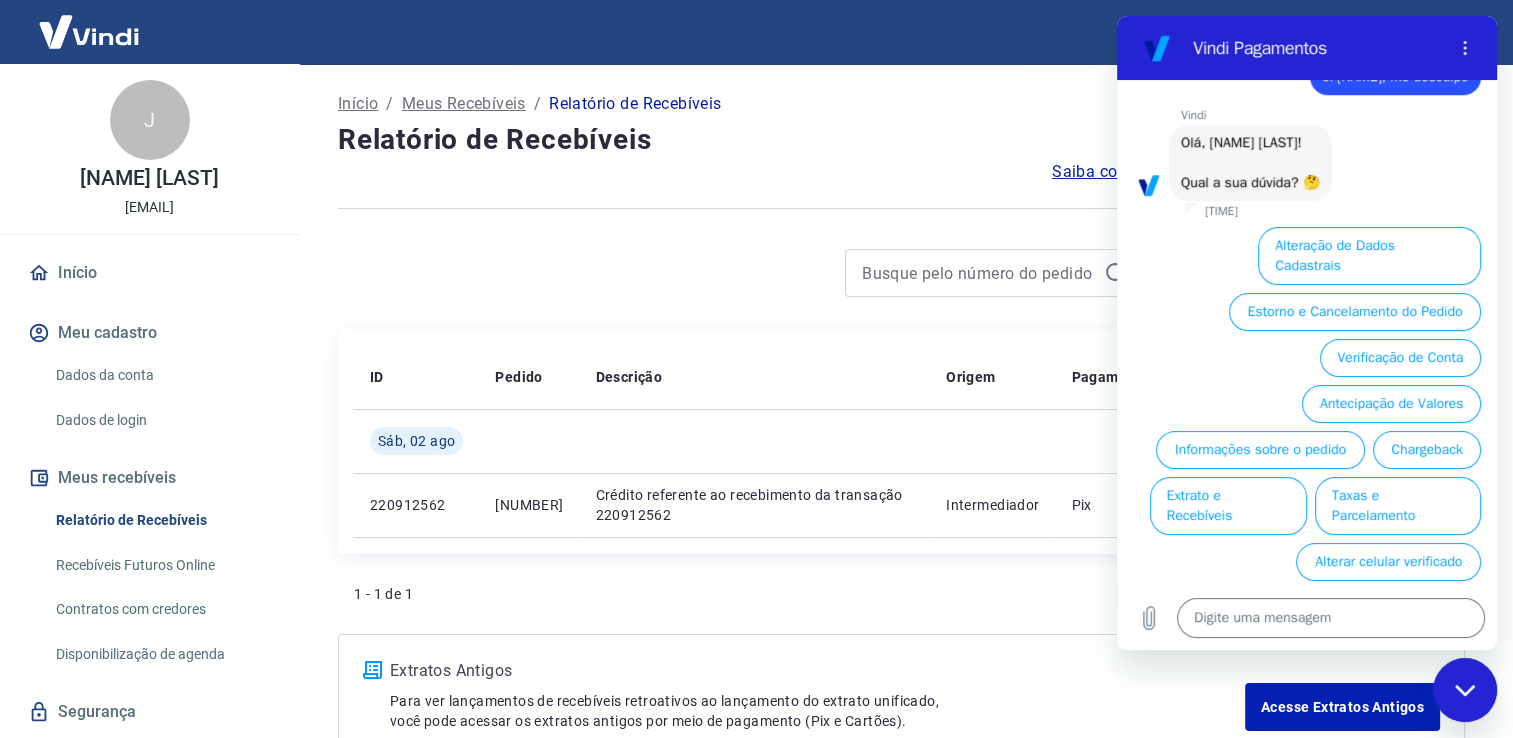 click on "ID Pedido Descrição Origem Pagamento Parcelas Valor Líq. Tarifas Sáb, 02 ago [NUMBER] [NUMBER] Crédito referente ao recebimento da transação [NUMBER] Intermediador Pix 1/1 R$ 28,83" at bounding box center [901, 441] 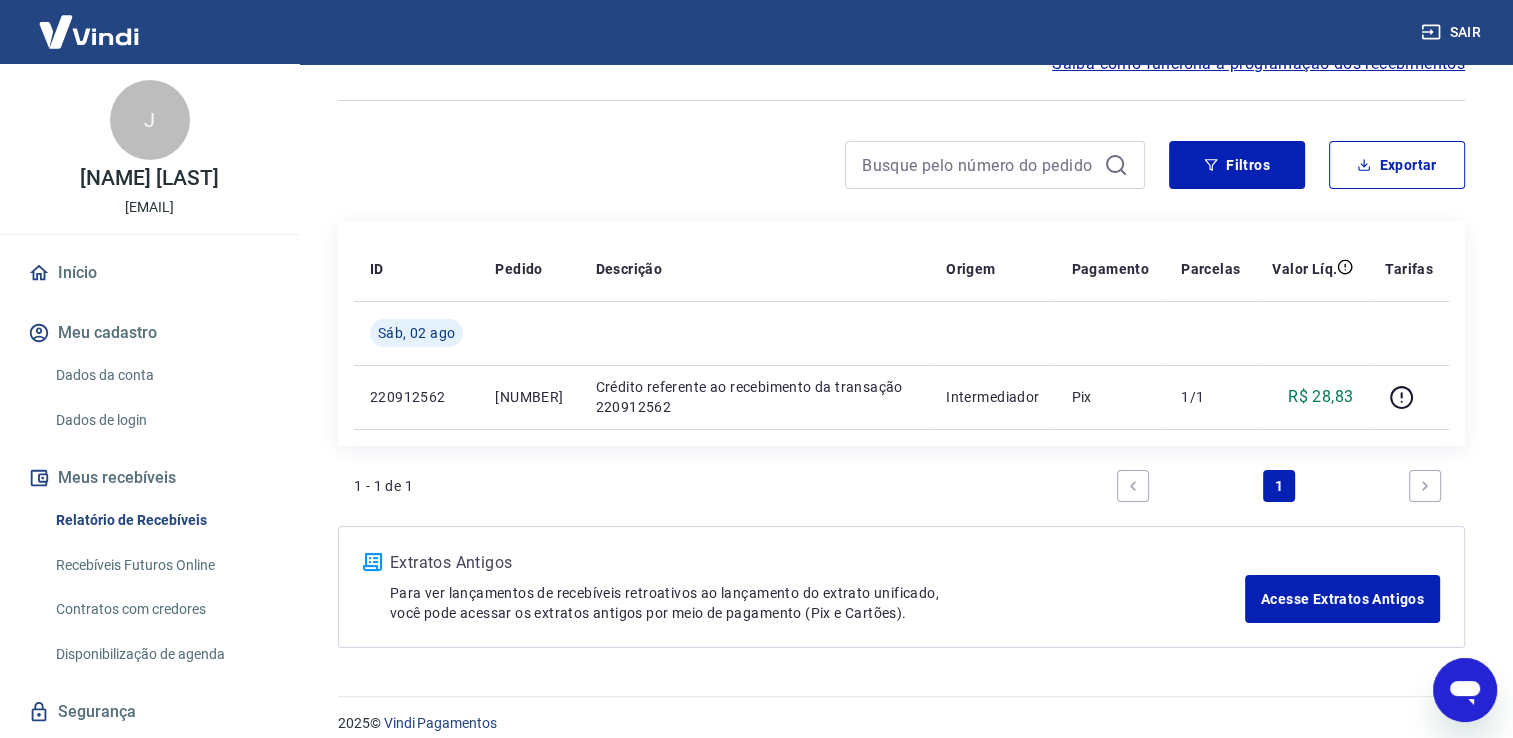 scroll, scrollTop: 126, scrollLeft: 0, axis: vertical 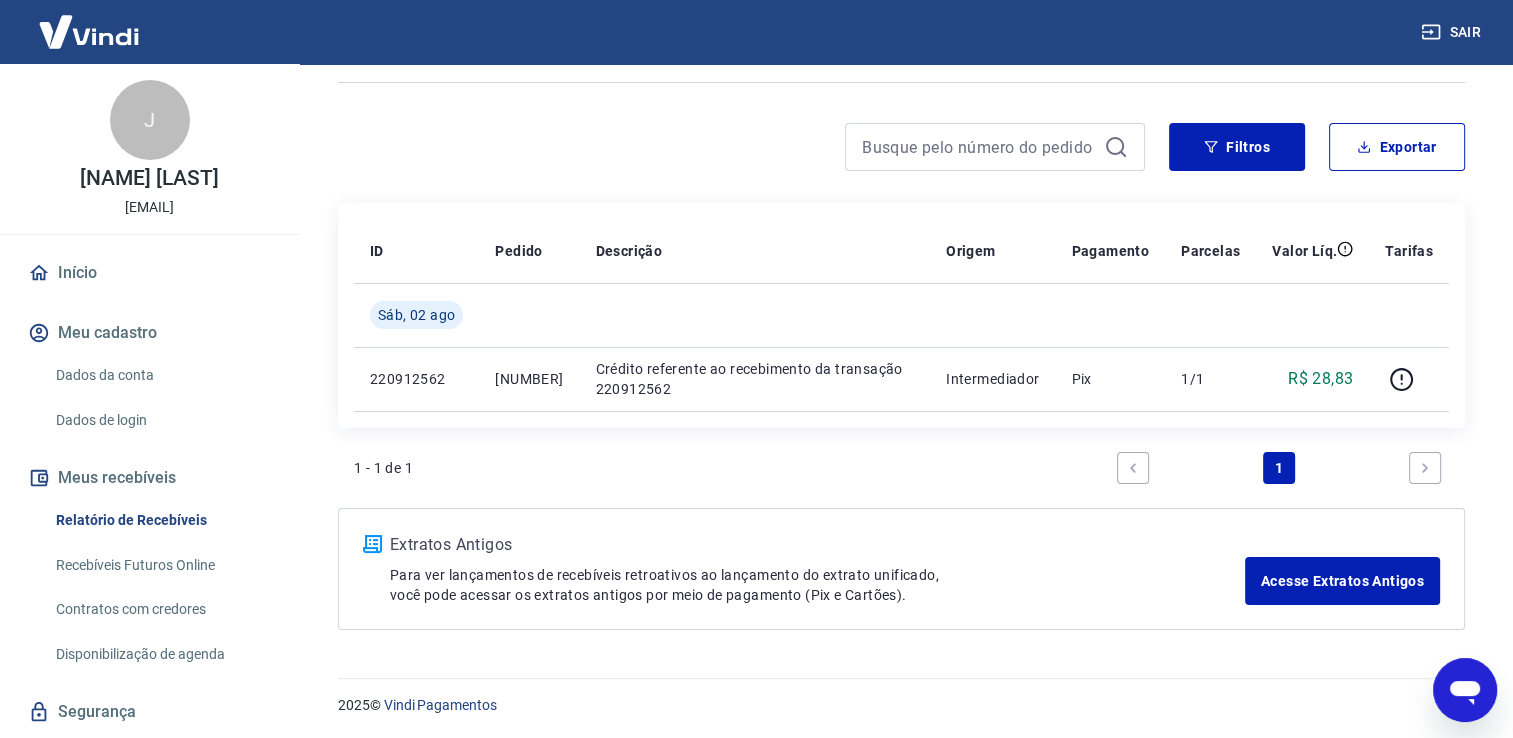 drag, startPoint x: 2889, startPoint y: 1383, endPoint x: 1460, endPoint y: 704, distance: 1582.1132 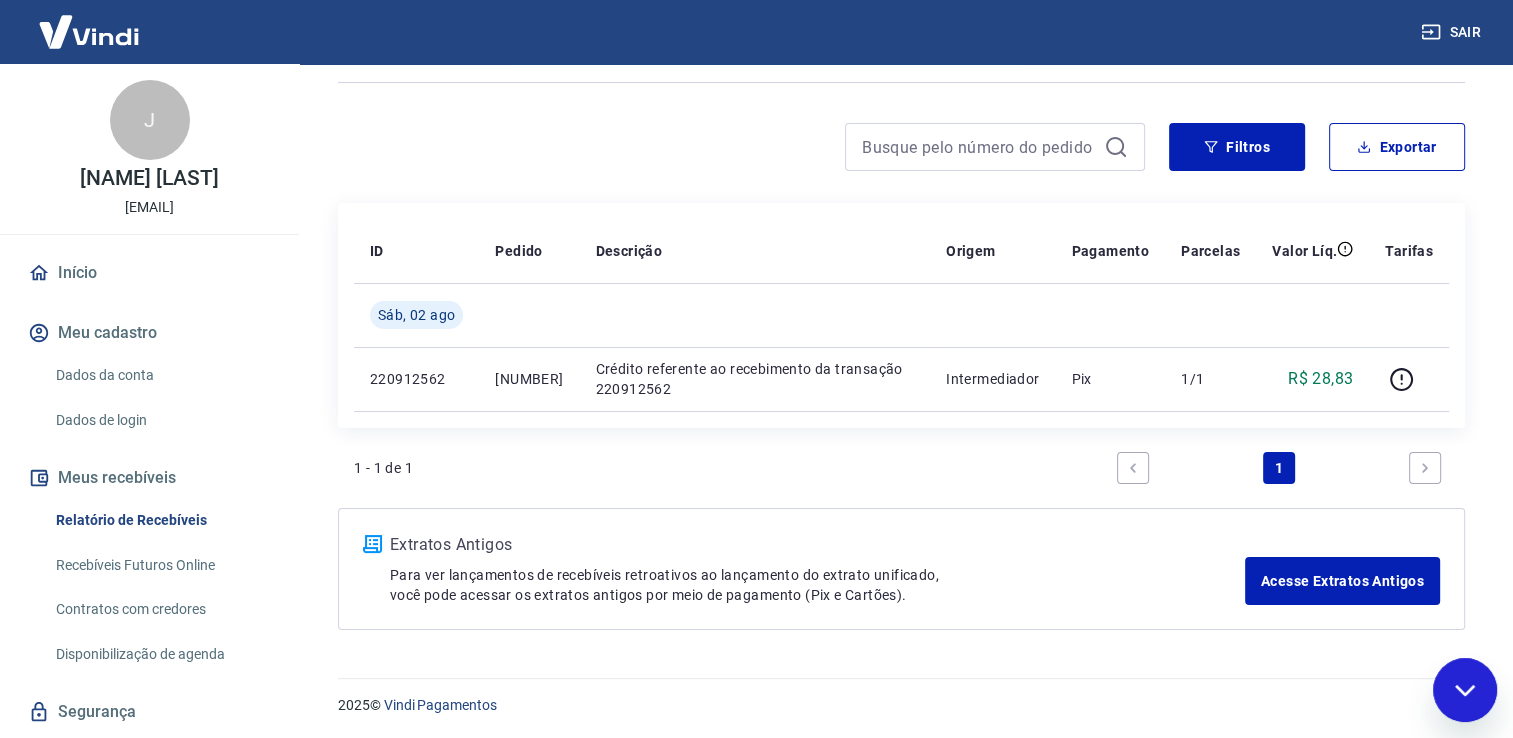 scroll, scrollTop: 0, scrollLeft: 0, axis: both 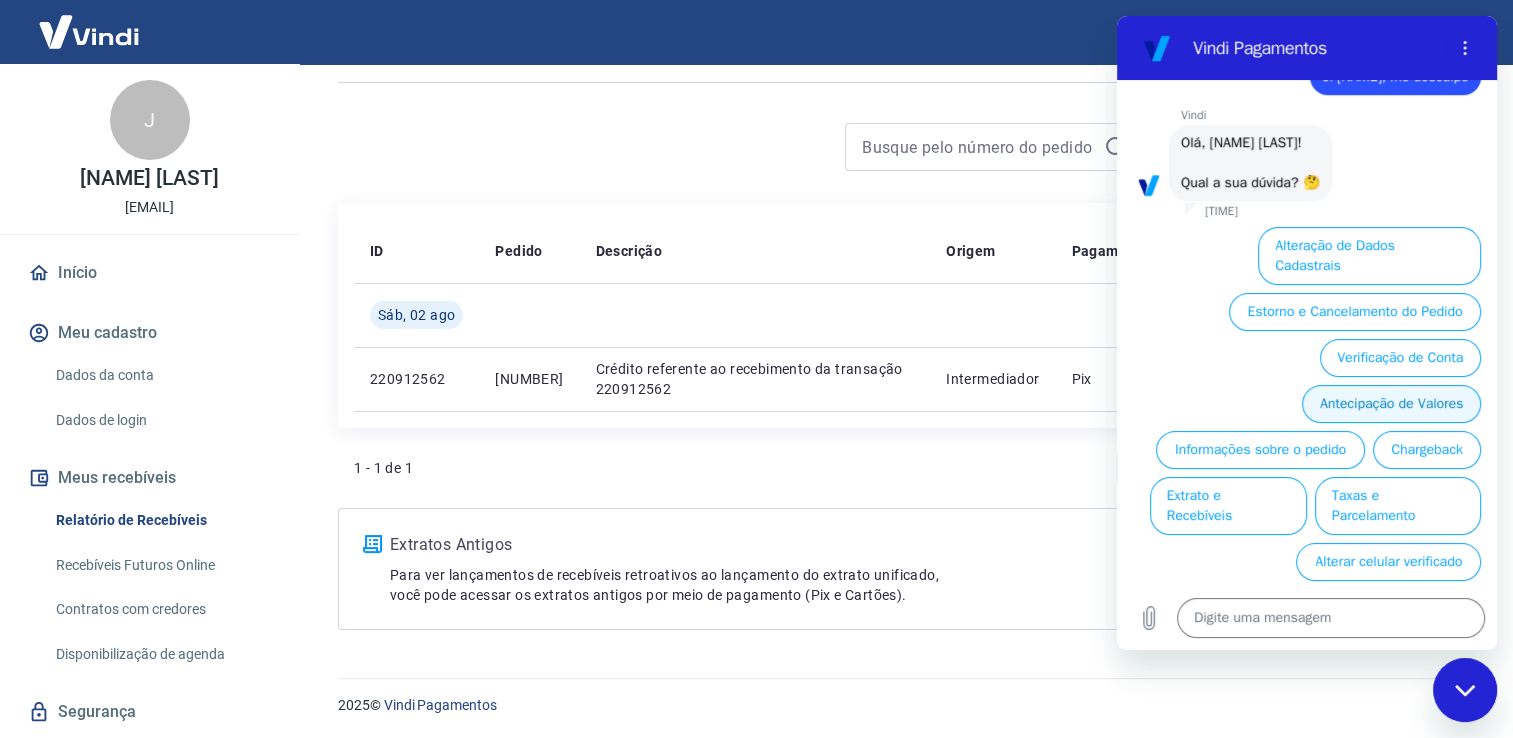 click on "Antecipação de Valores" at bounding box center (1391, 404) 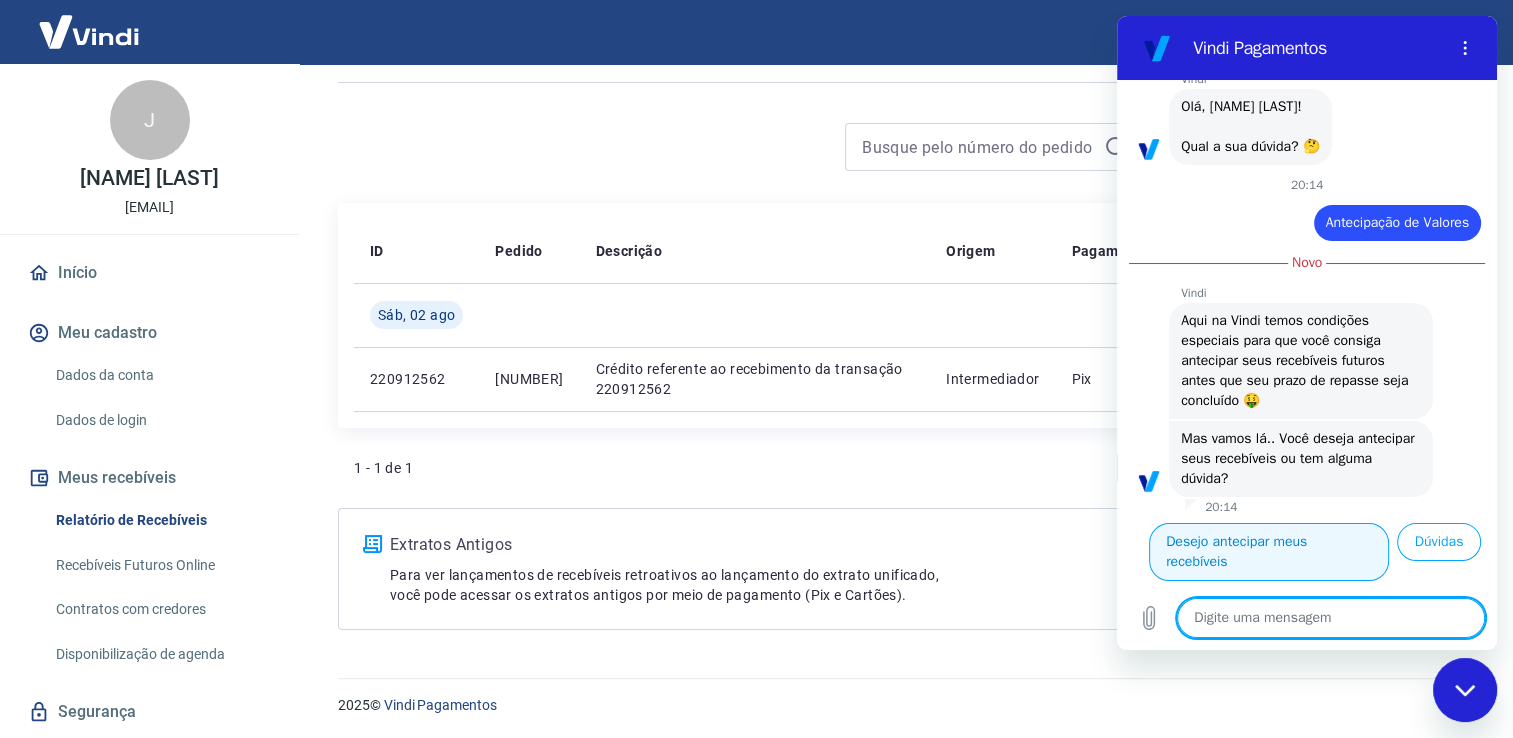 scroll, scrollTop: 1068, scrollLeft: 0, axis: vertical 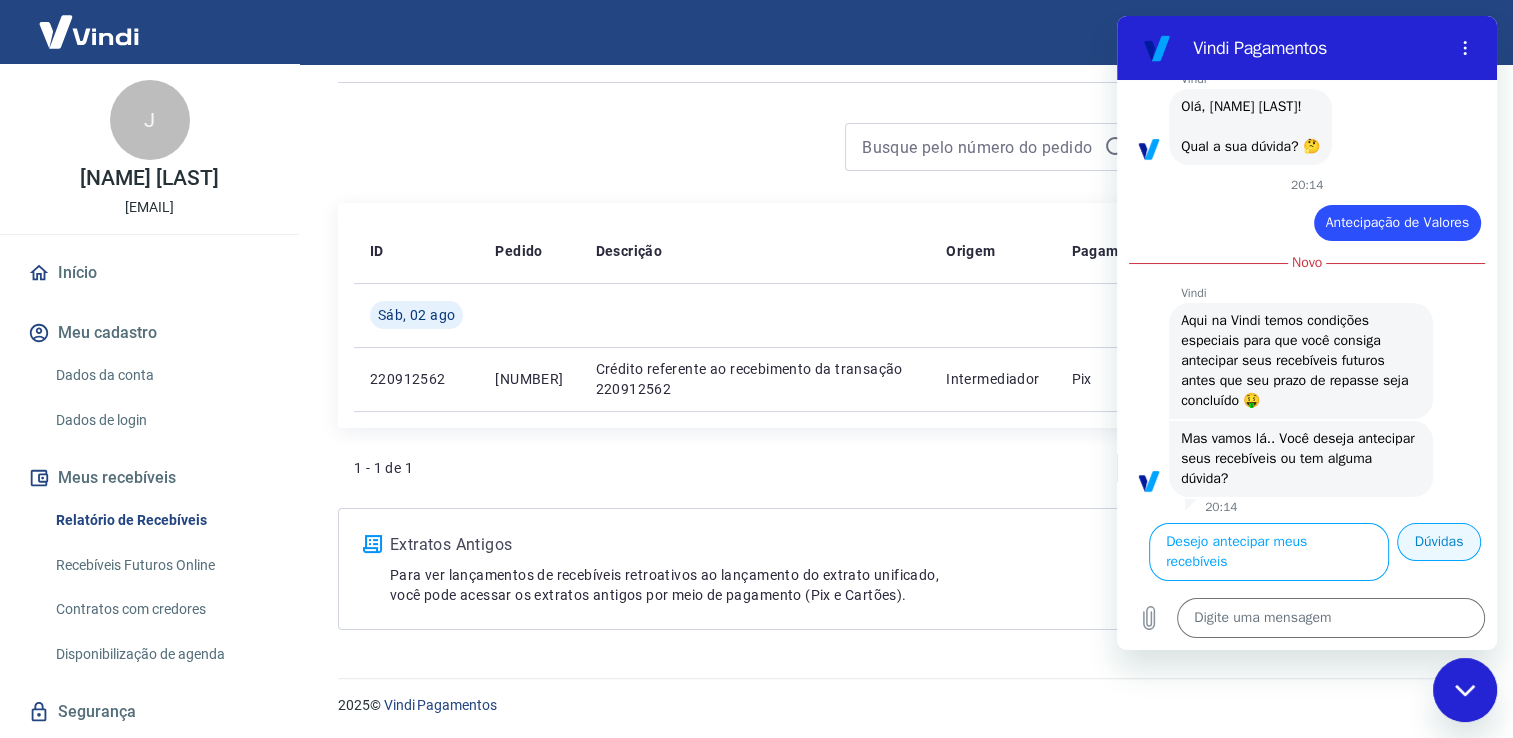 click on "Dúvidas" at bounding box center [1439, 542] 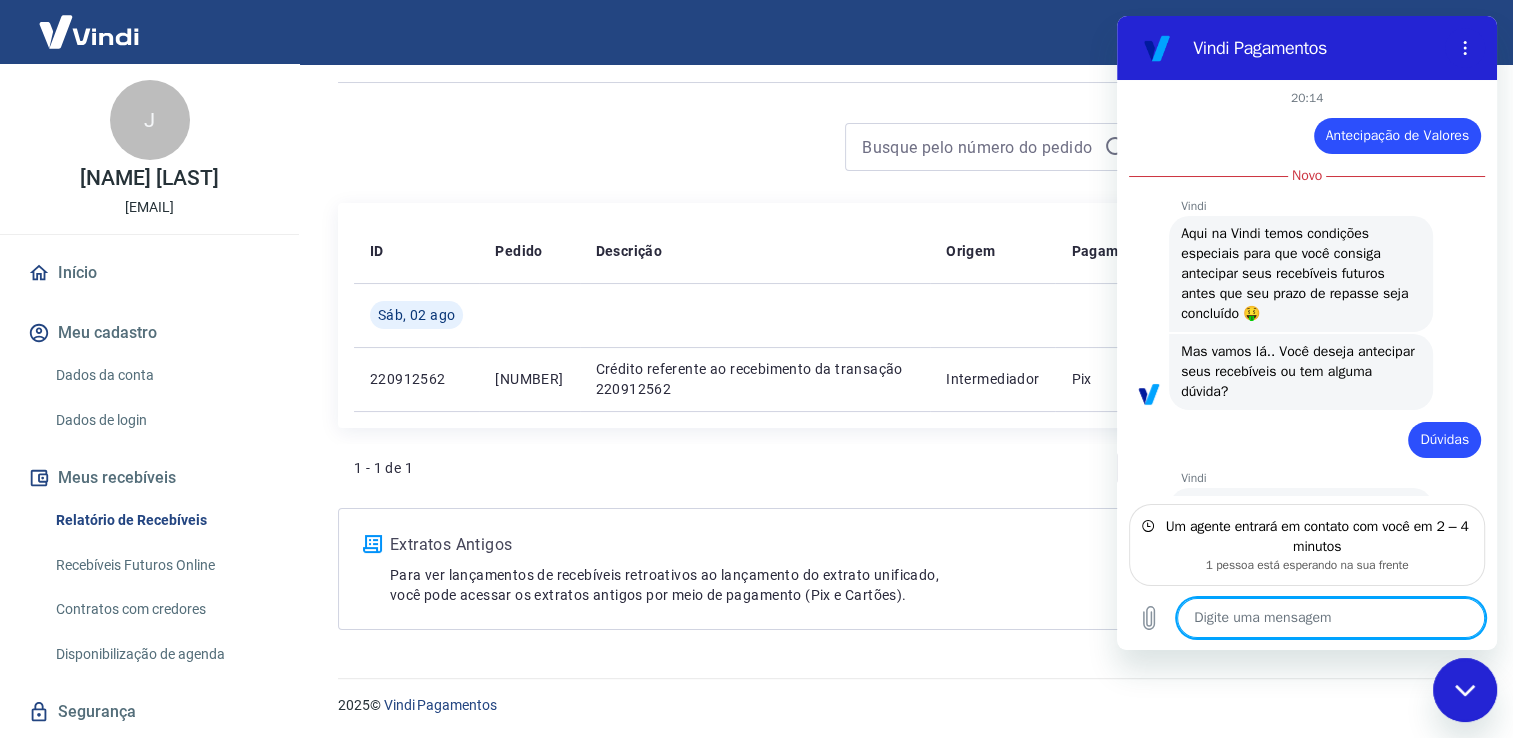 scroll, scrollTop: 1200, scrollLeft: 0, axis: vertical 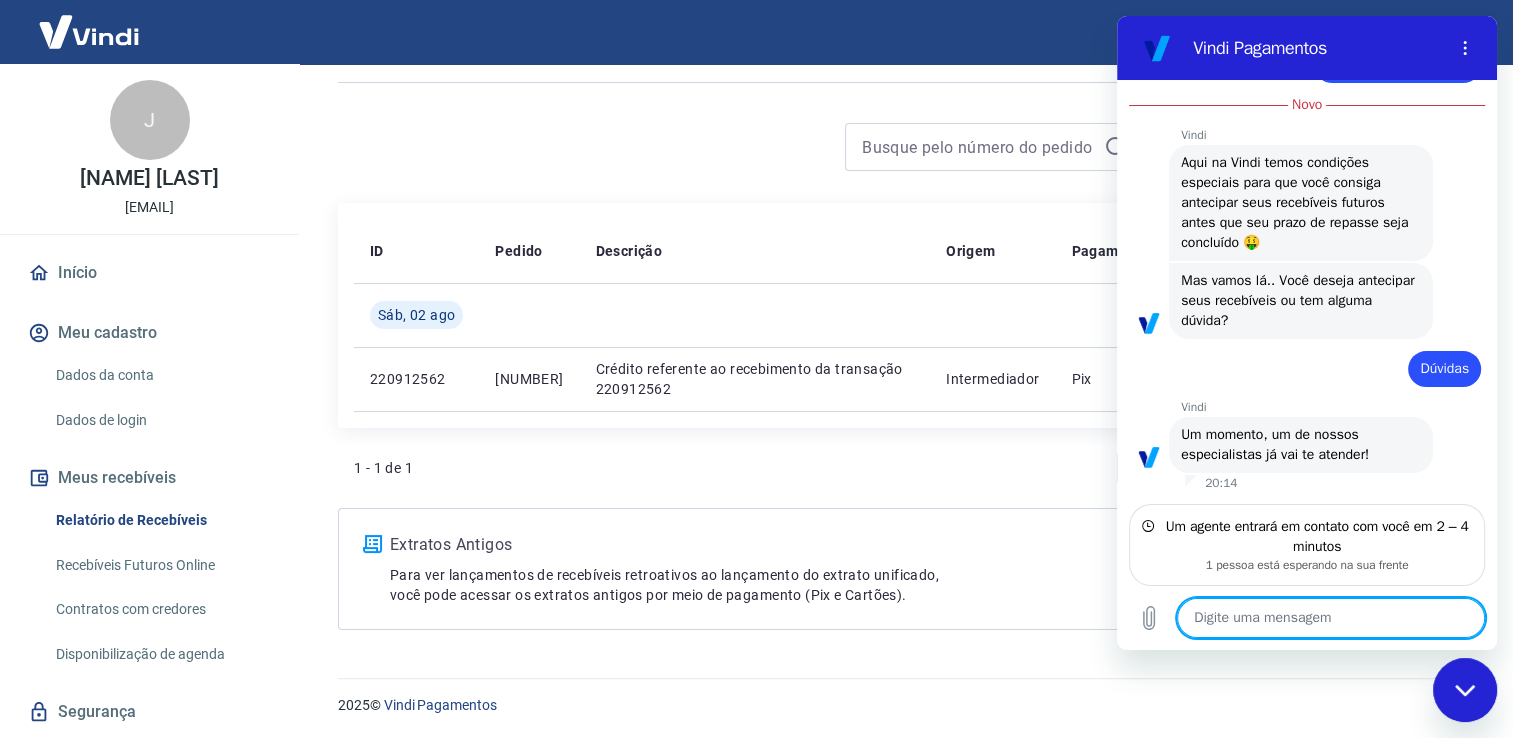type on "x" 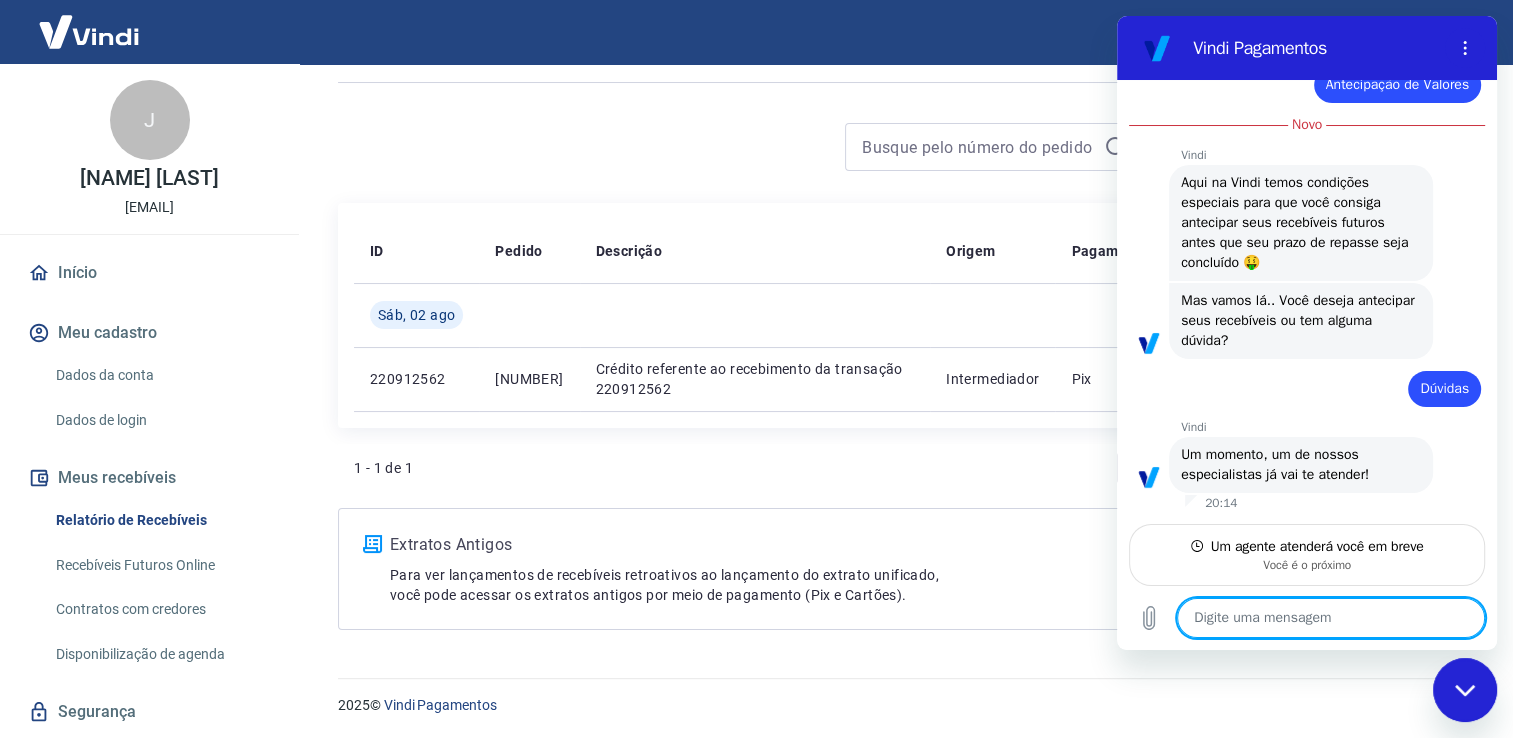 scroll, scrollTop: 1180, scrollLeft: 0, axis: vertical 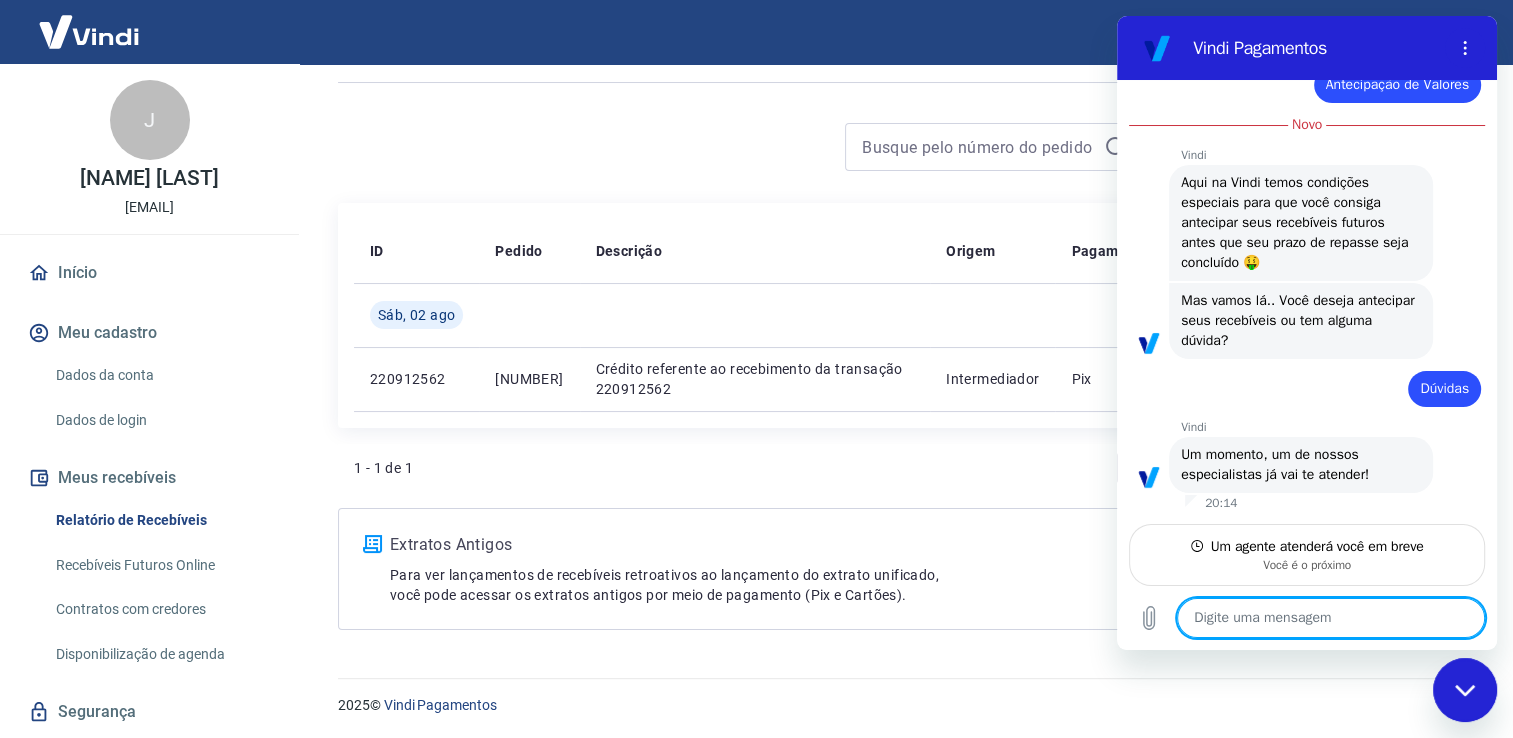 click at bounding box center [1331, 618] 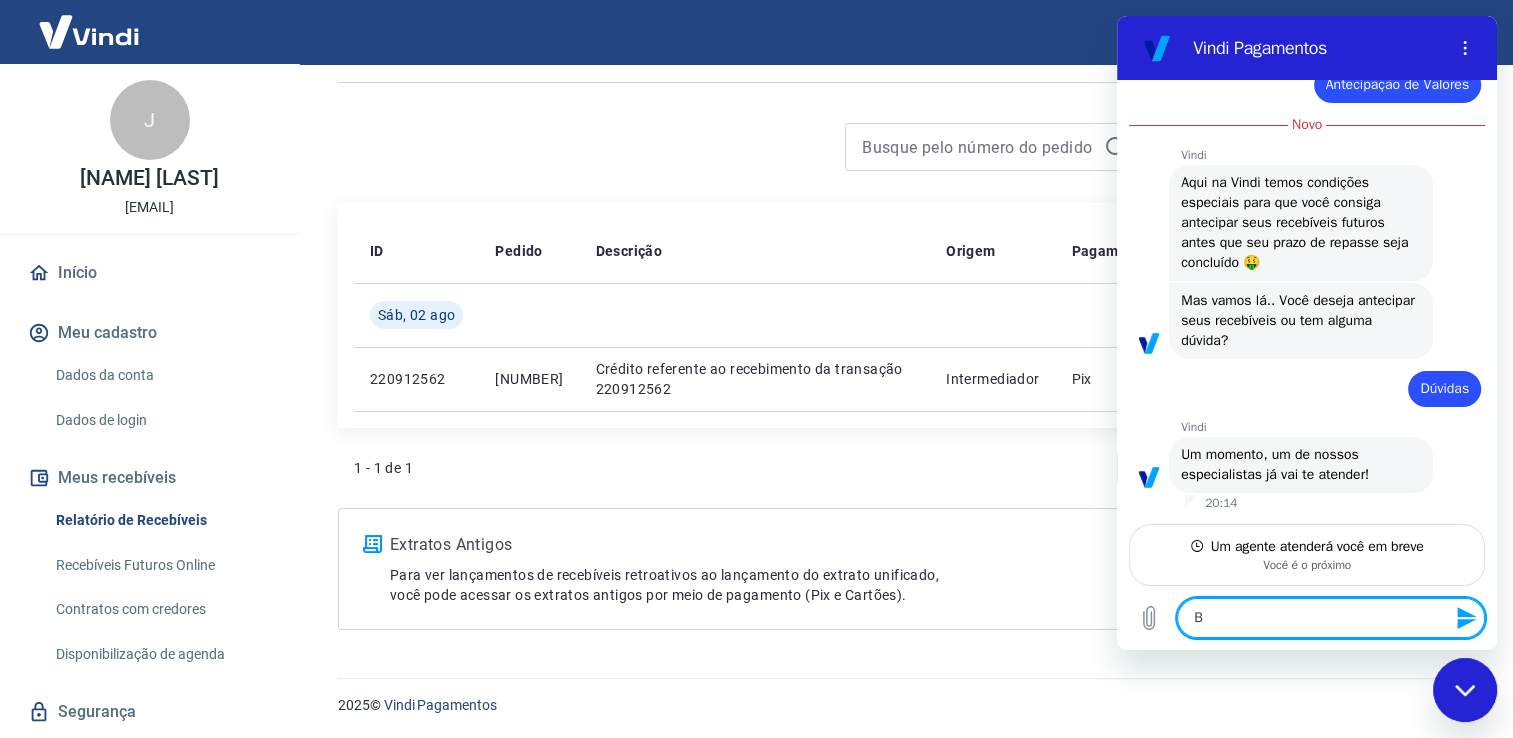 type on "Bo" 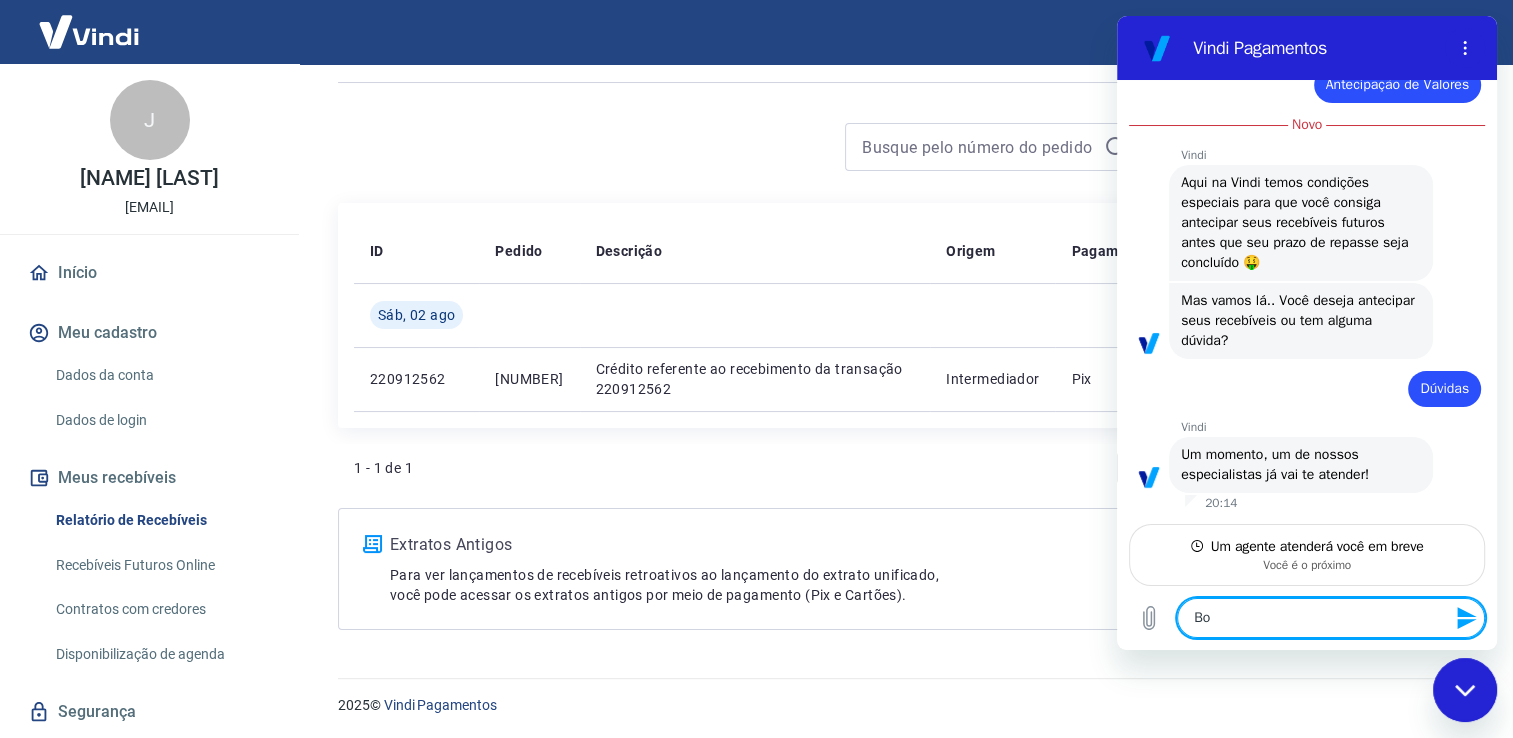 type on "x" 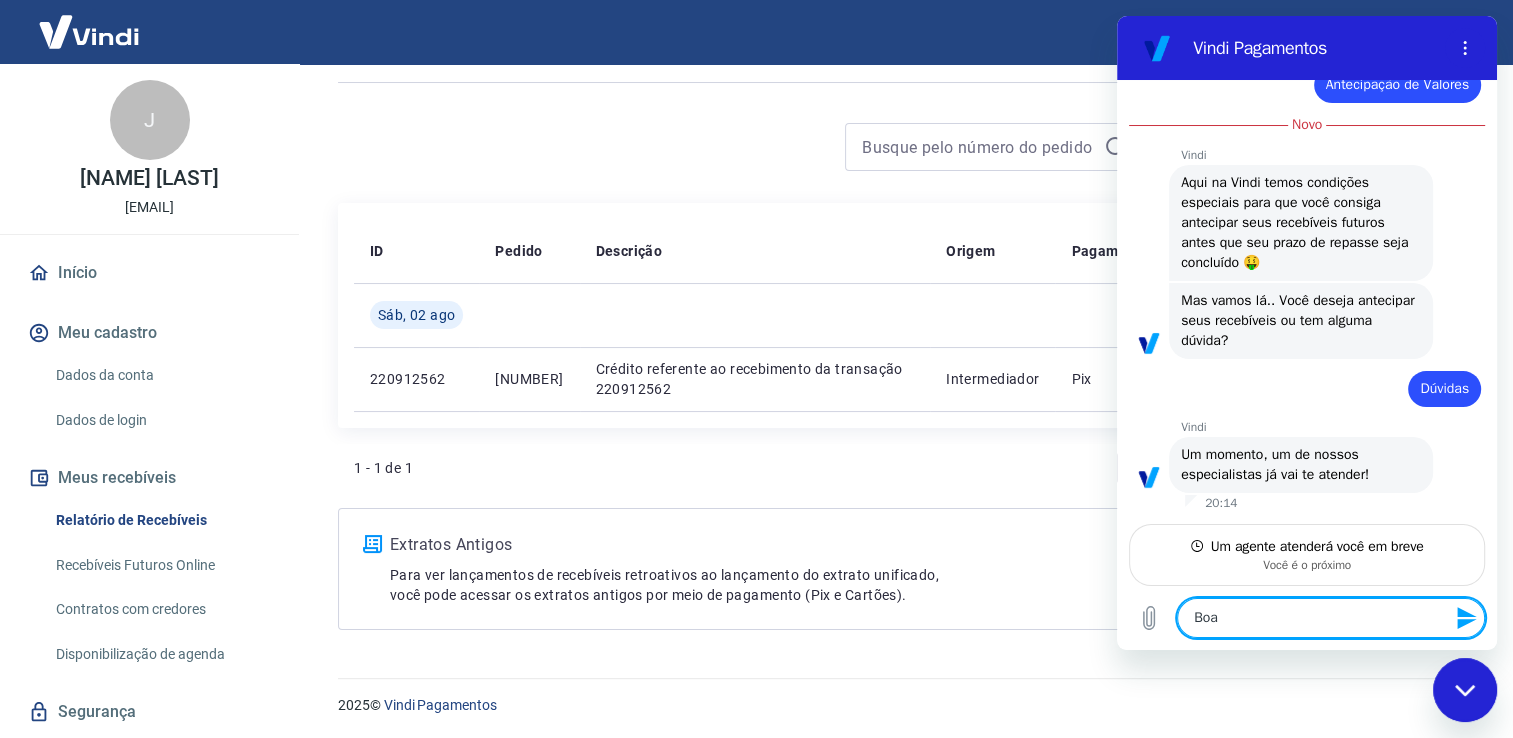 type on "Boa" 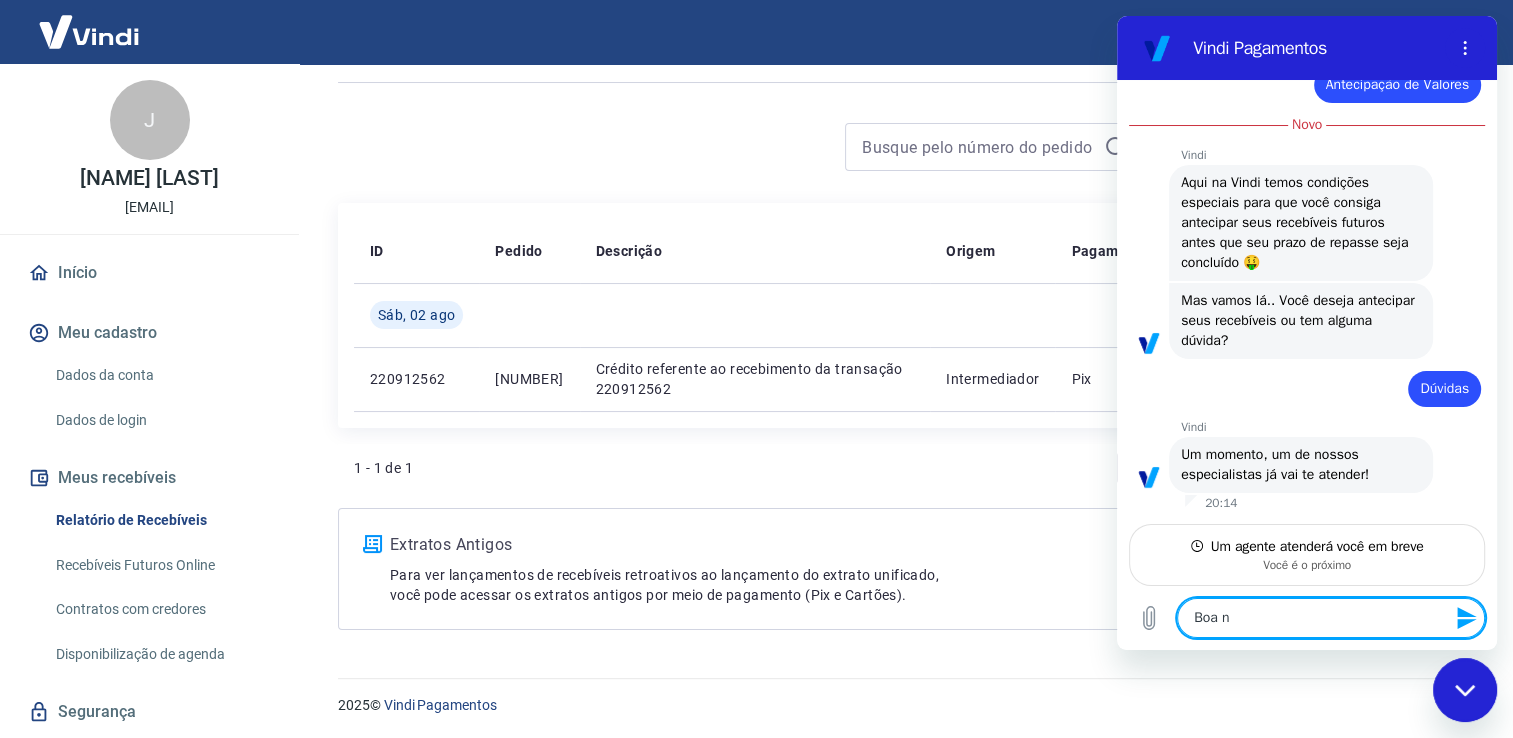 type on "Boa no" 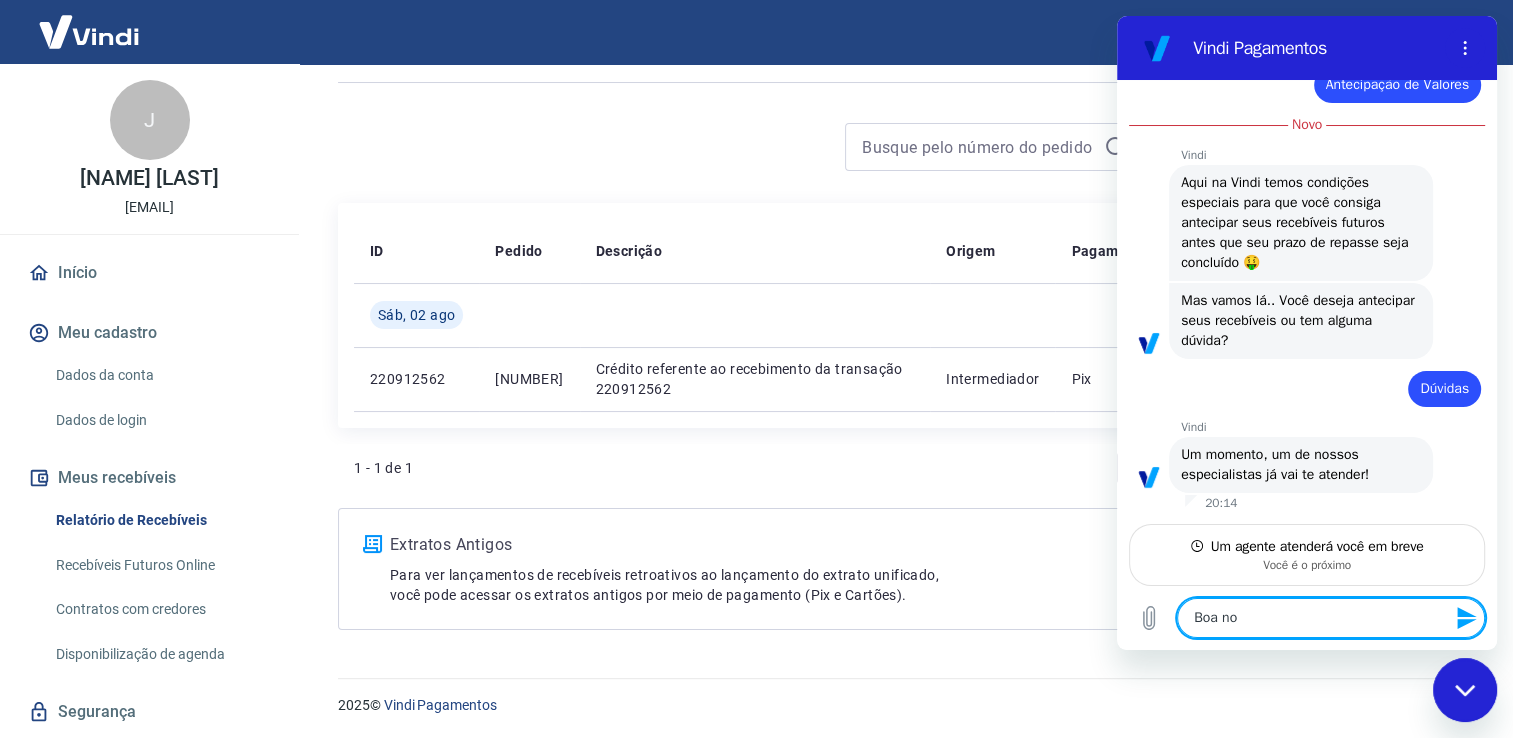 type on "Boa noi" 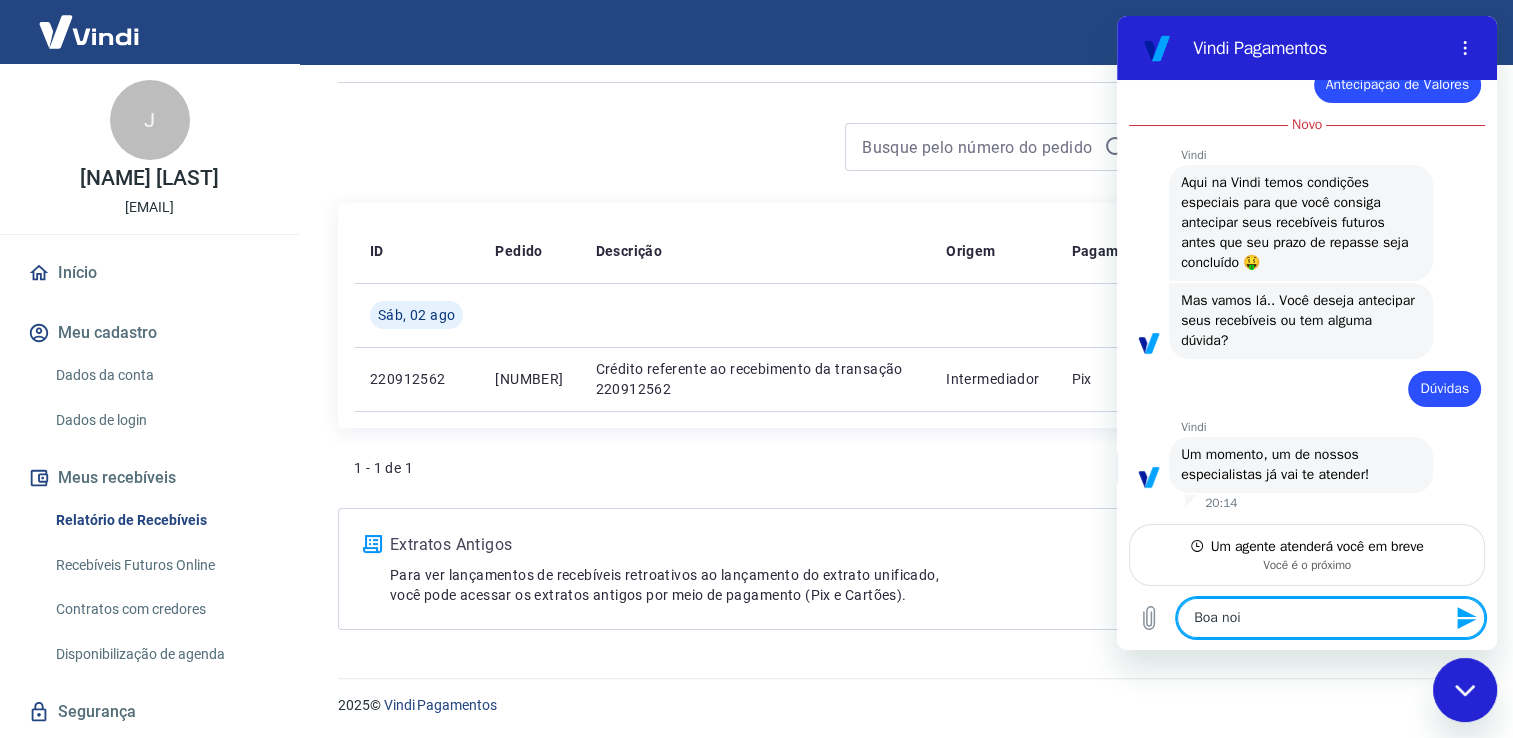 type on "Boa noit" 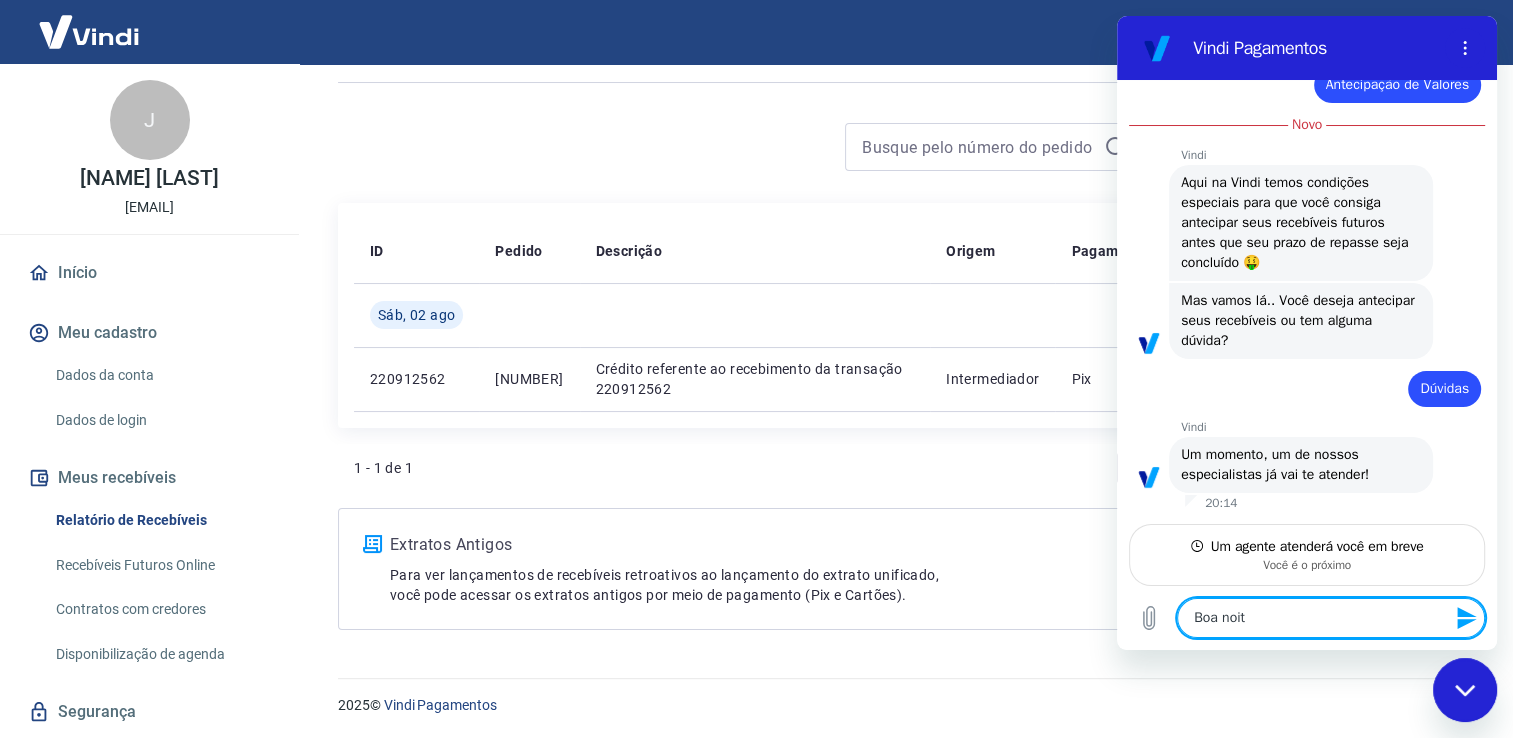 type on "Boa noite" 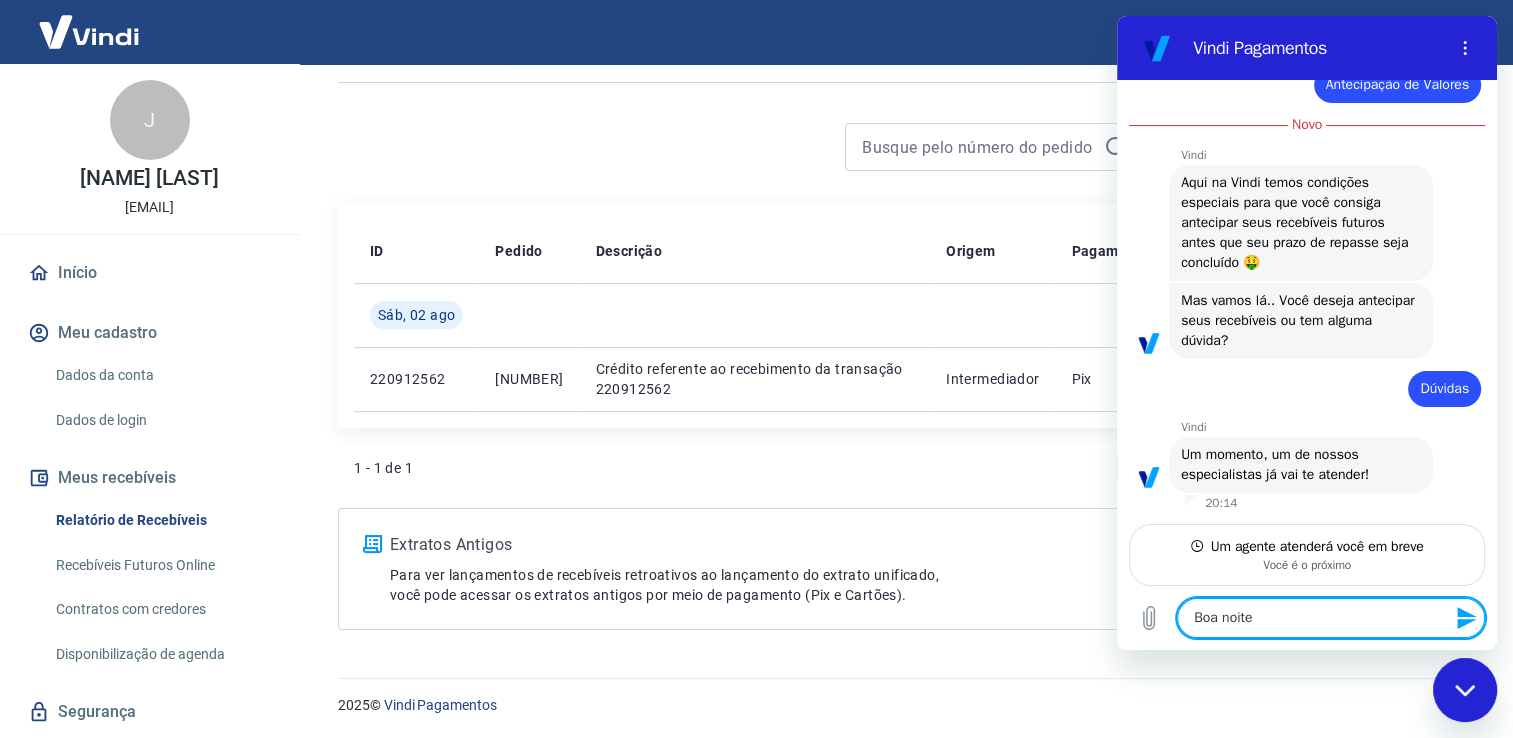 type on "Boa noite" 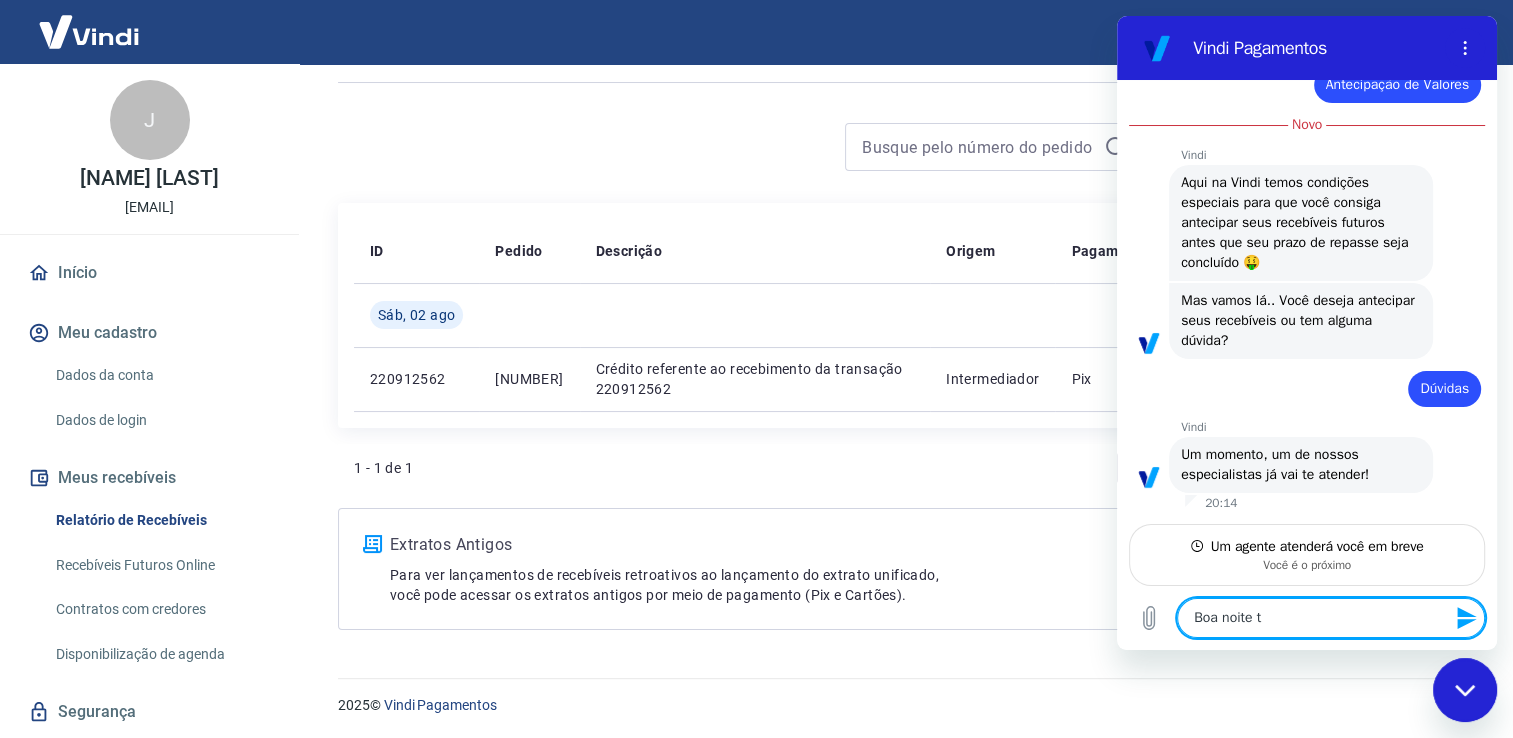 type on "Boa noite tu" 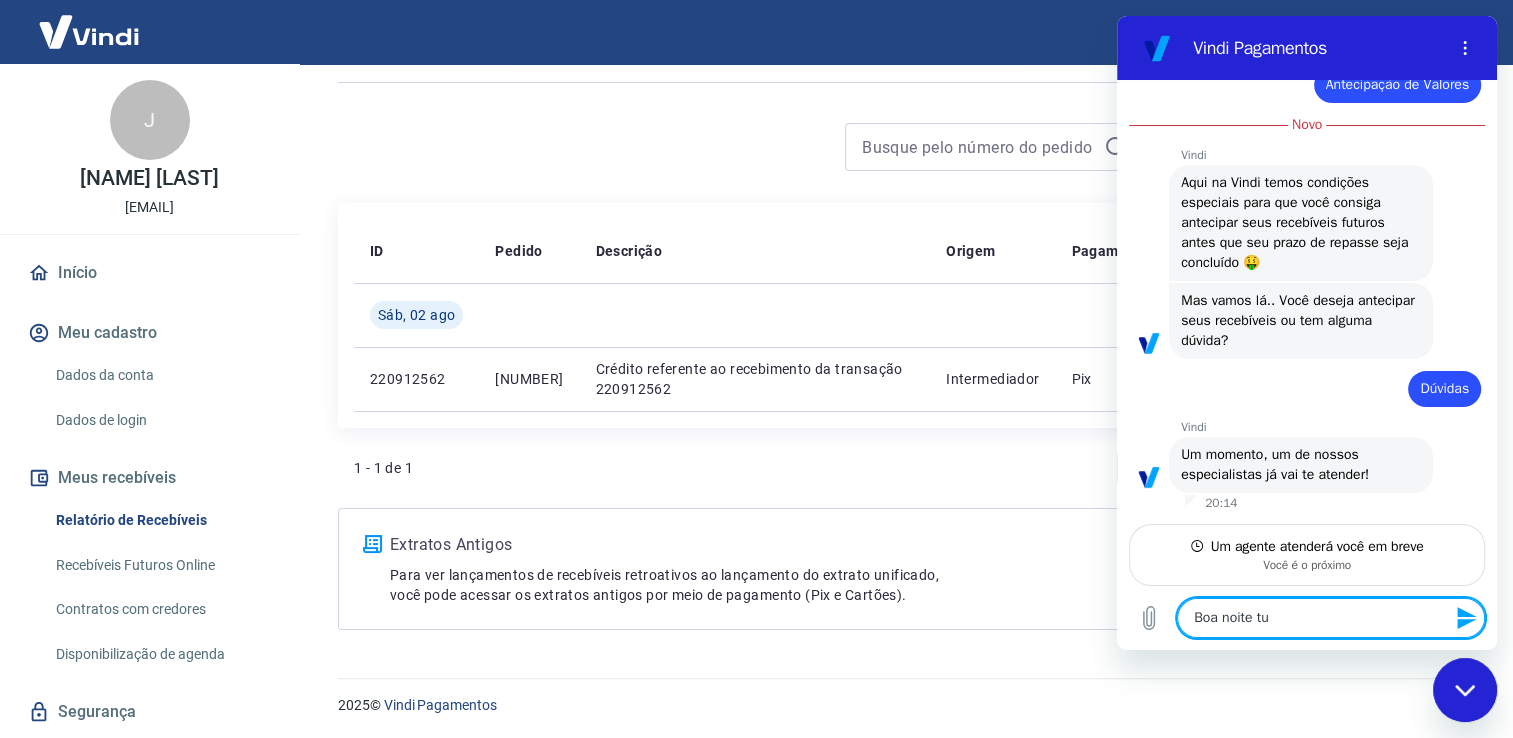 type on "x" 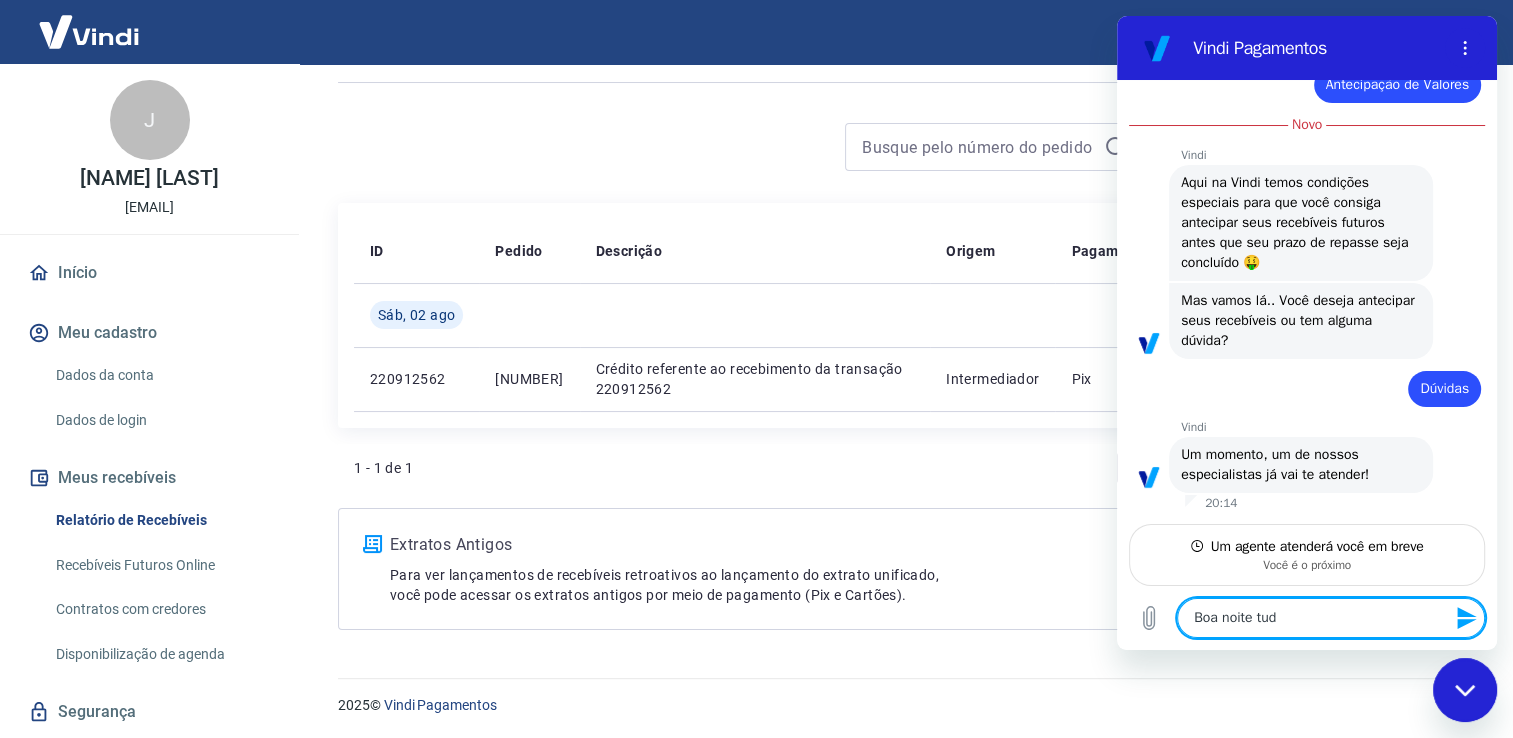 type on "Boa noite tudo" 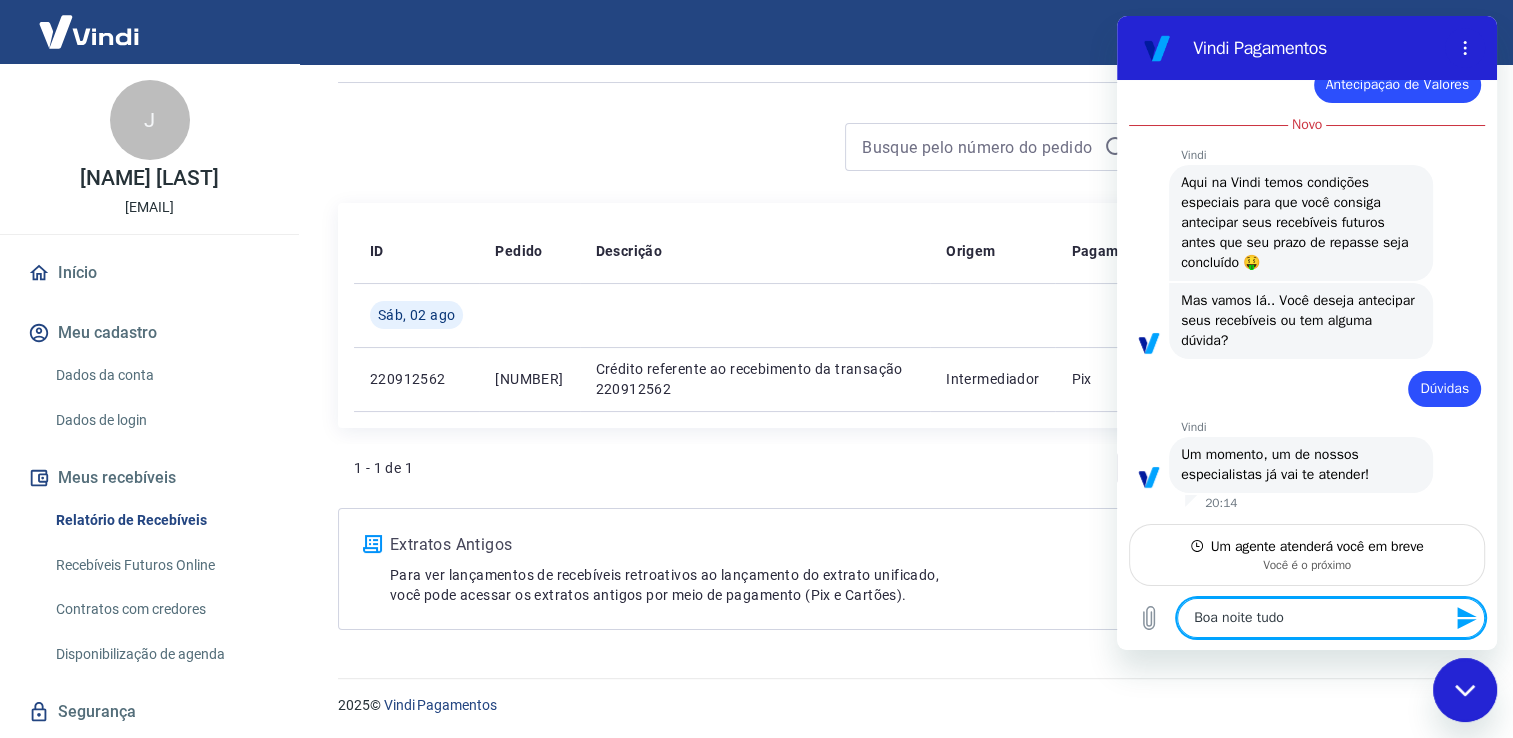 type on "x" 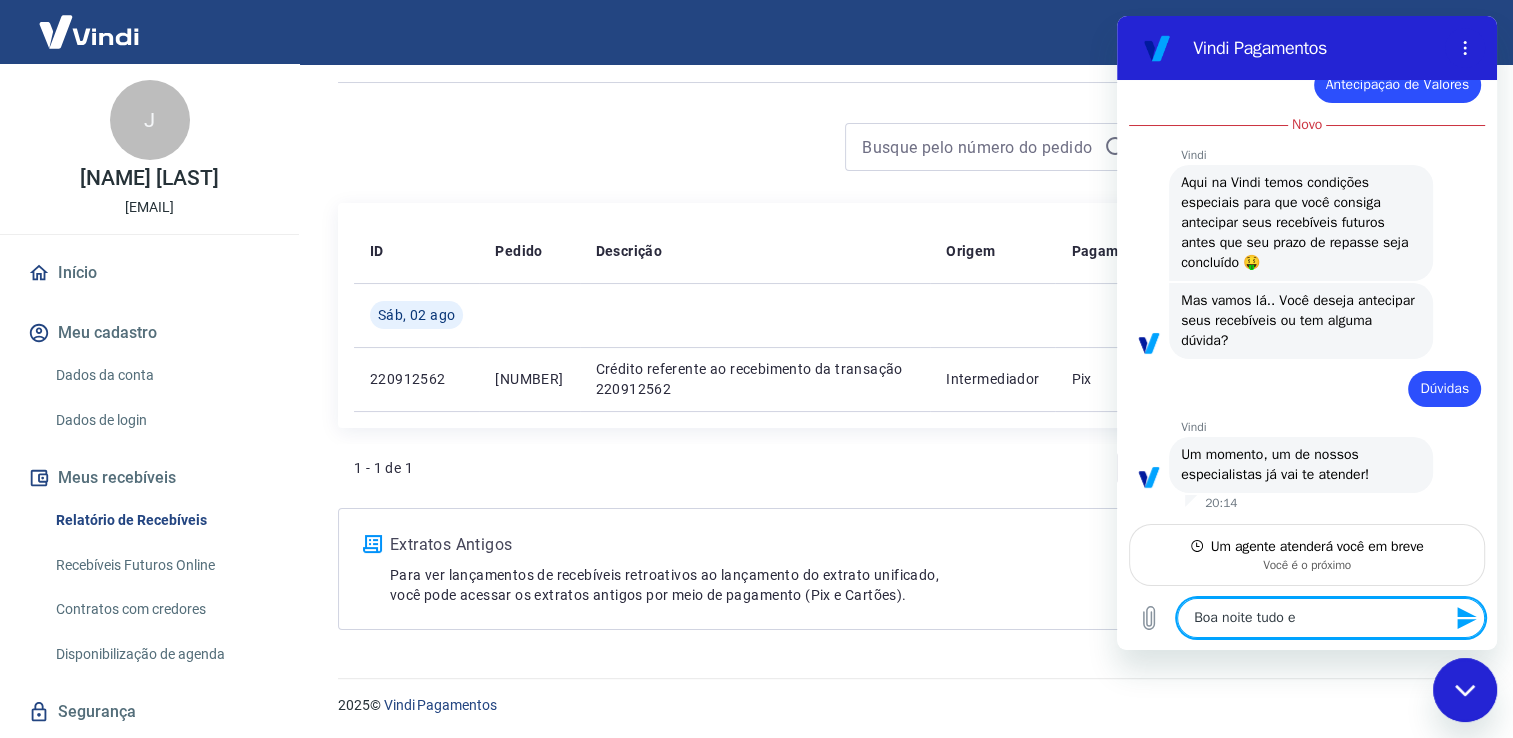 type on "Boa noite tudo eb" 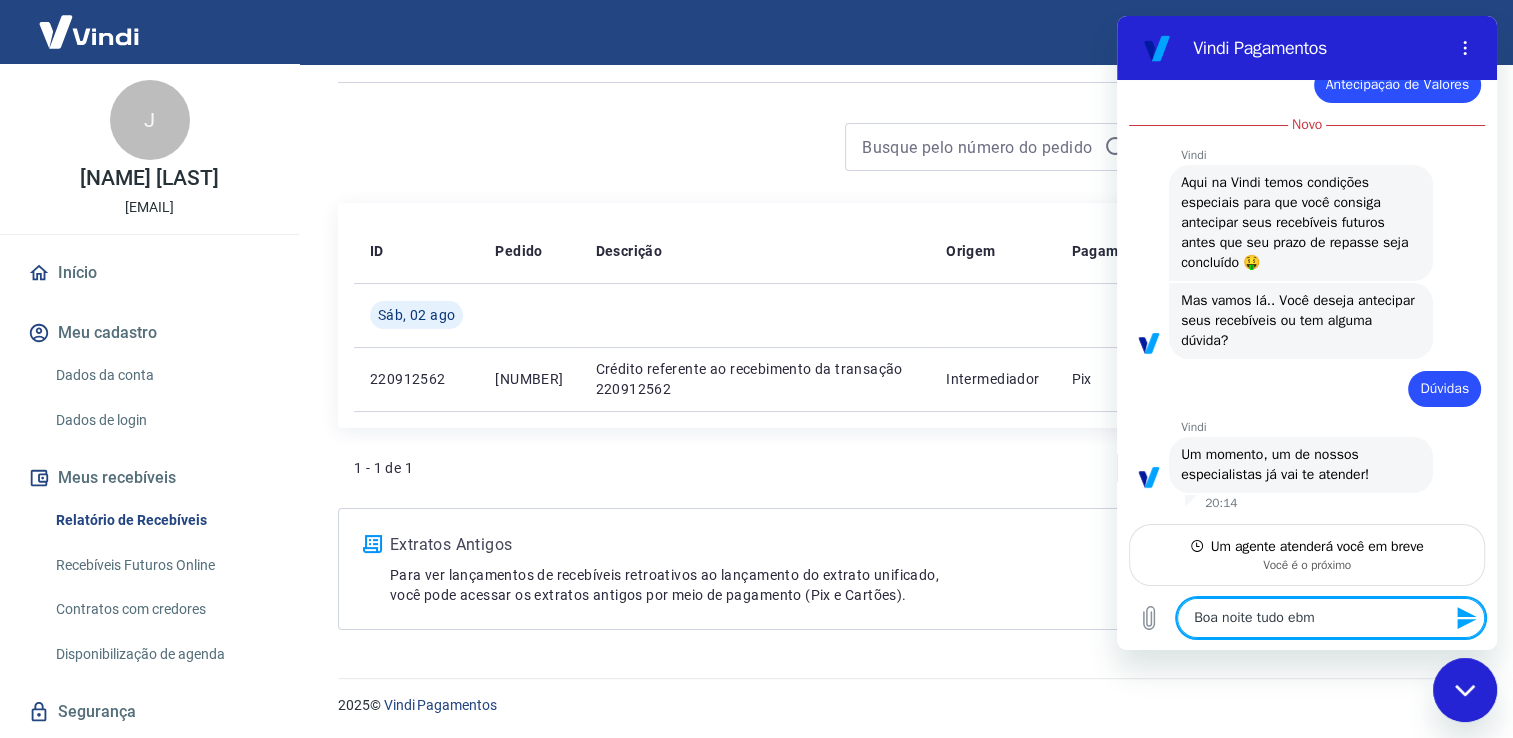 type on "Boa noite tudo ebm" 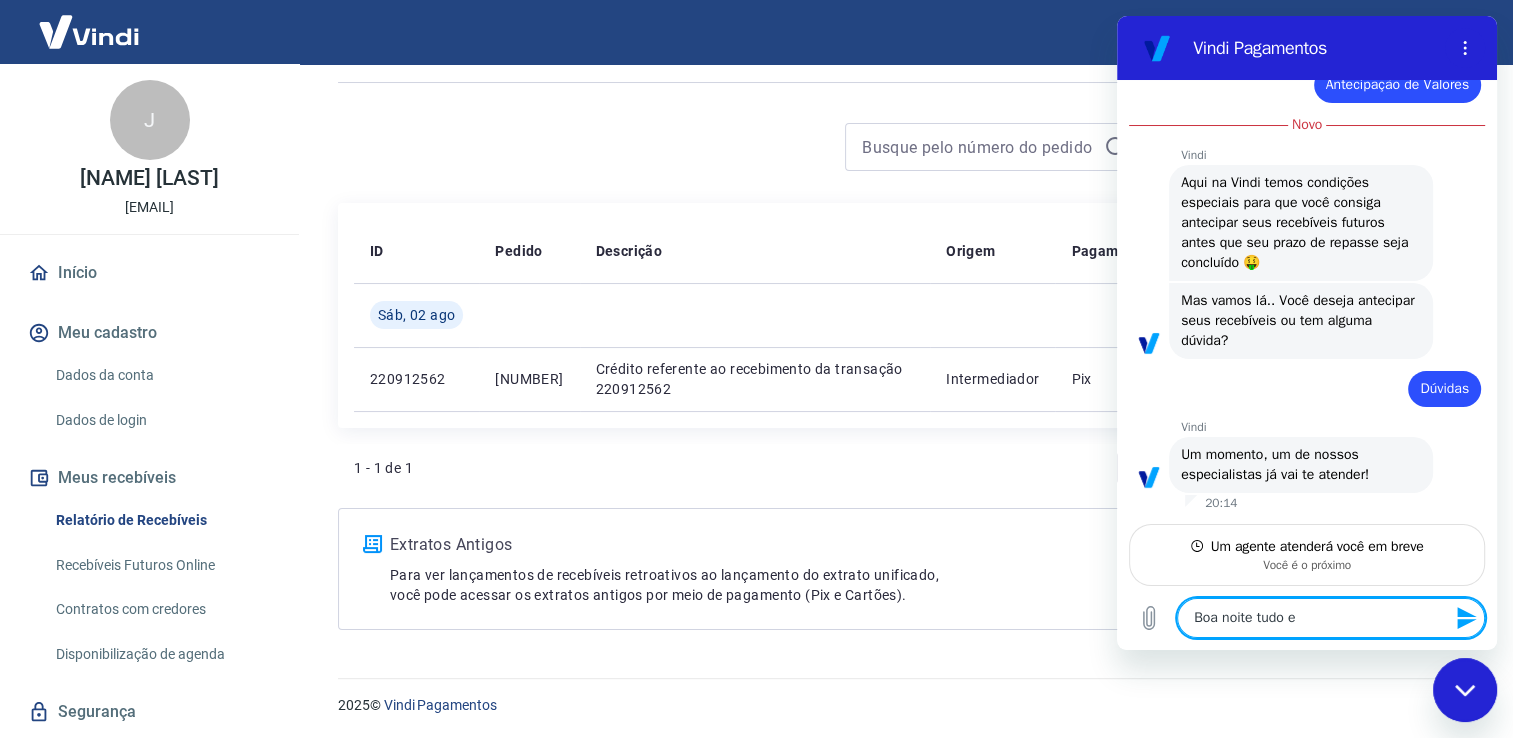 type on "Boa noite tudo" 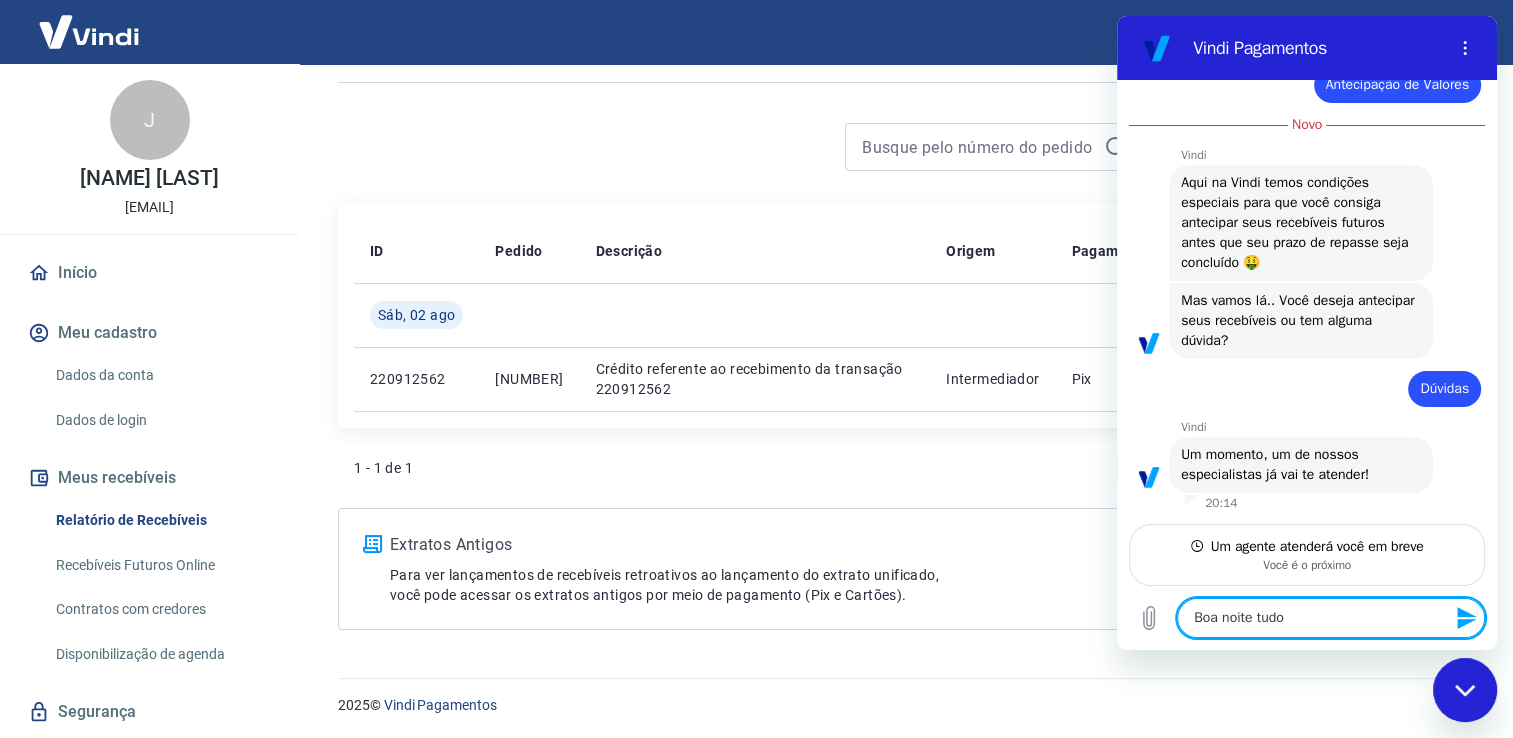 type on "Boa noite tudo b" 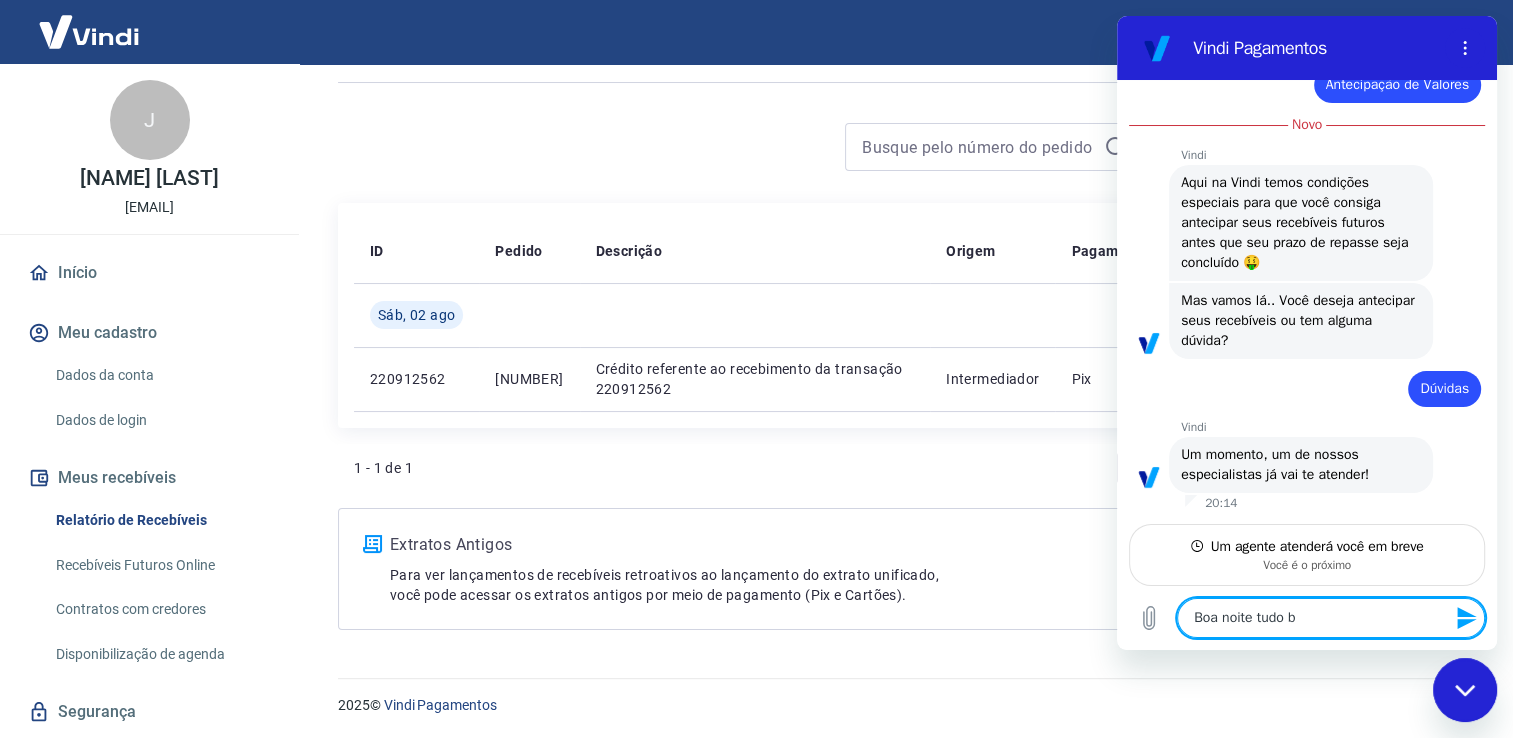 type on "Boa noite tudo be" 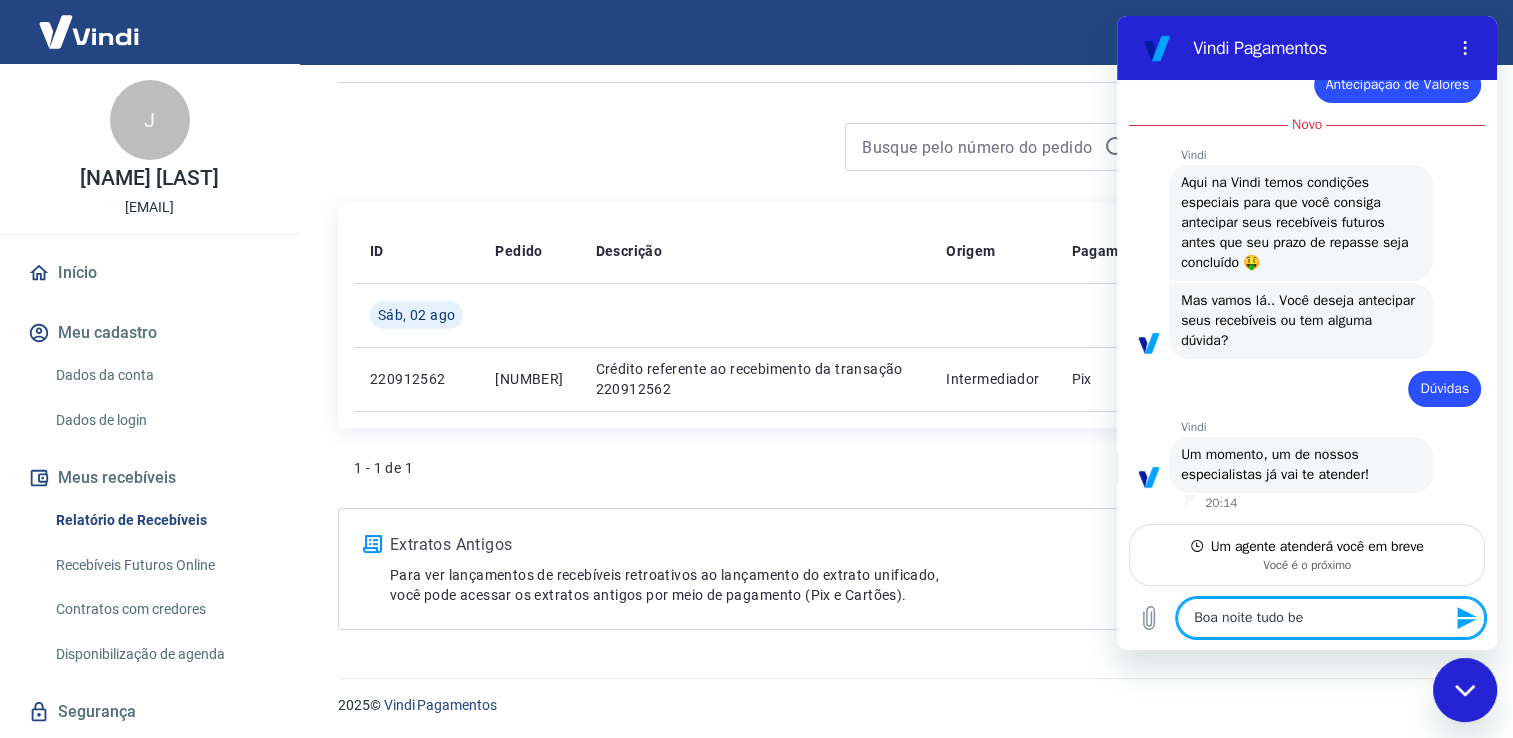 type on "Boa noite tudo bem" 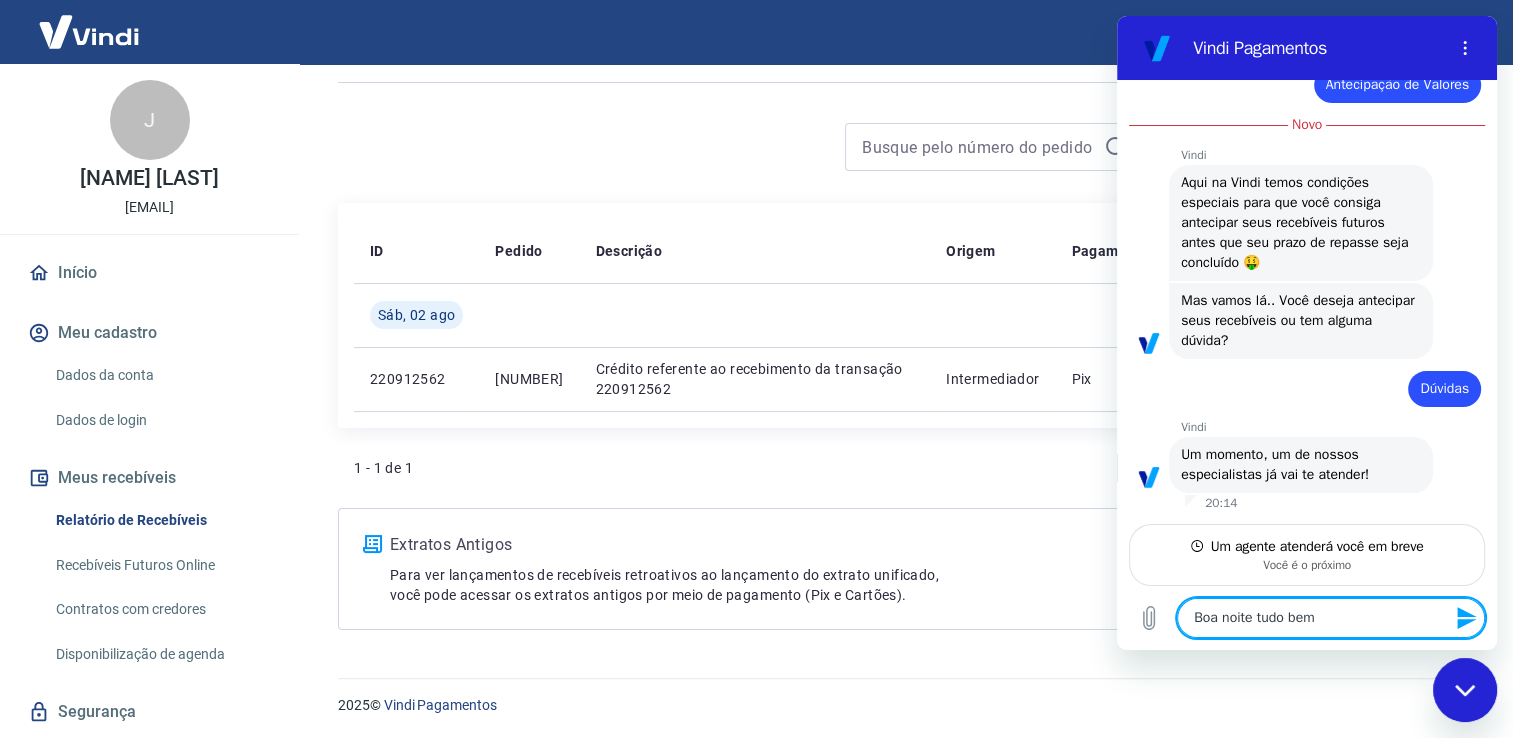 type on "x" 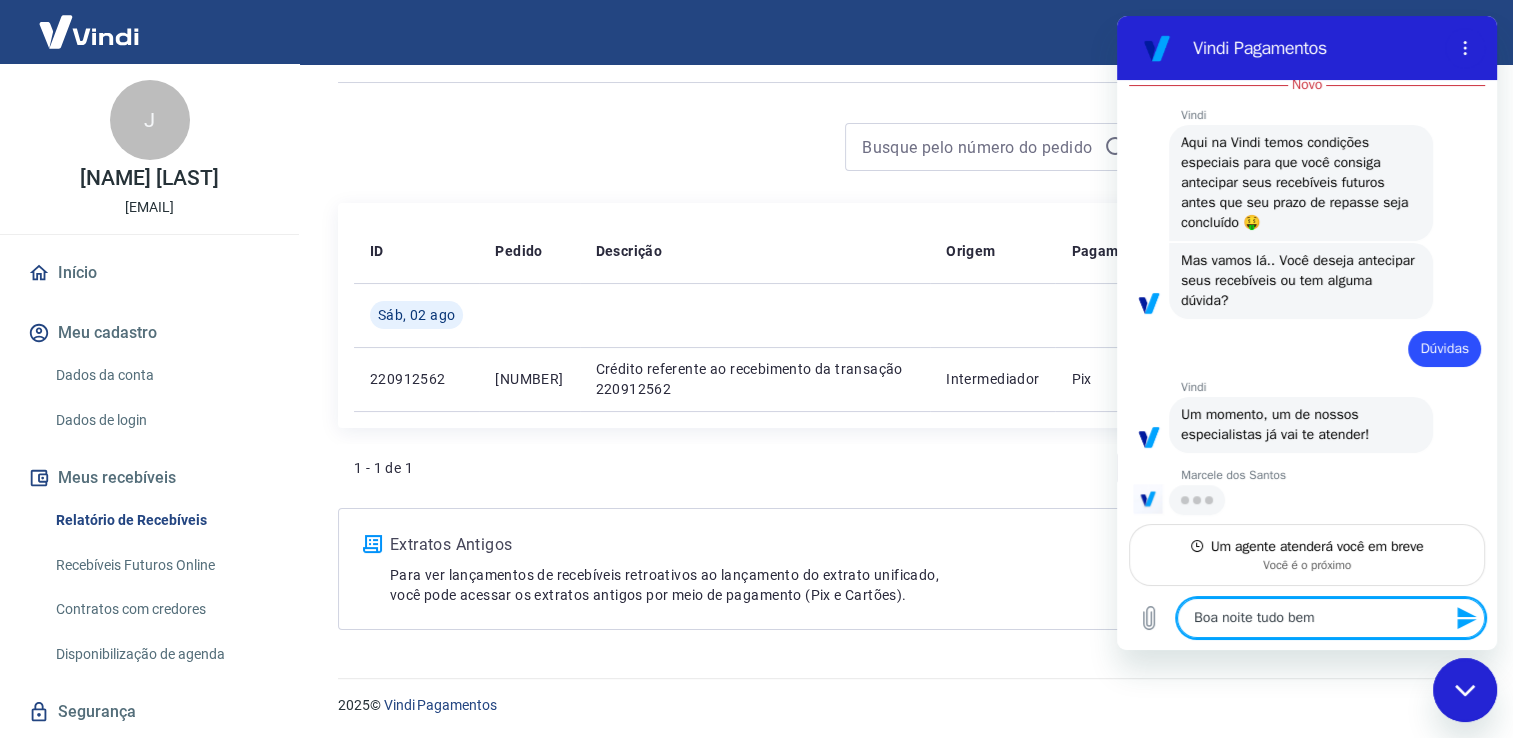 type on "Boa noite tudo bem?" 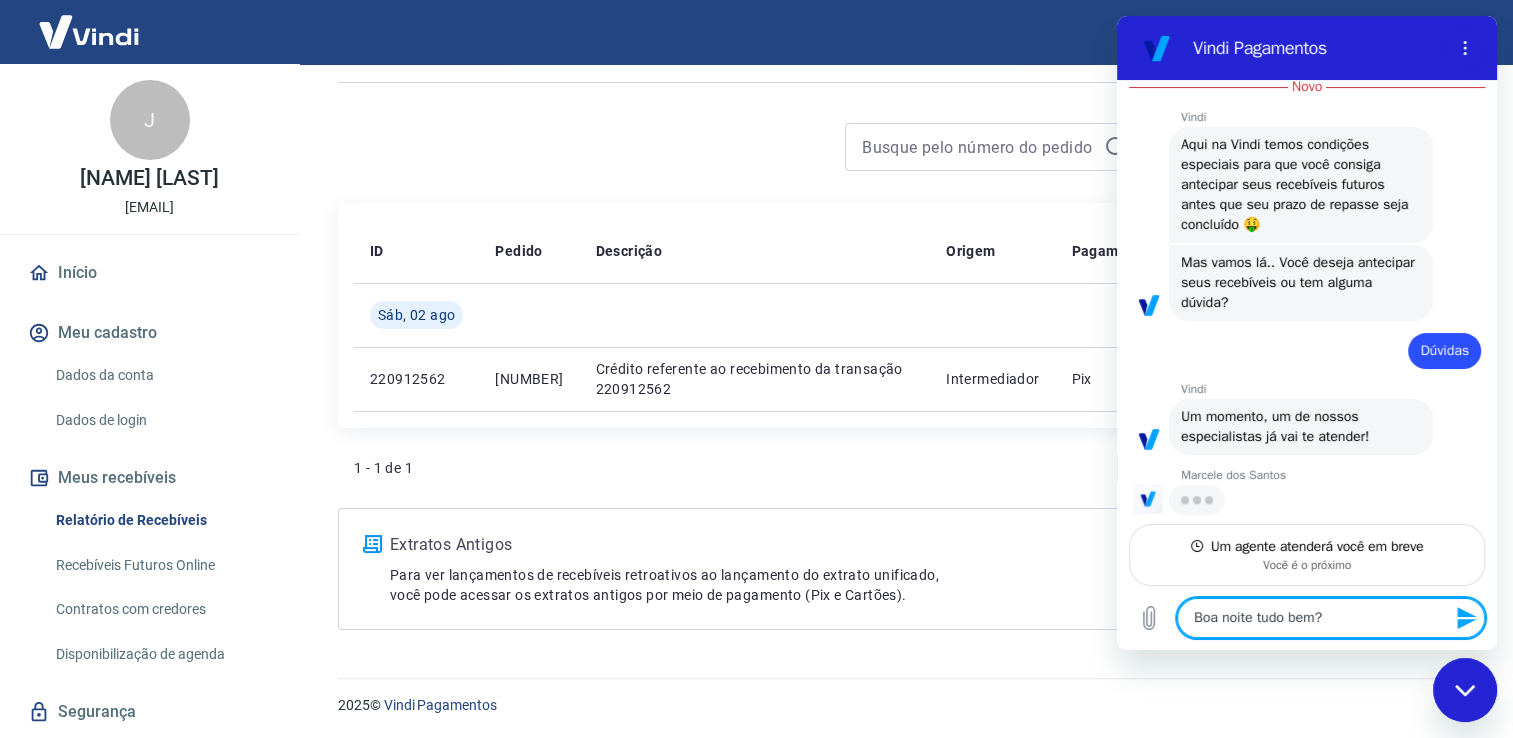 type on "x" 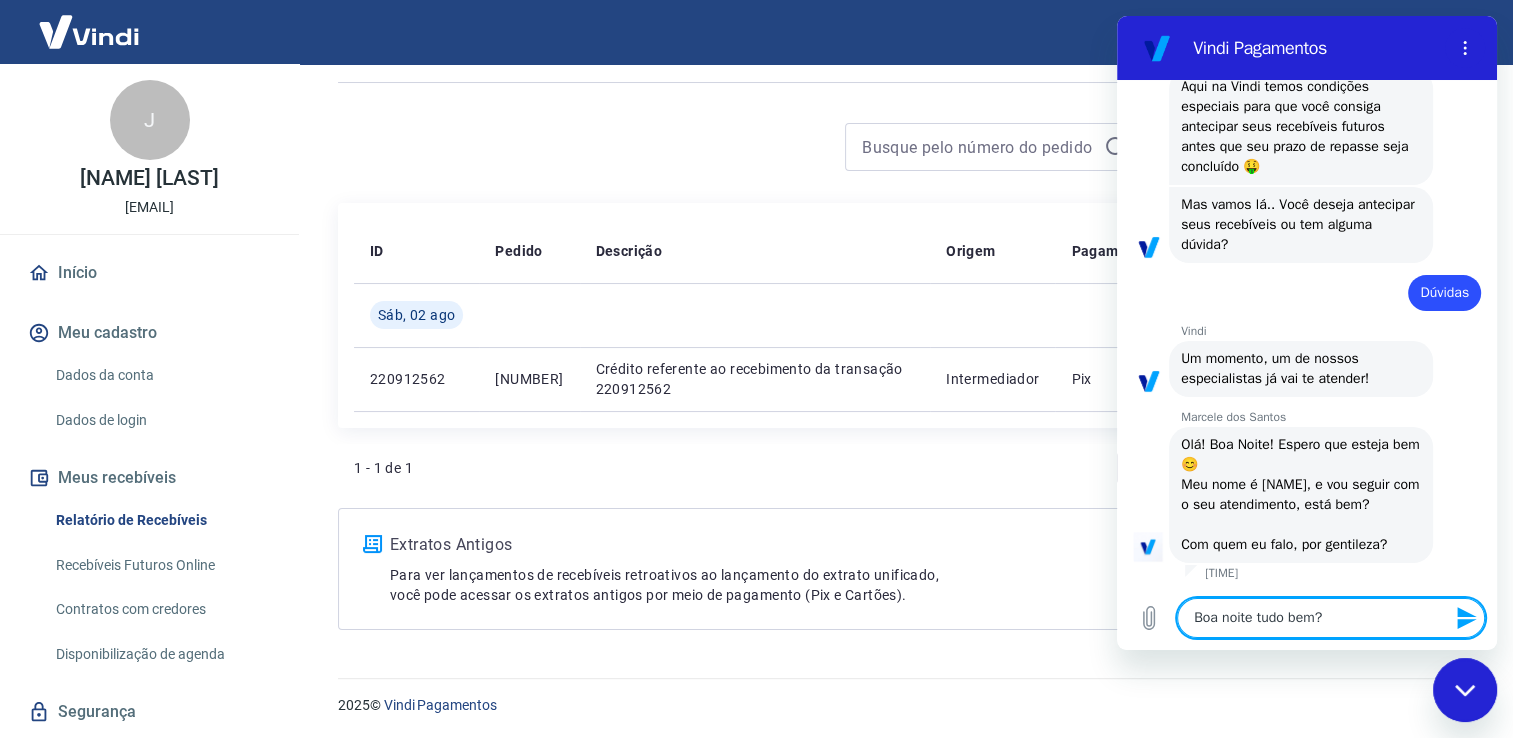 scroll, scrollTop: 1276, scrollLeft: 0, axis: vertical 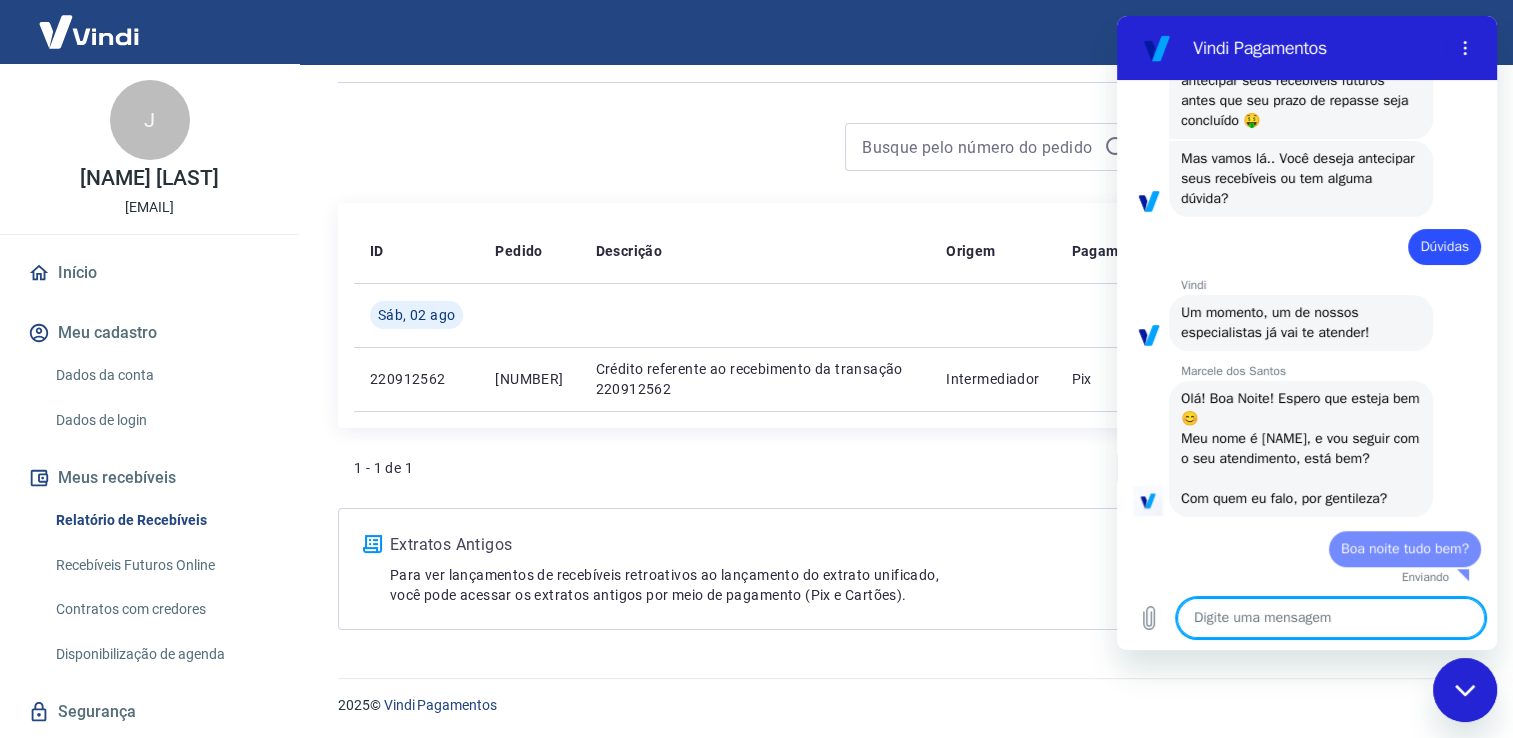 type on "x" 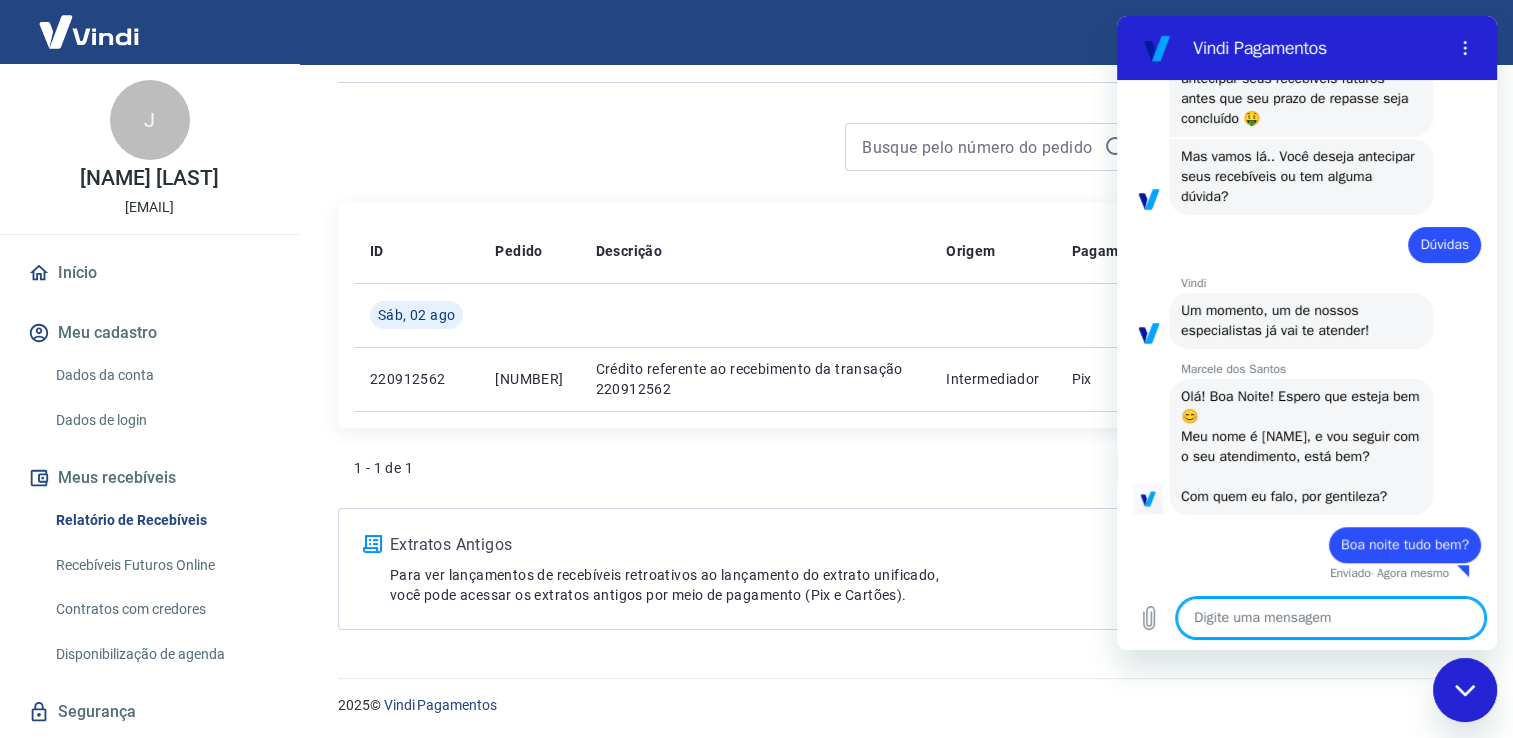 scroll, scrollTop: 1324, scrollLeft: 0, axis: vertical 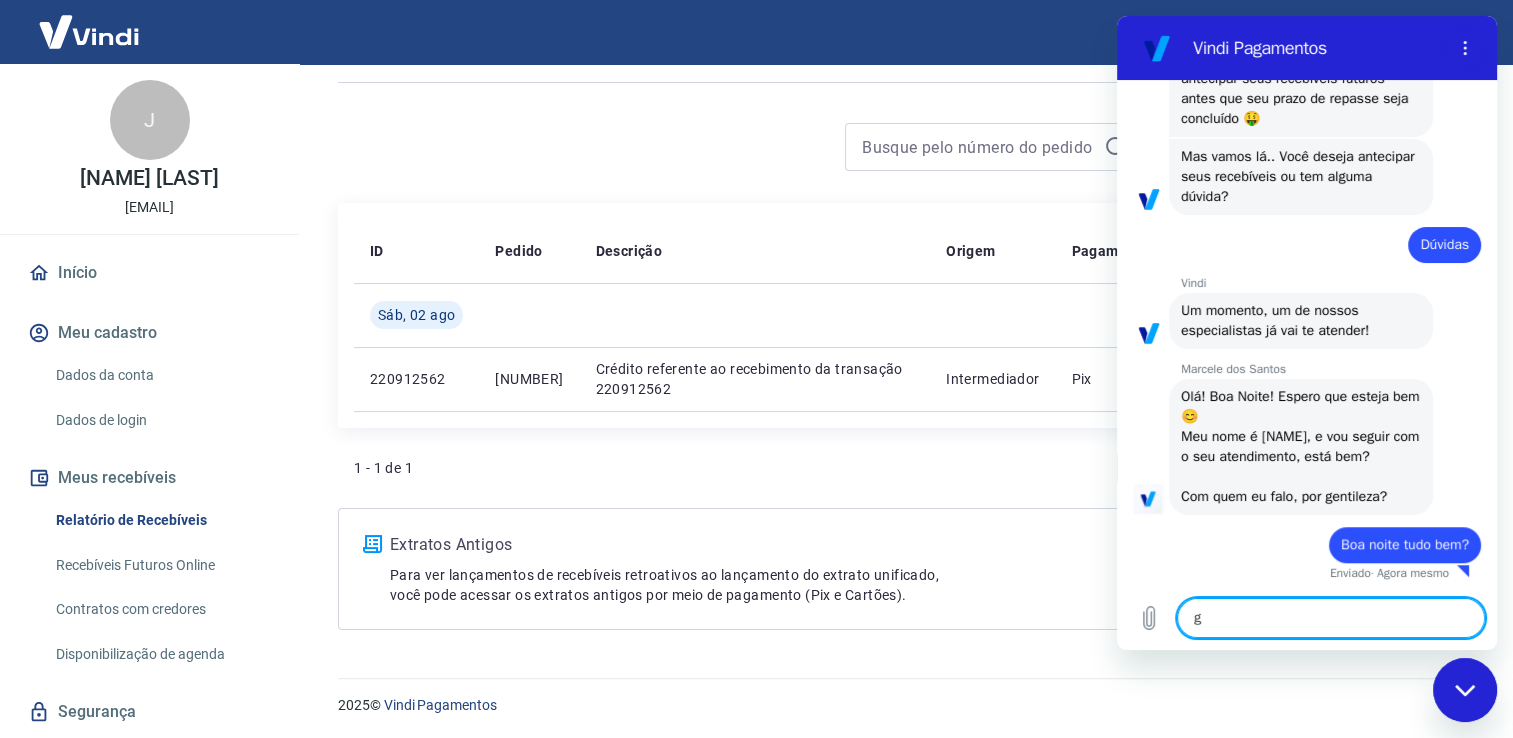 type on "x" 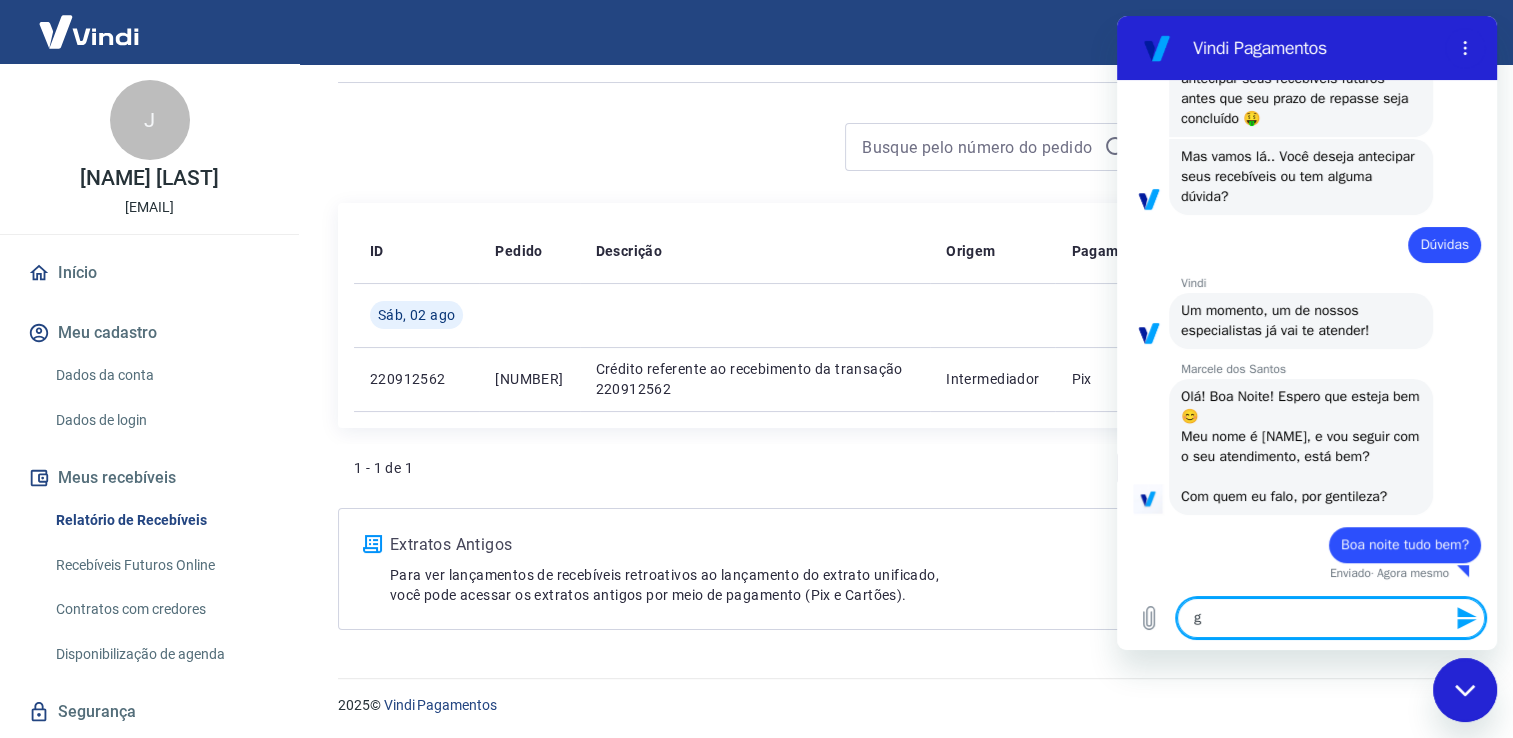 type 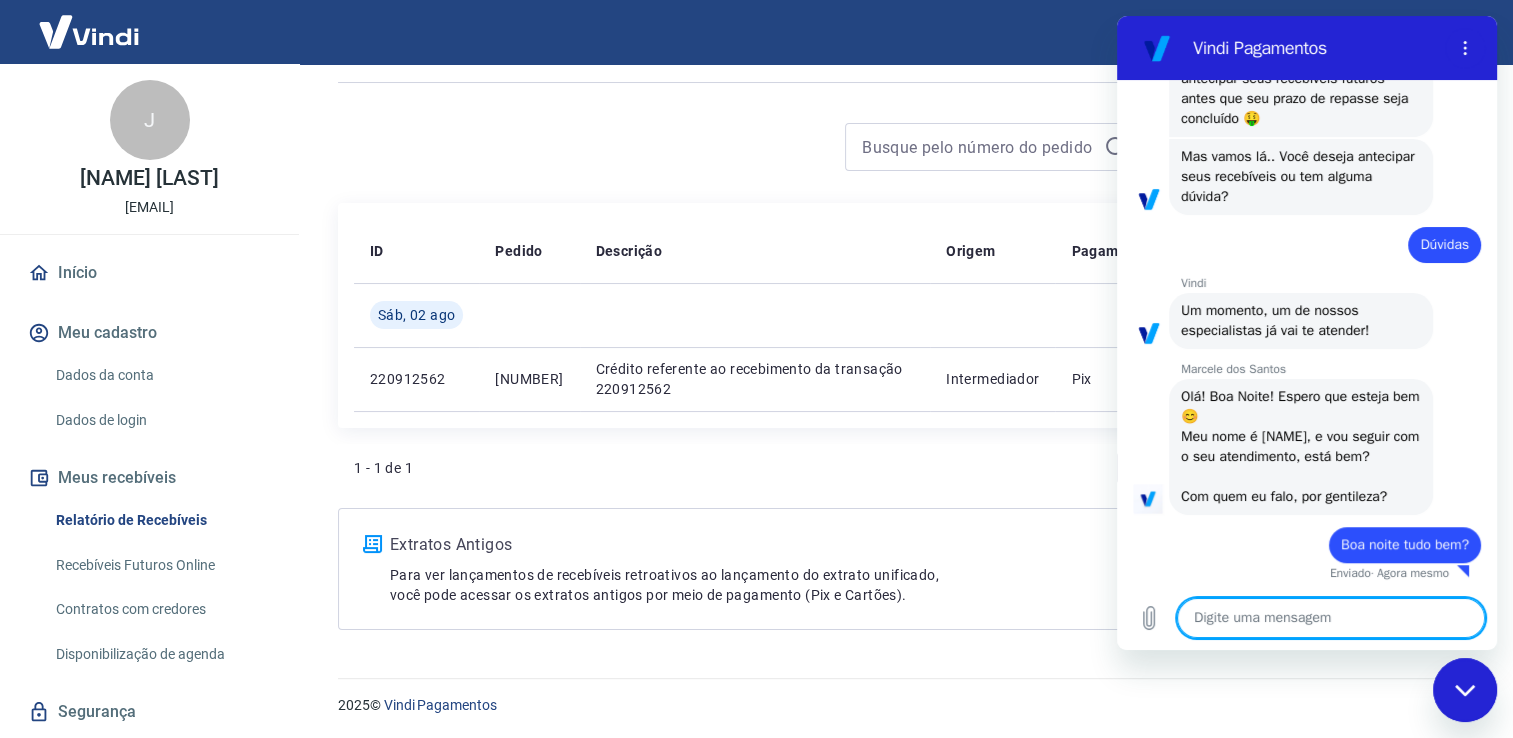 type on "c" 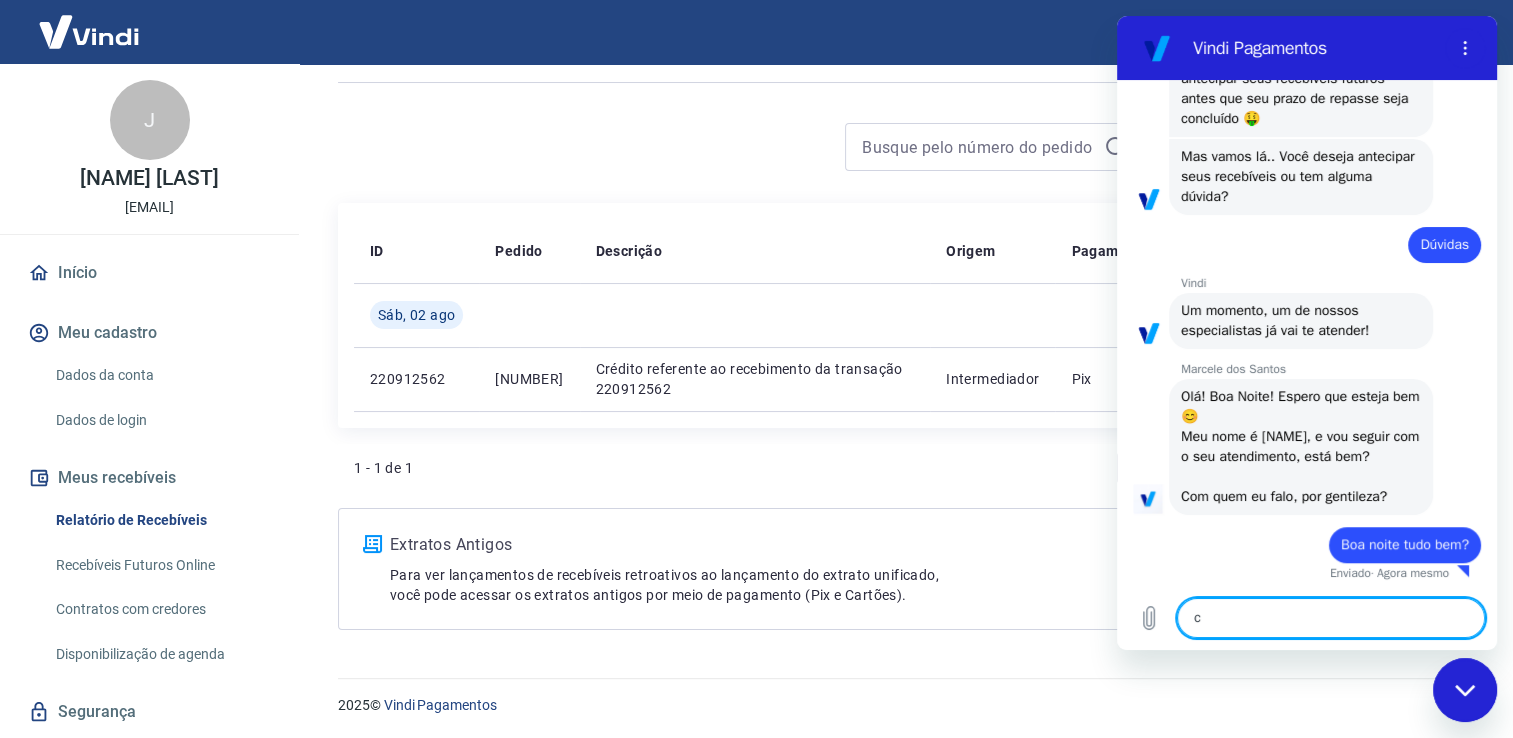 type on "co" 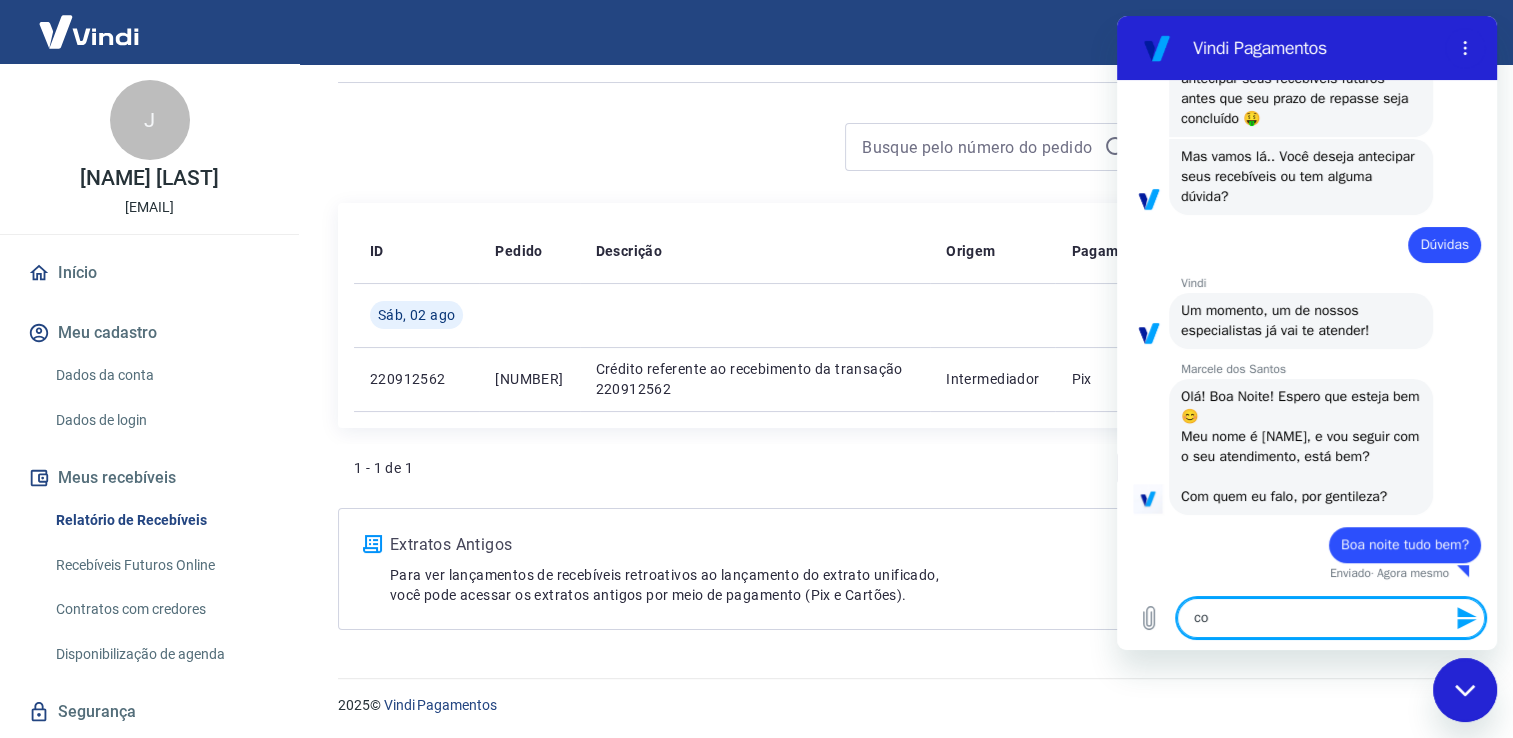 type on "com" 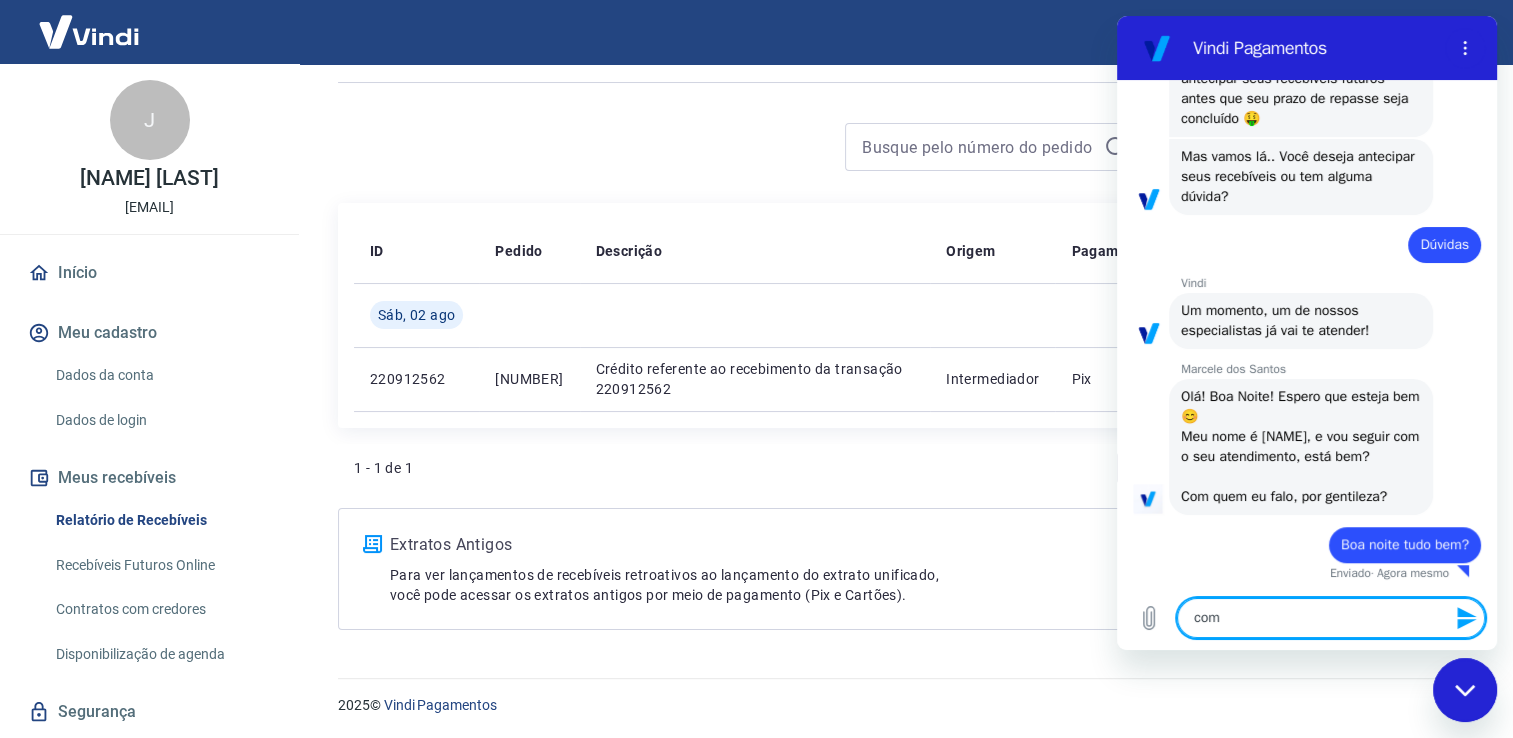 type on "com" 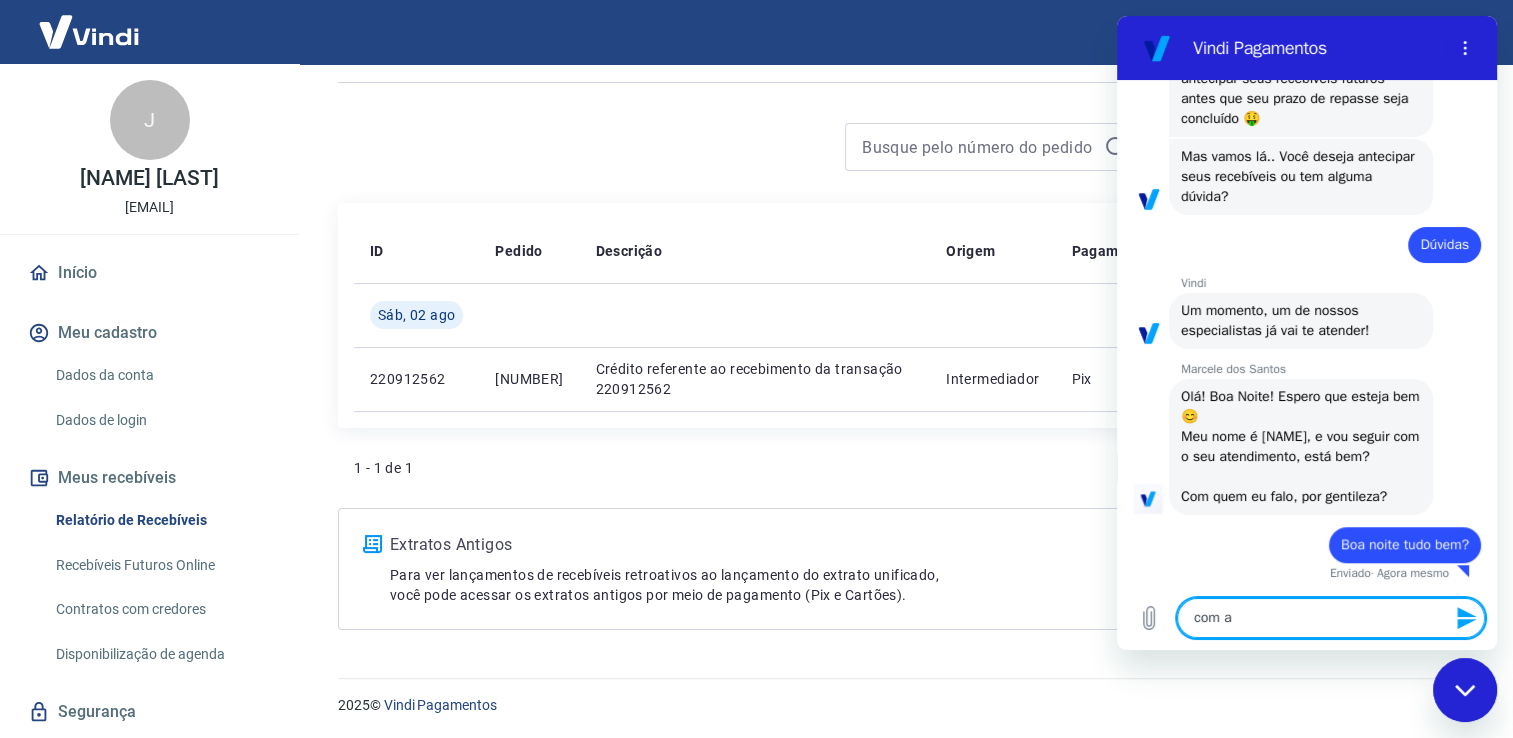 type on "com a" 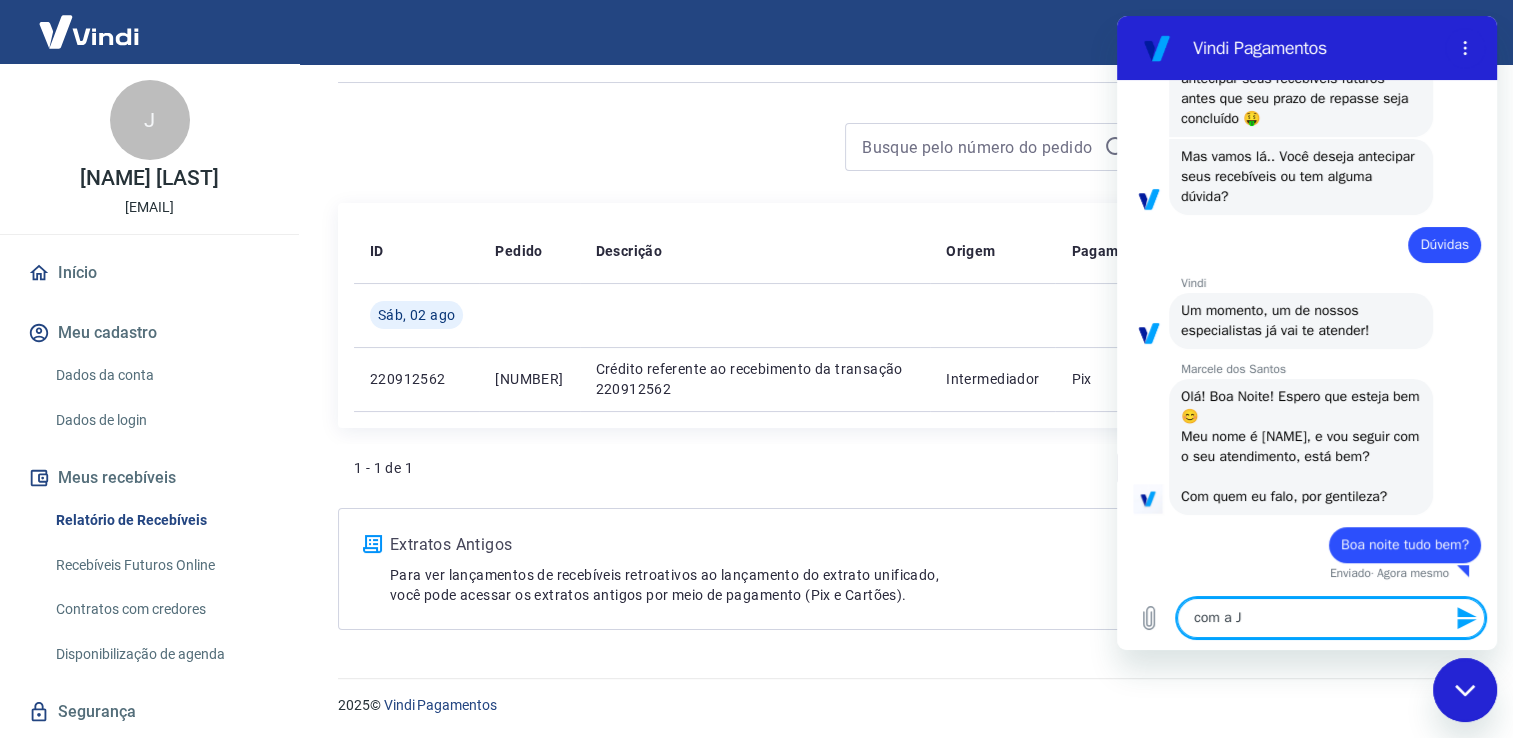 type on "com a Ju" 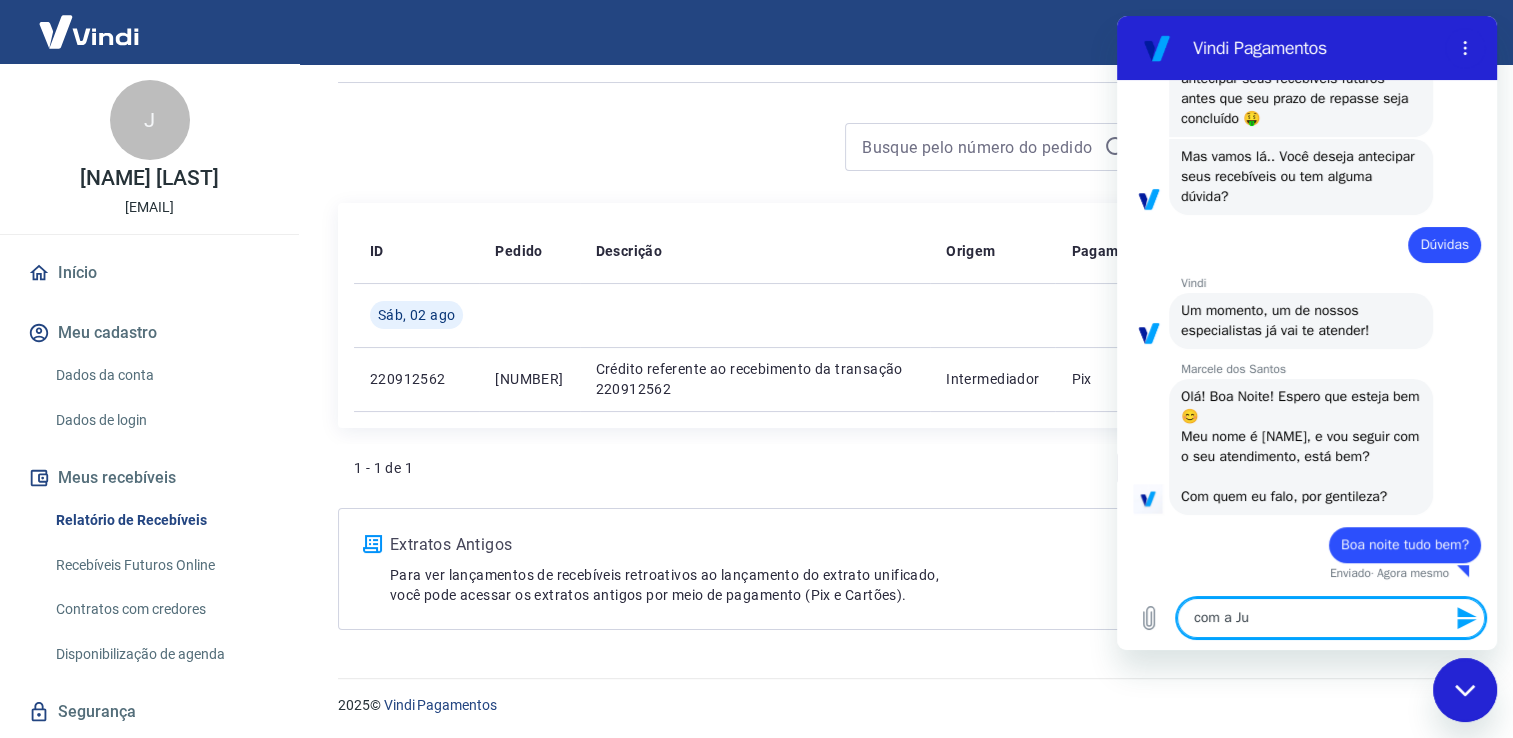 type on "com a Jul" 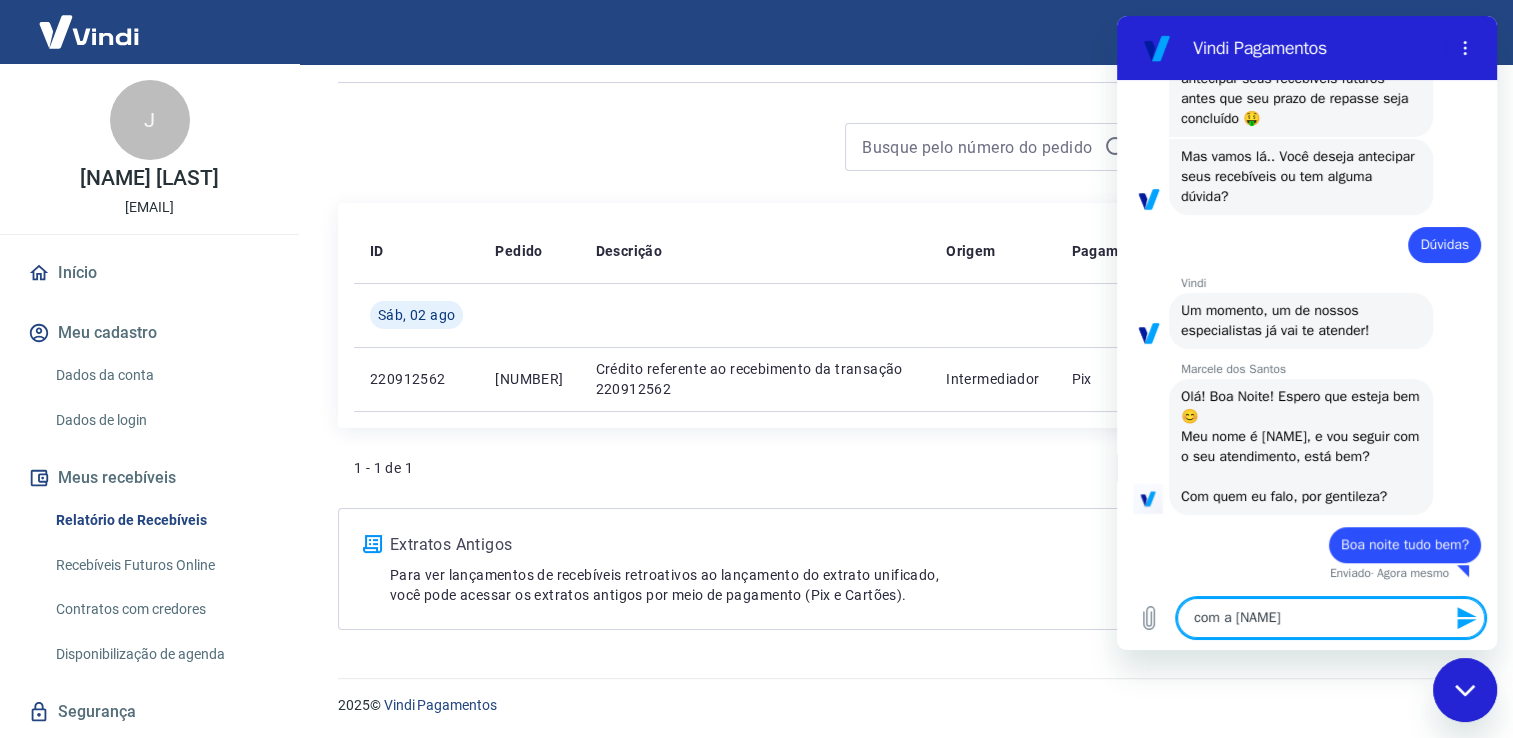 type on "com a Juli" 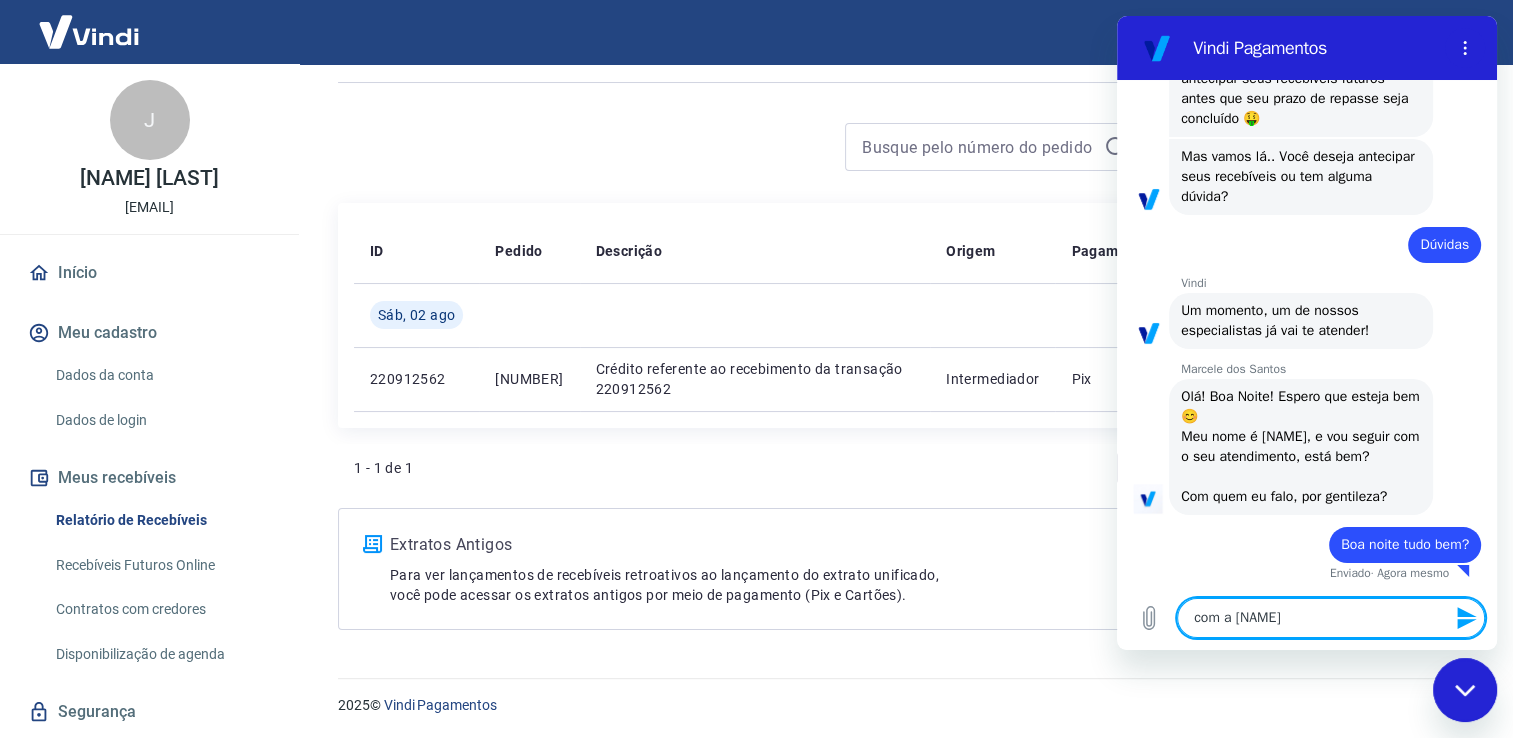 type 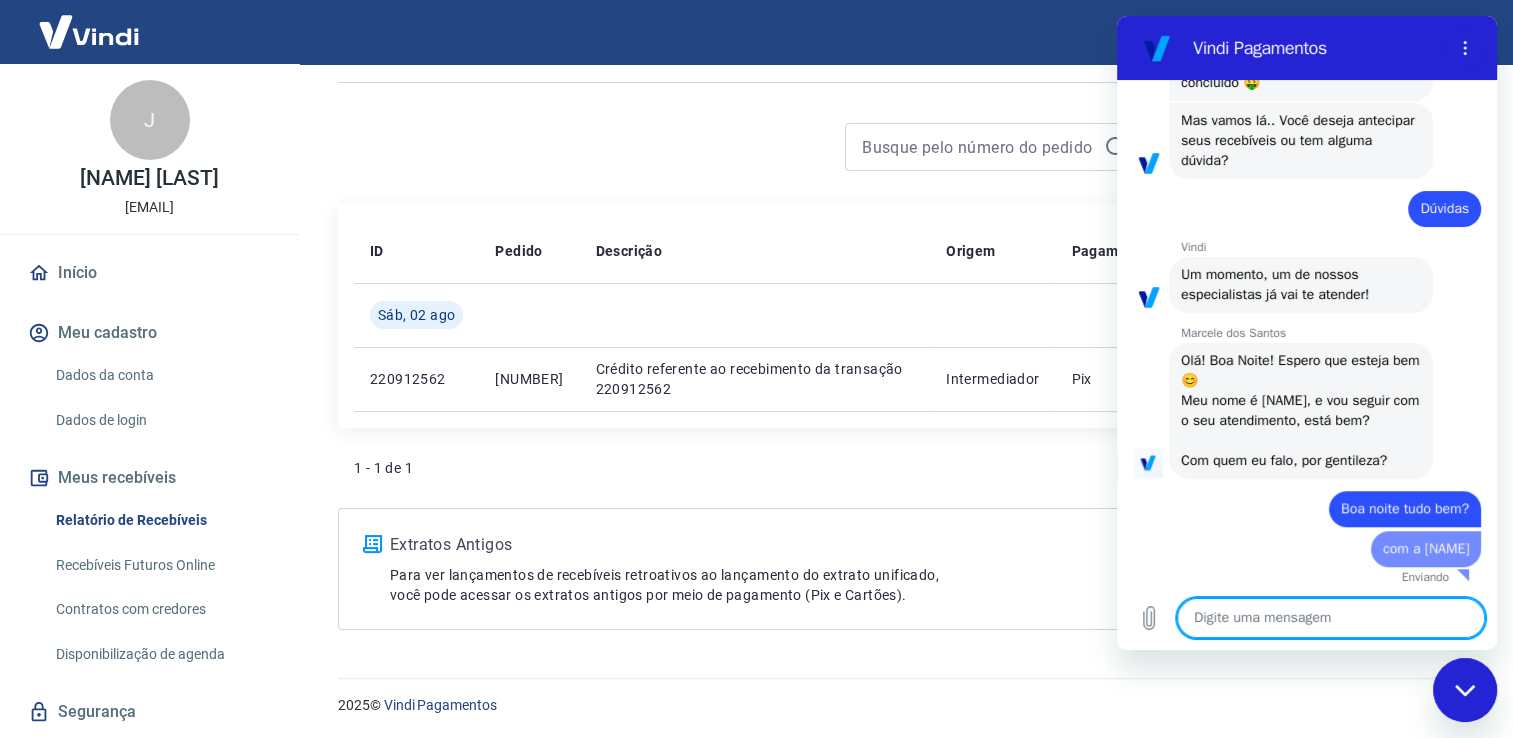 type on "x" 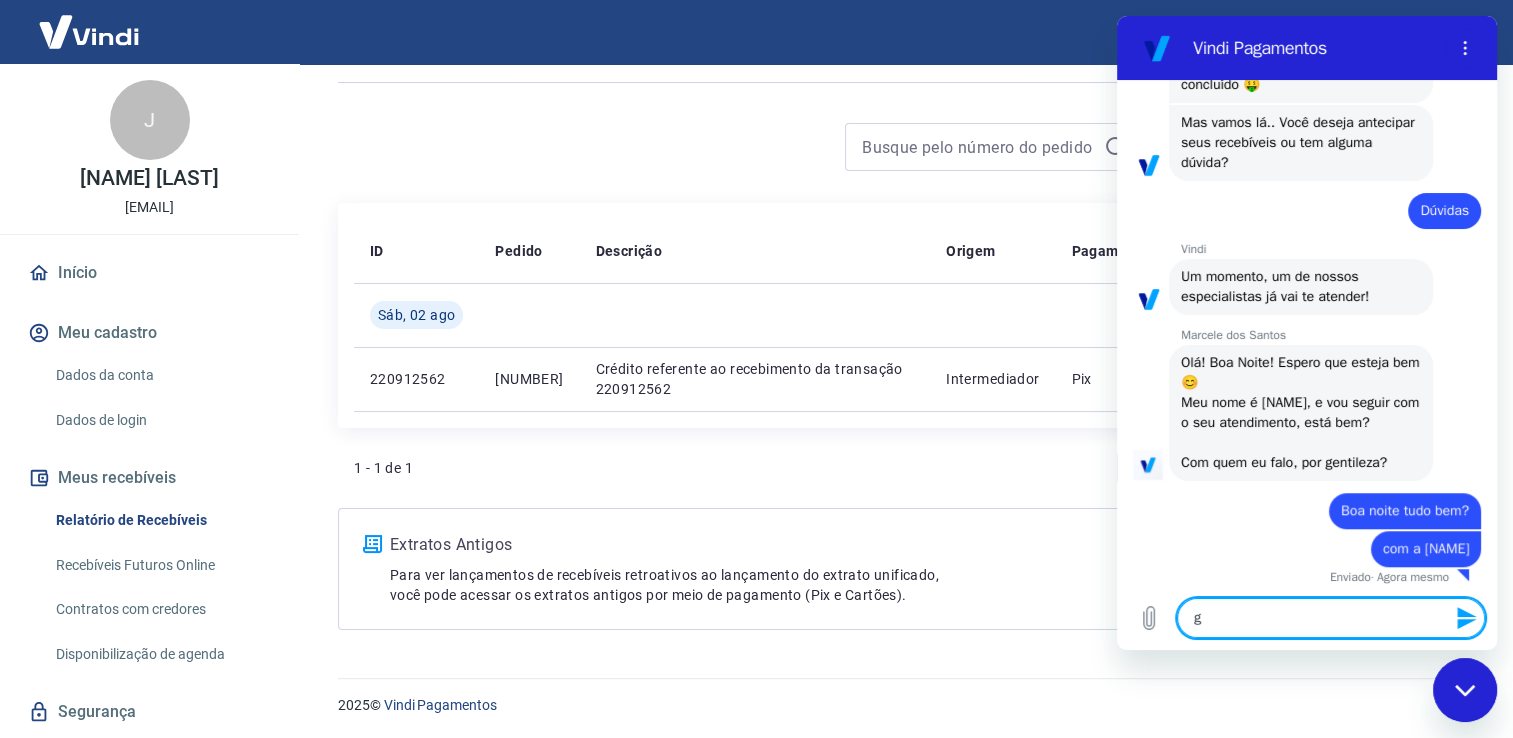type on "go" 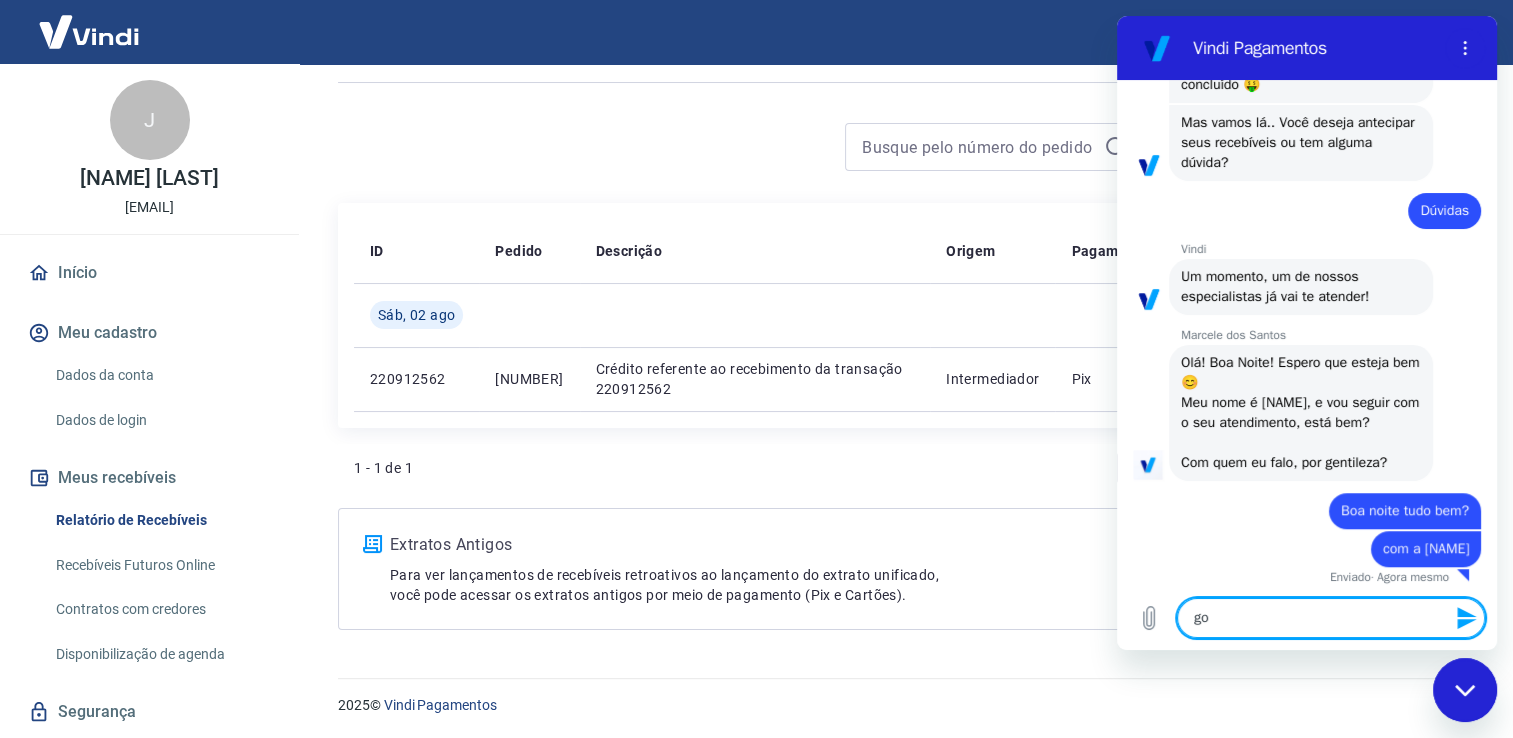 type on "gos" 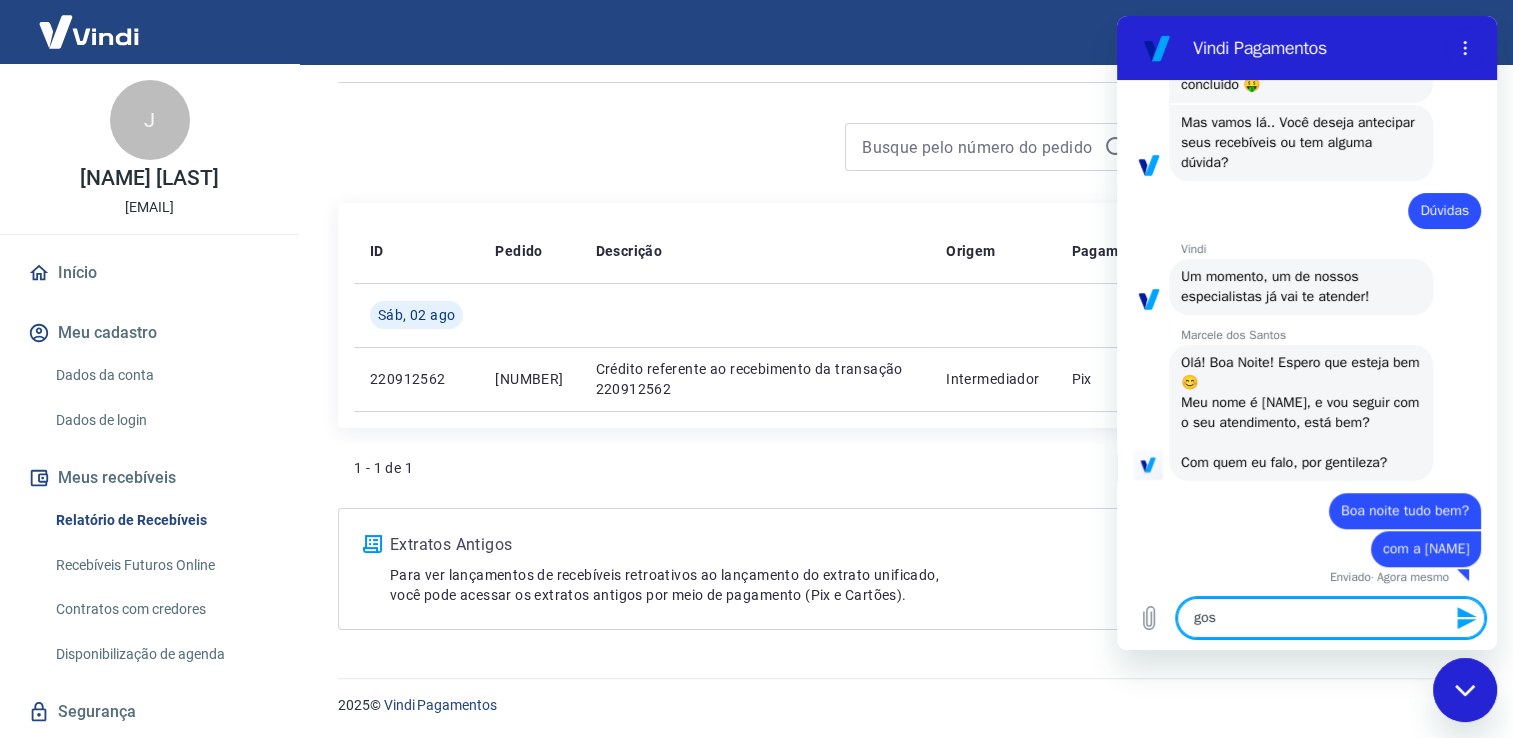 scroll, scrollTop: 1362, scrollLeft: 0, axis: vertical 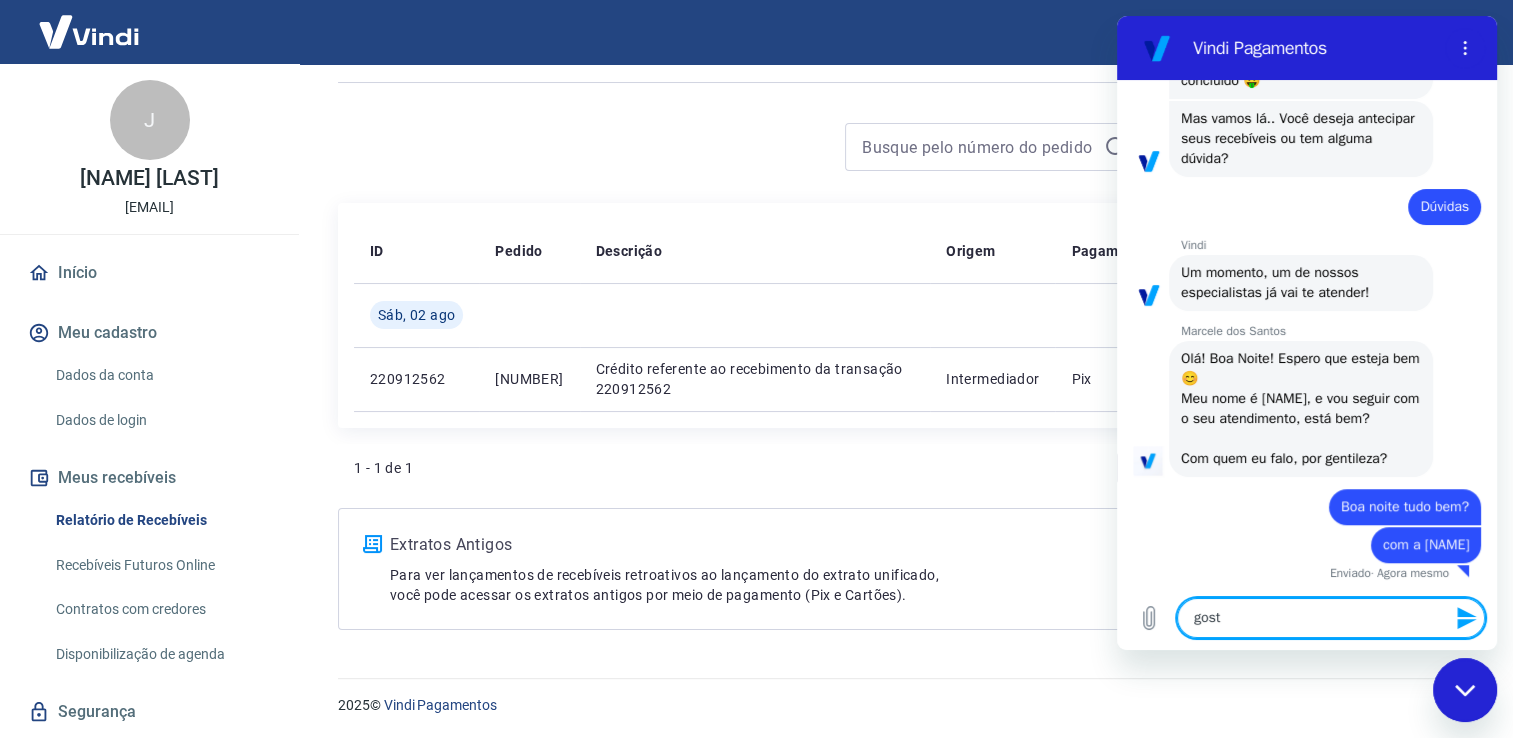 type on "gosta" 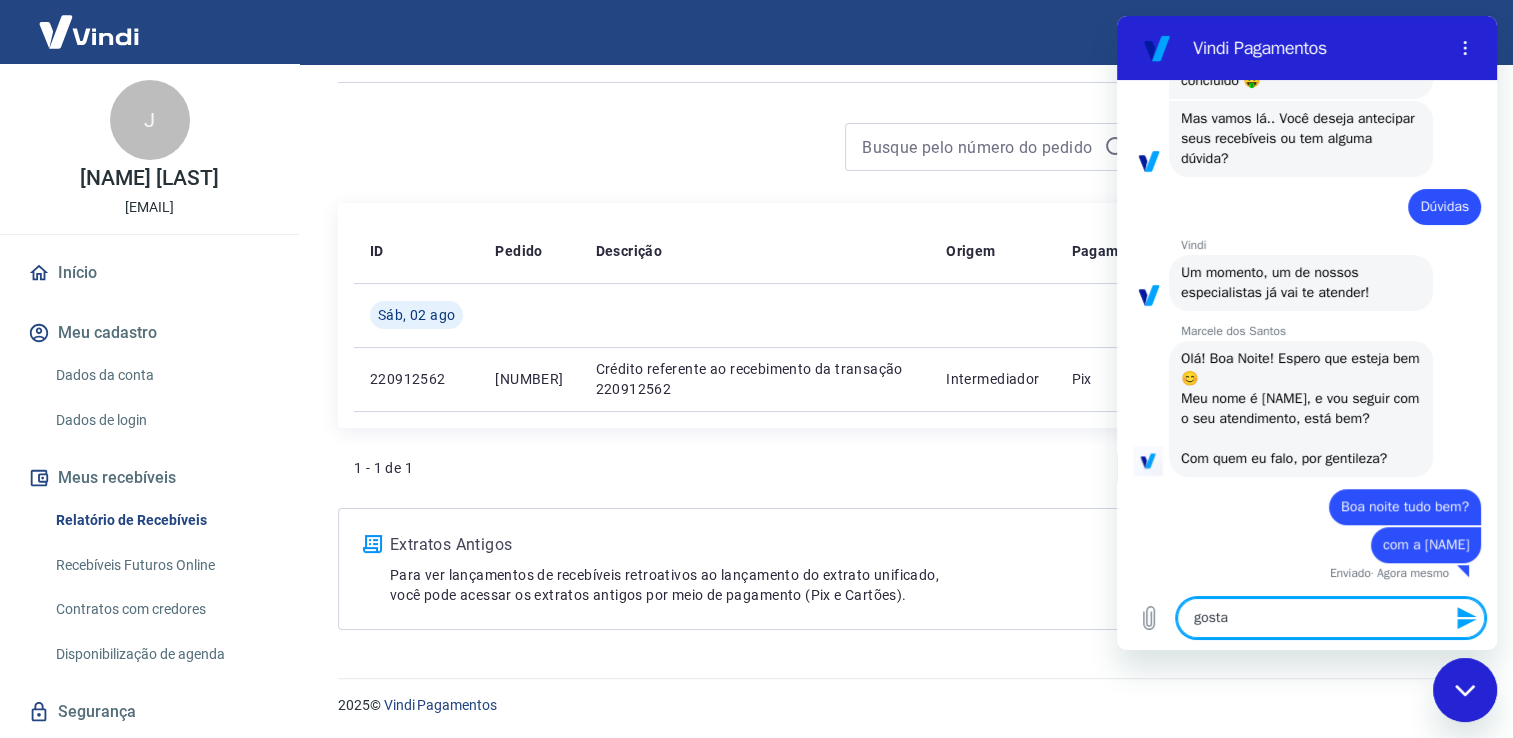 type on "gostar" 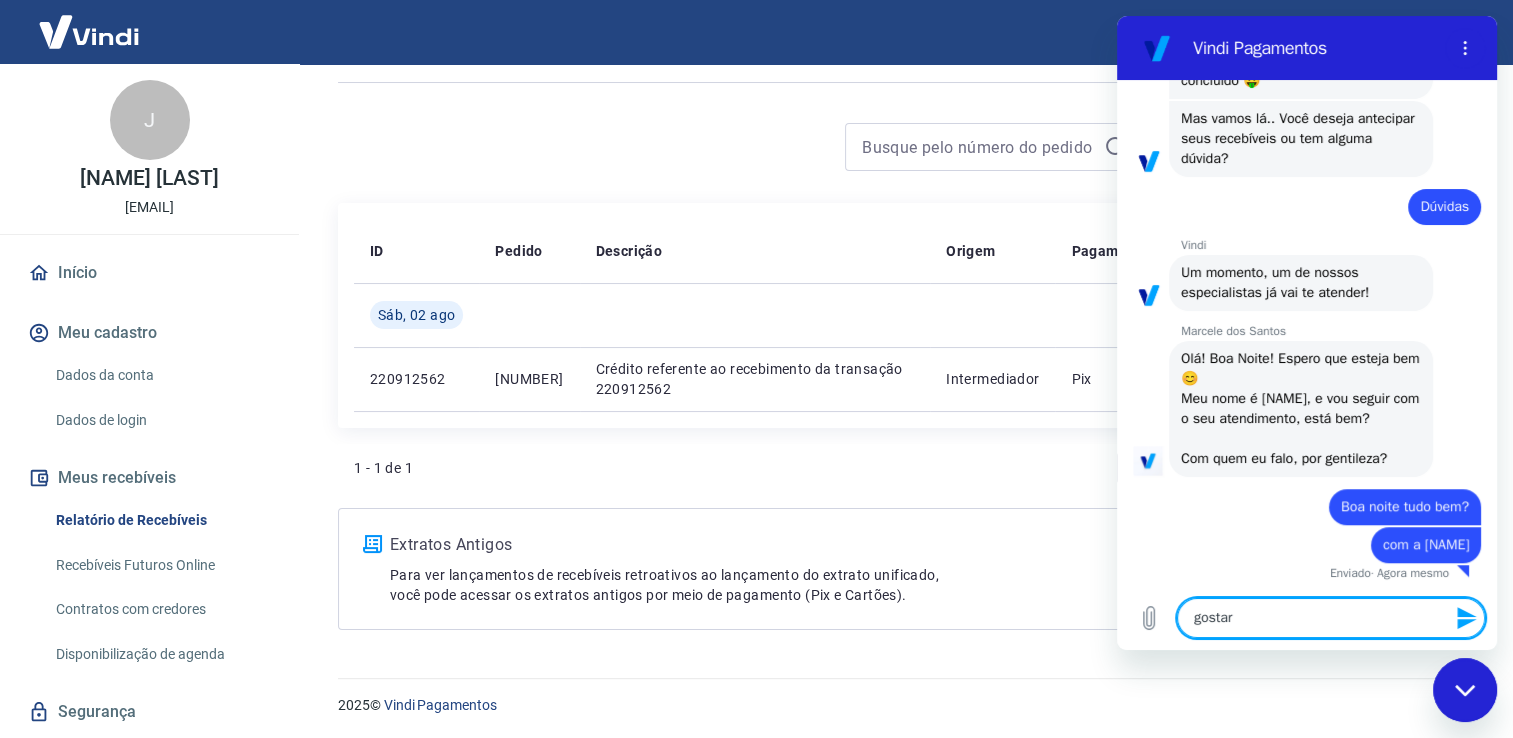 type on "gostari" 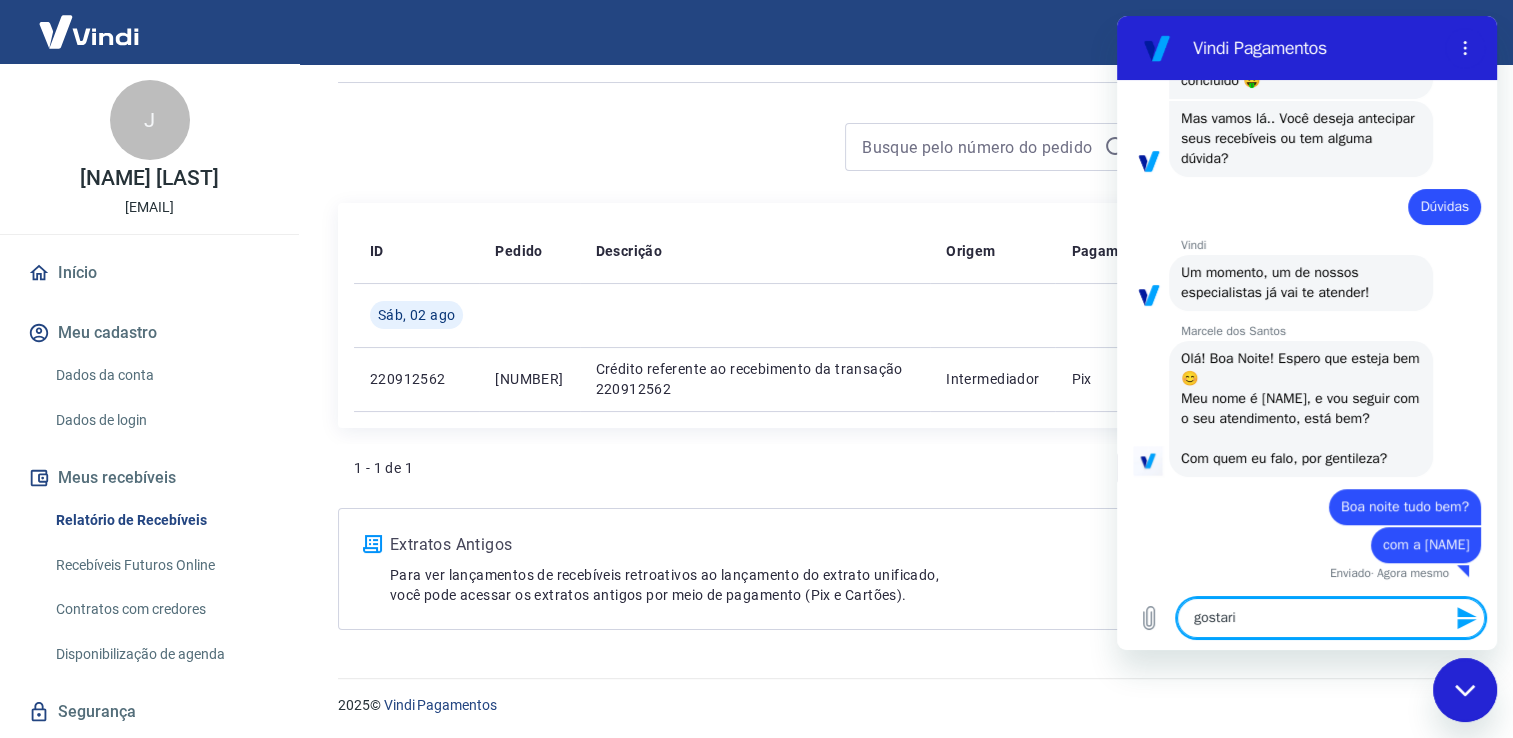 type on "gostaria" 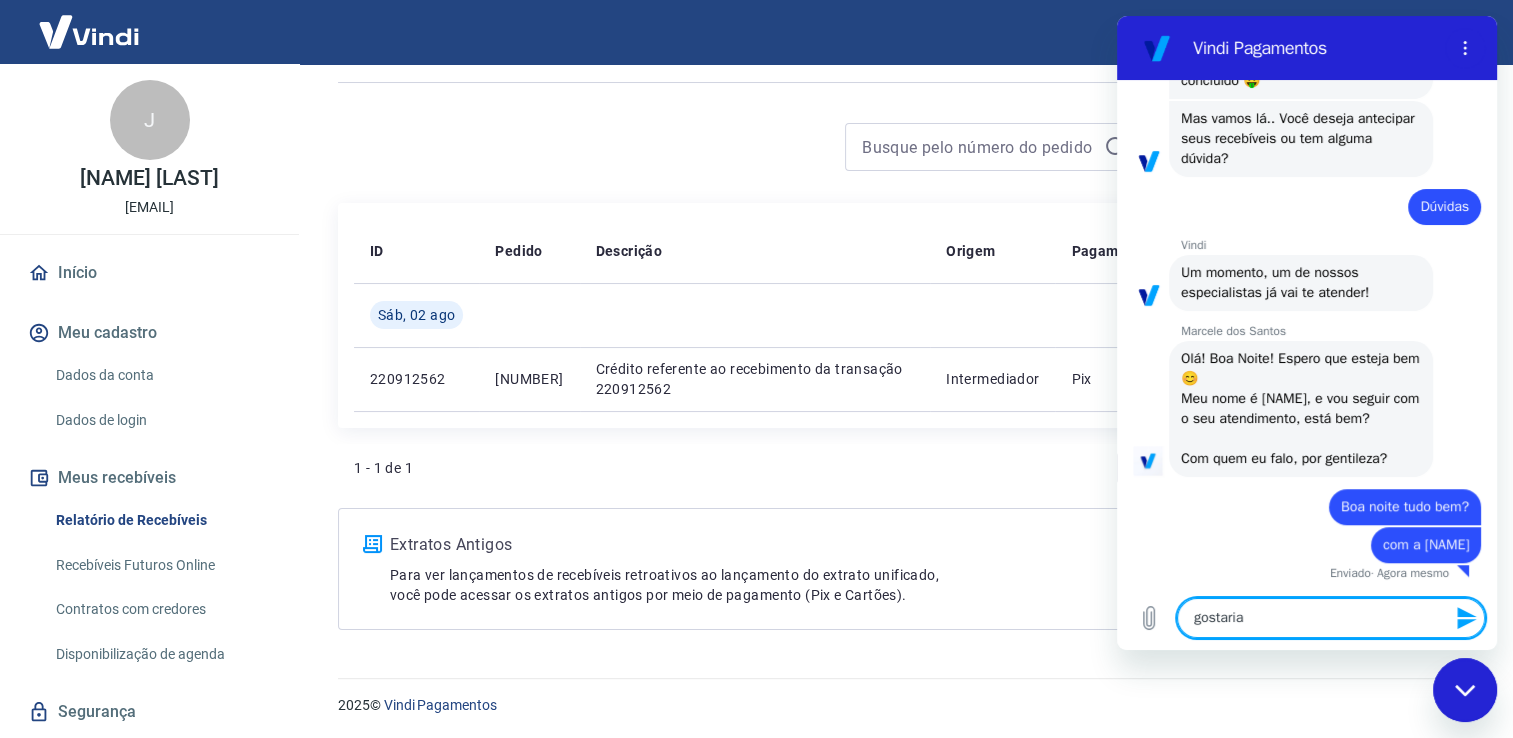 type on "gostaria" 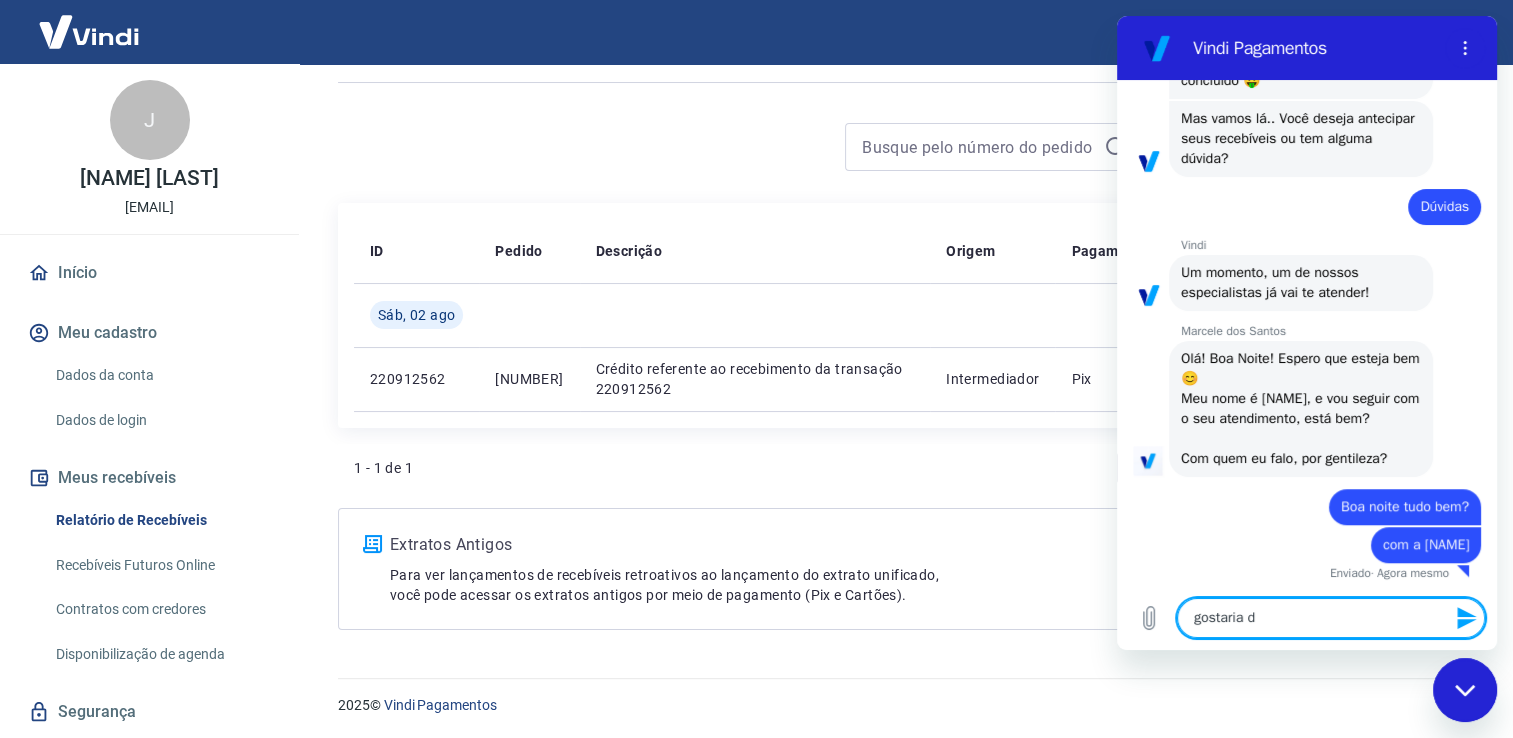 type on "gostaria de" 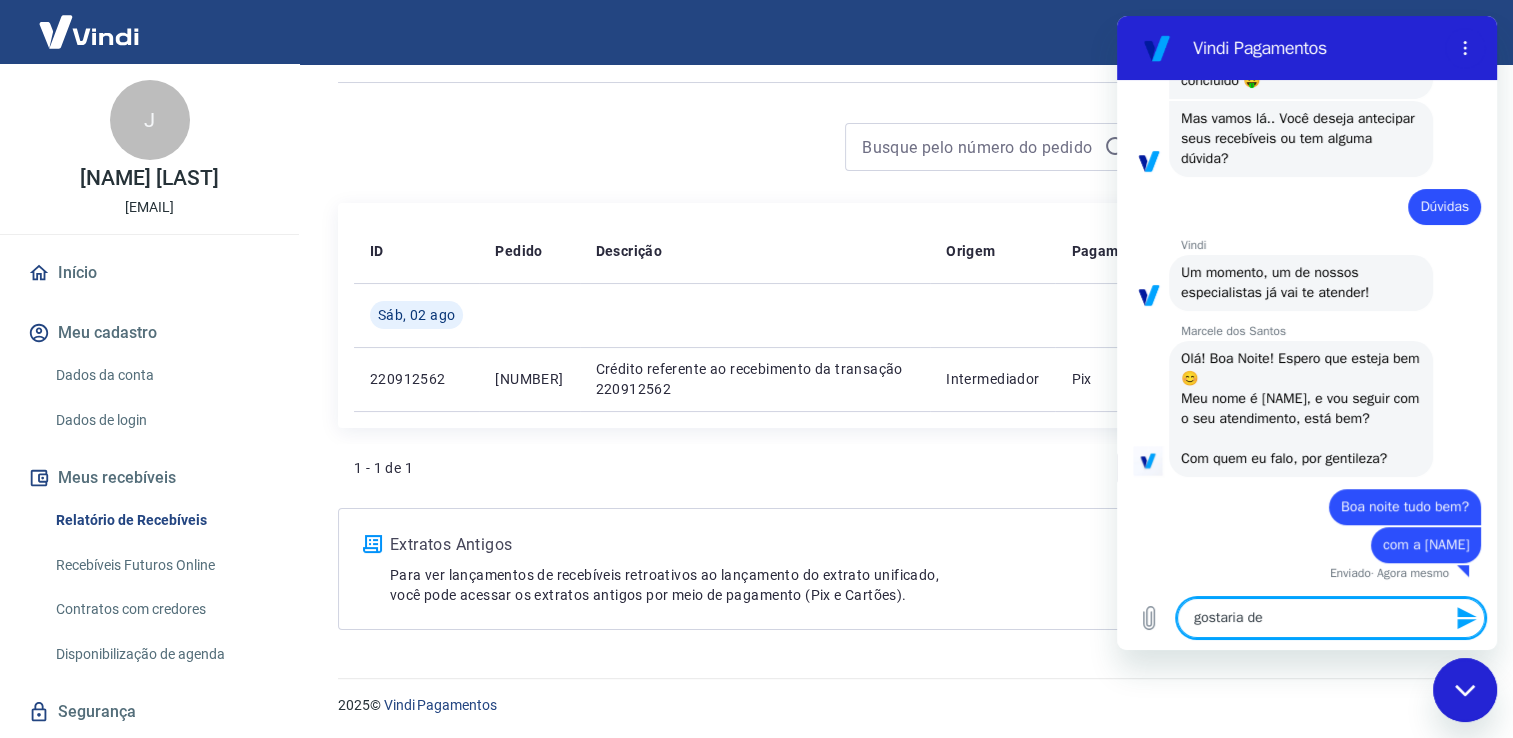 type on "gostaria de" 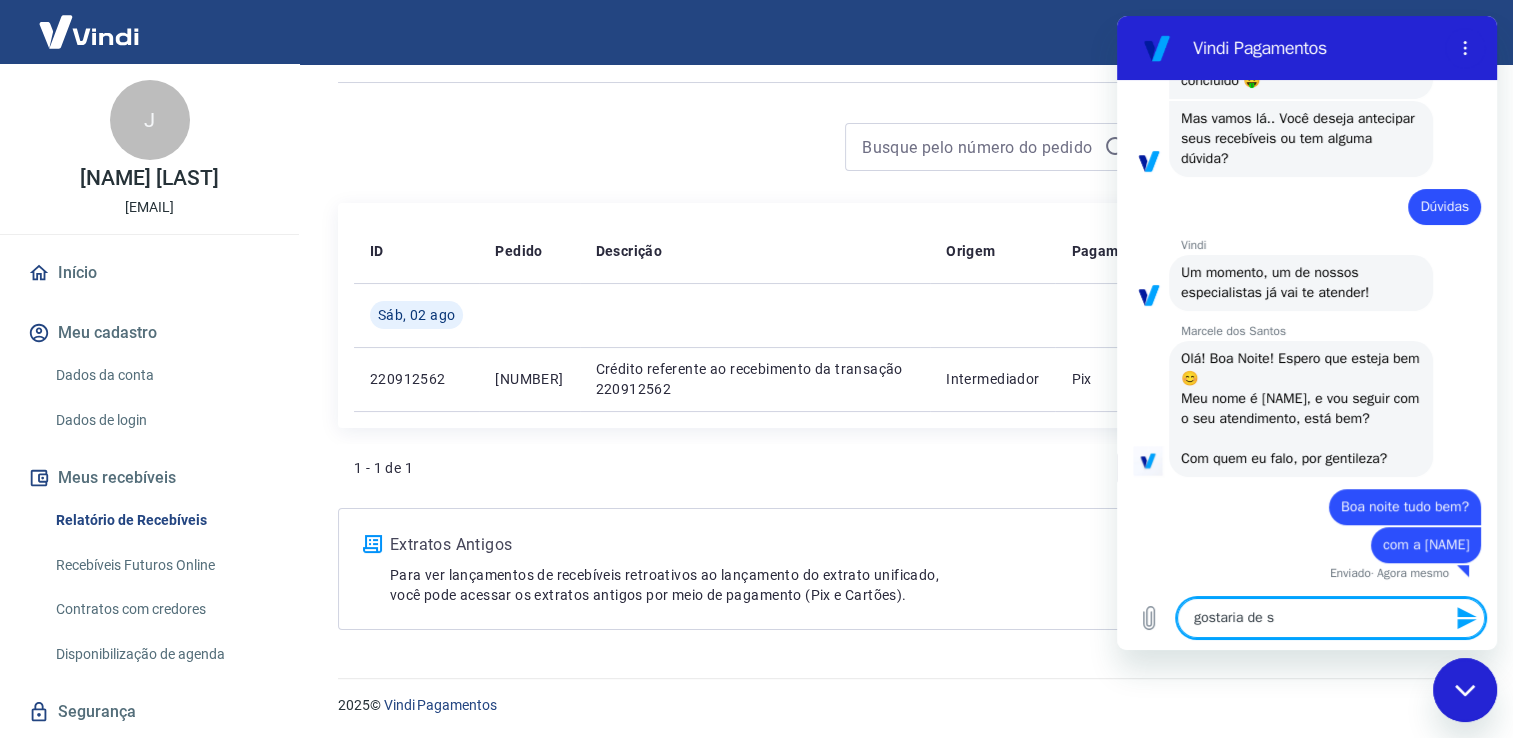 type on "gostaria de sa" 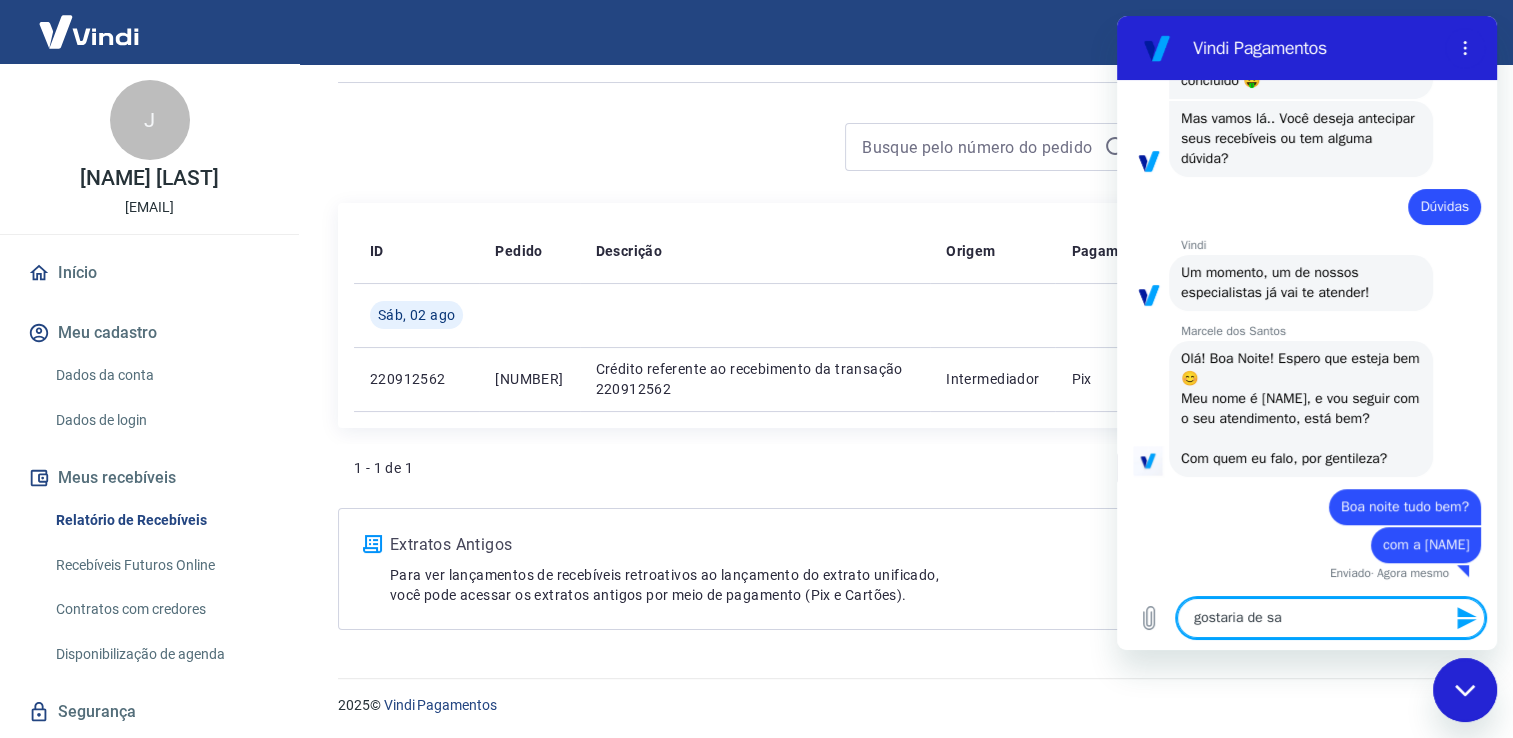 type on "gostaria de sav" 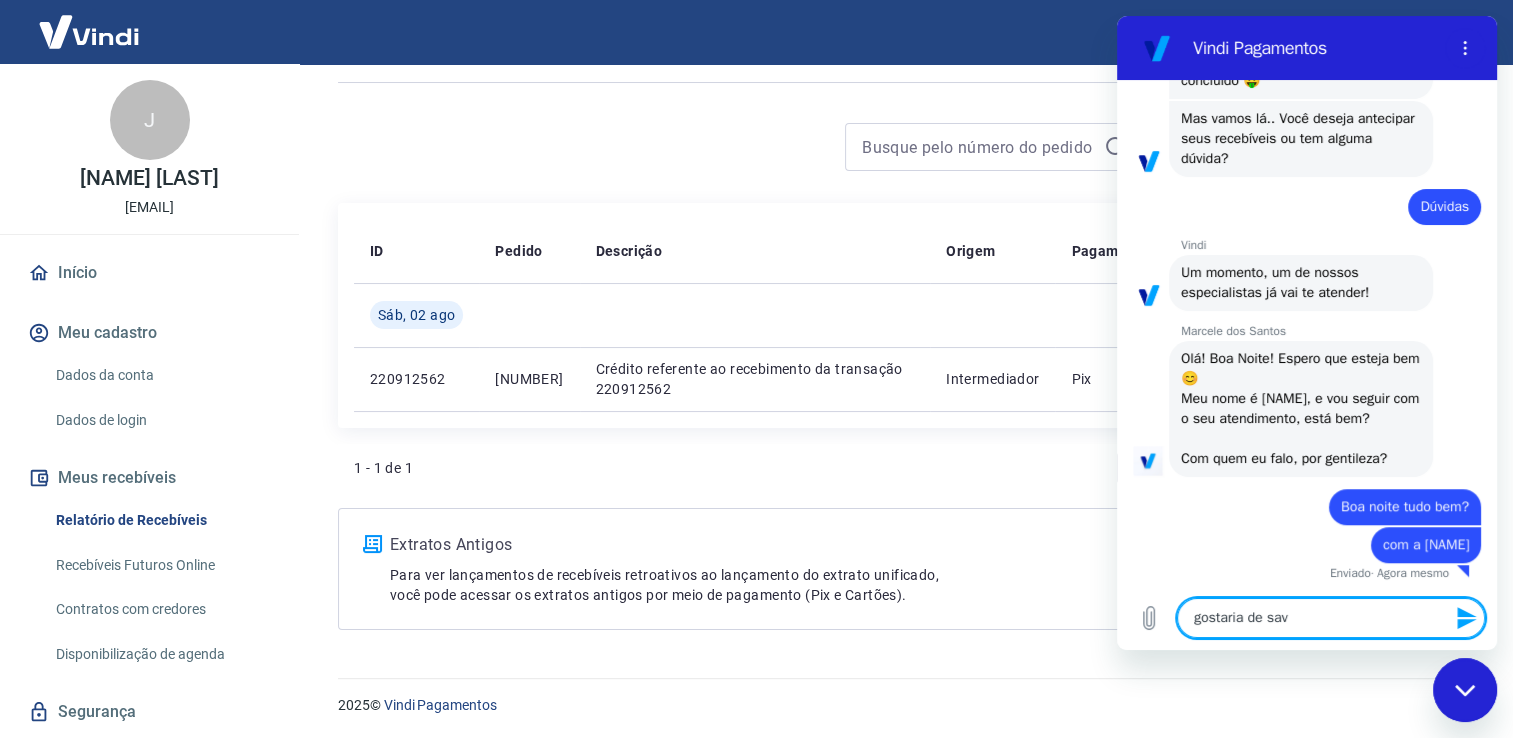 type on "gostaria de save" 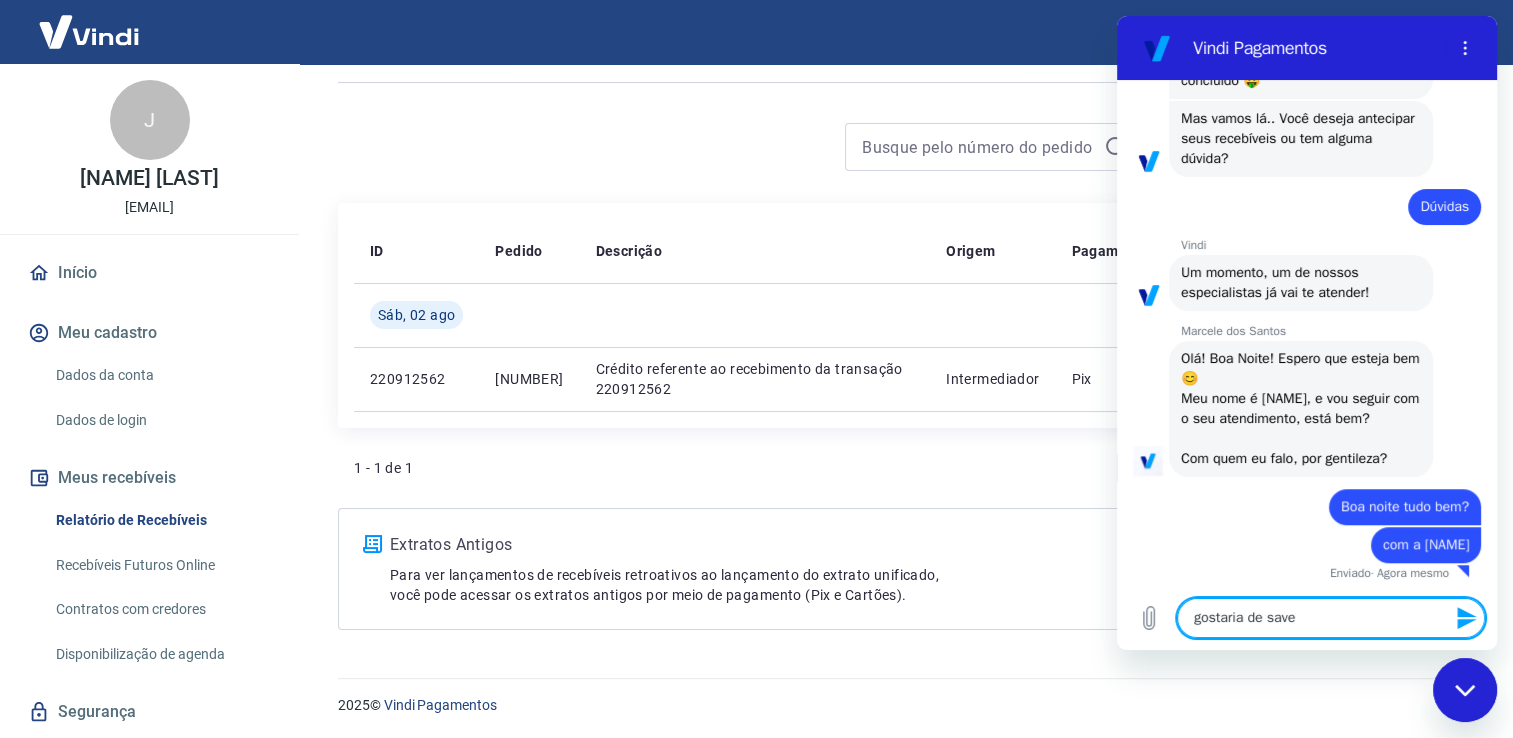 type on "gostaria de saver" 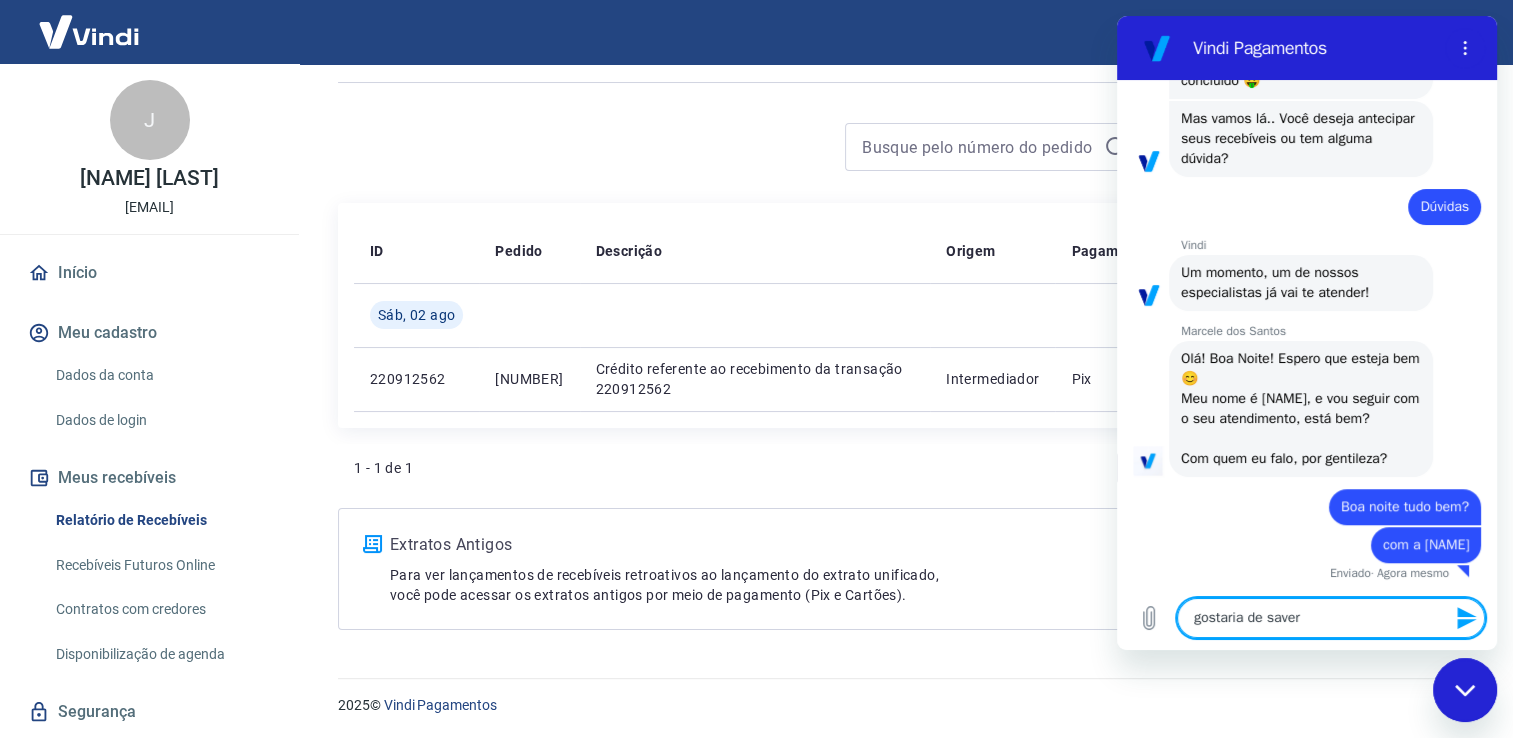 type on "gostaria de save" 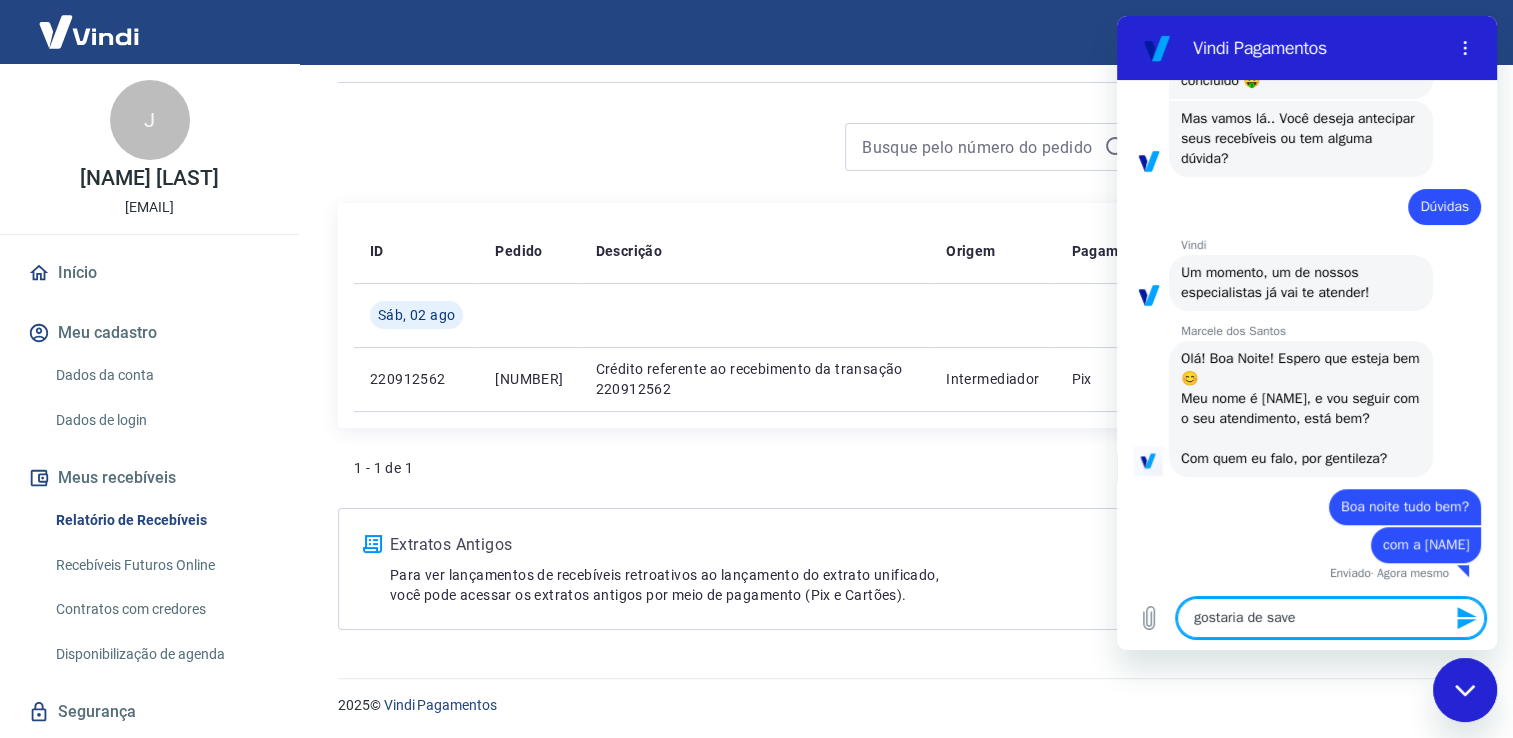 type on "gostaria de sav" 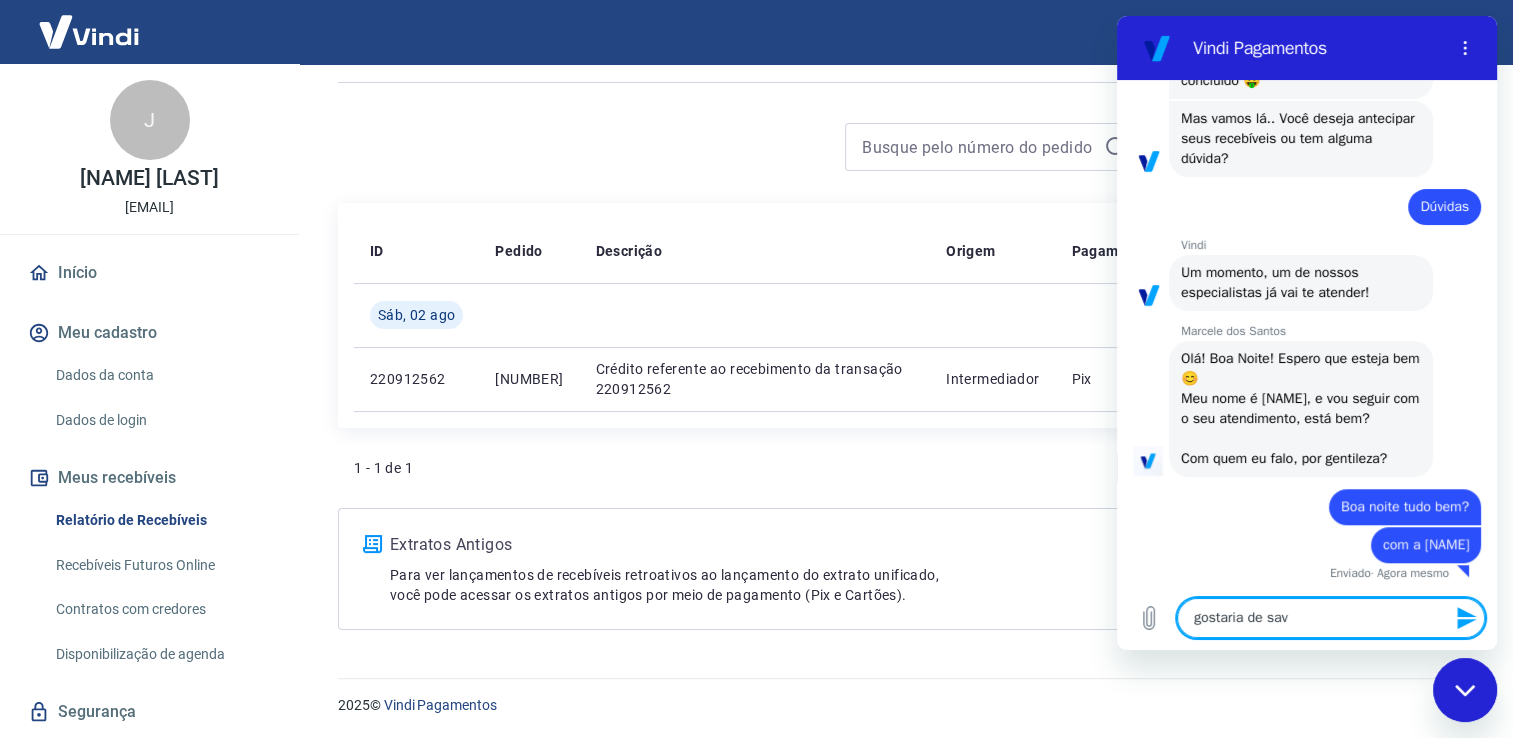 type on "gostaria de sa" 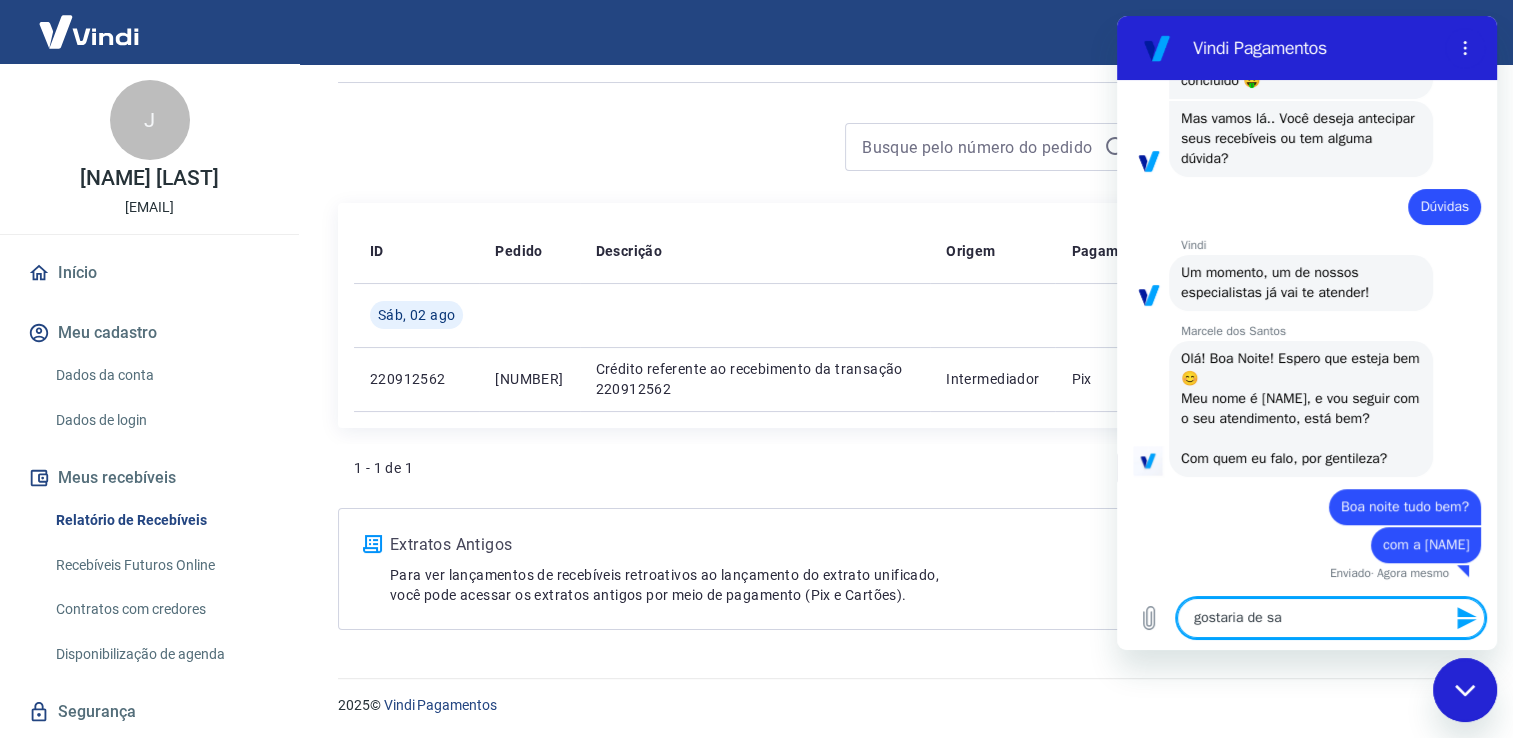 type on "gostaria de sab" 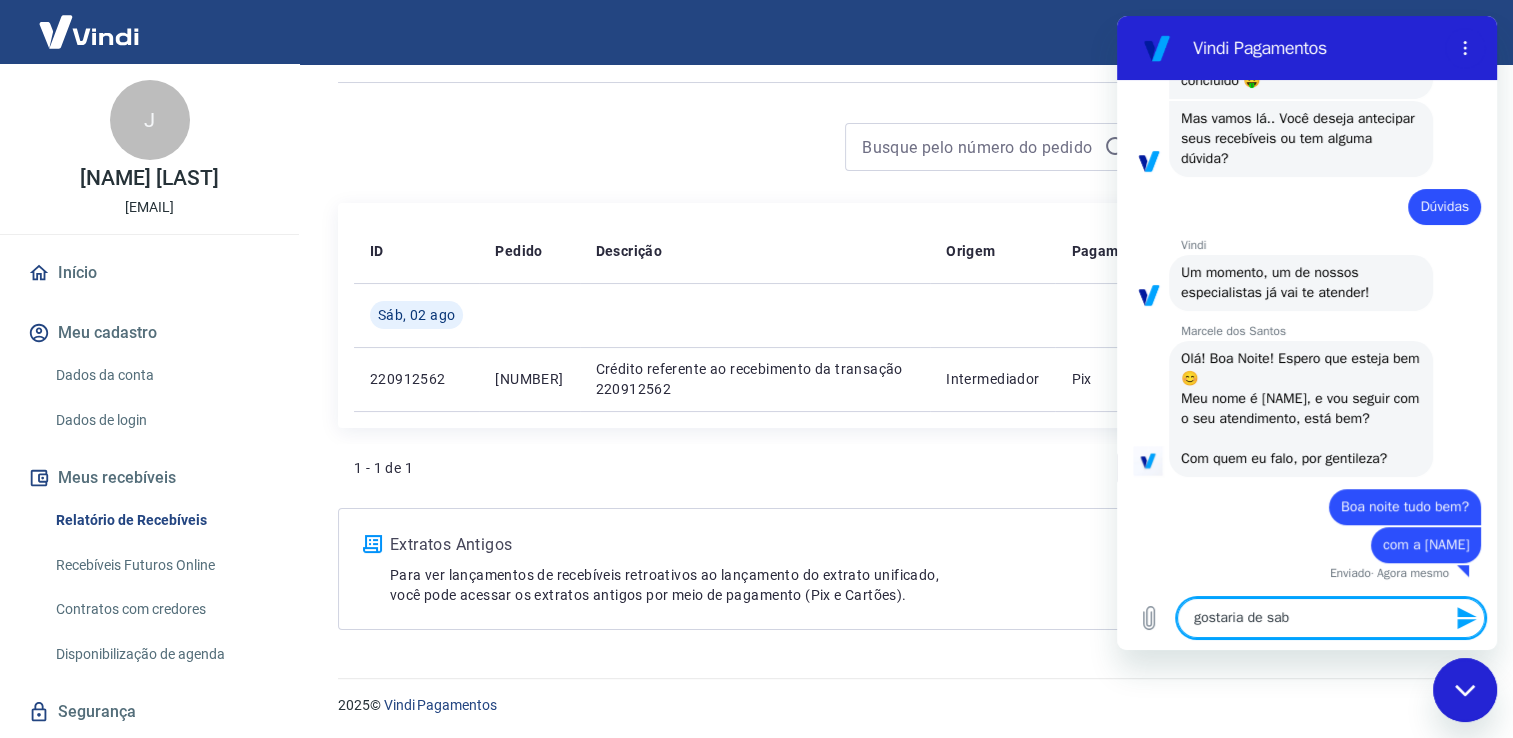 type on "x" 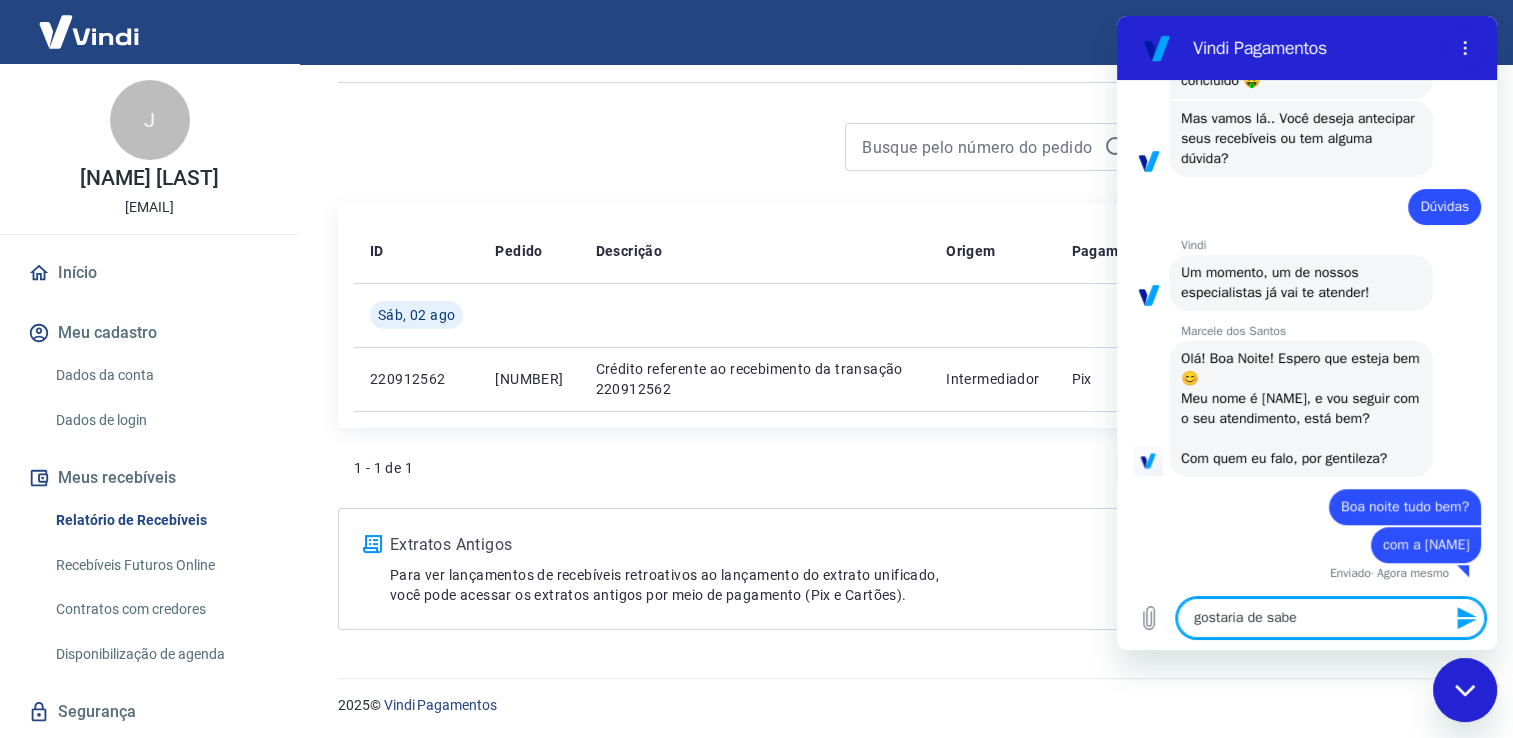 type 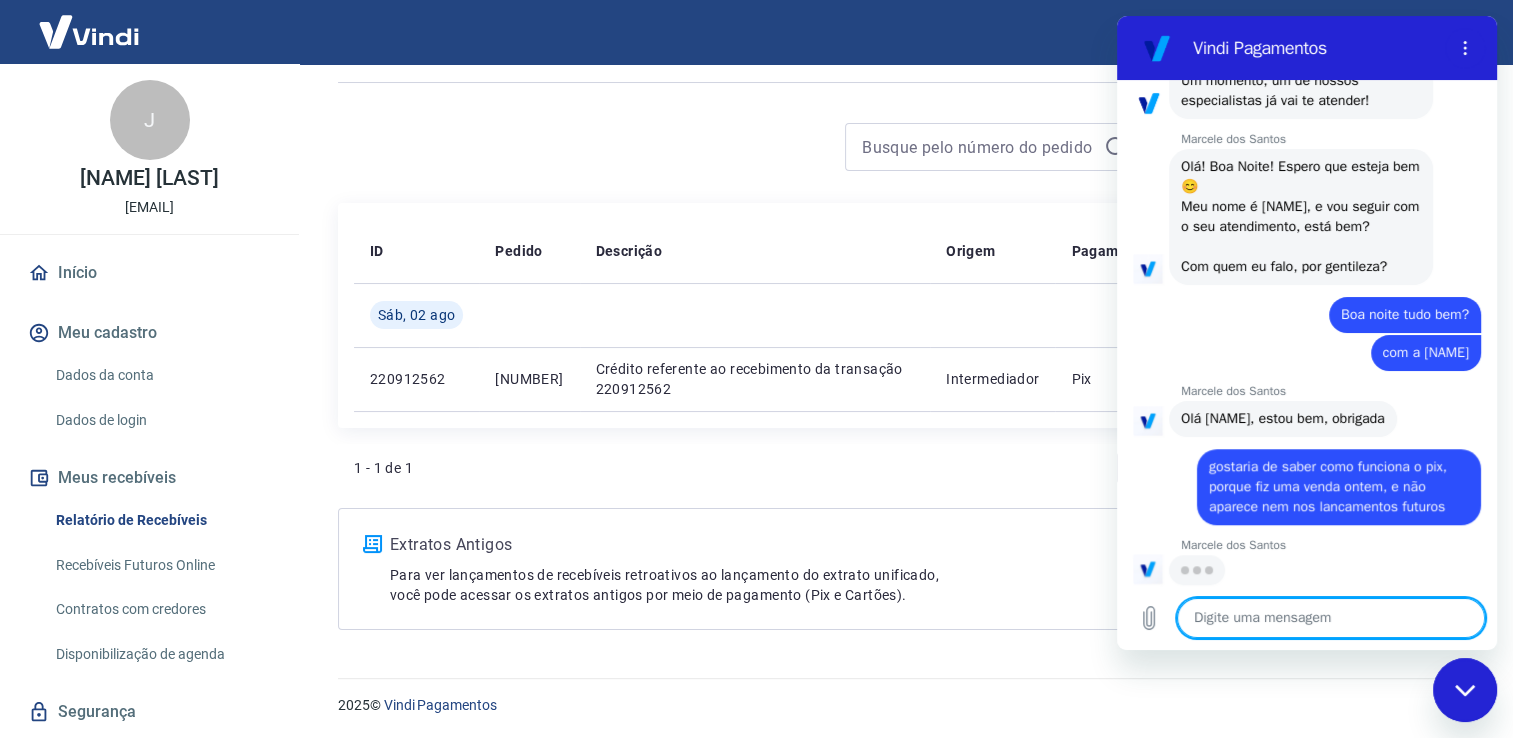 scroll, scrollTop: 1582, scrollLeft: 0, axis: vertical 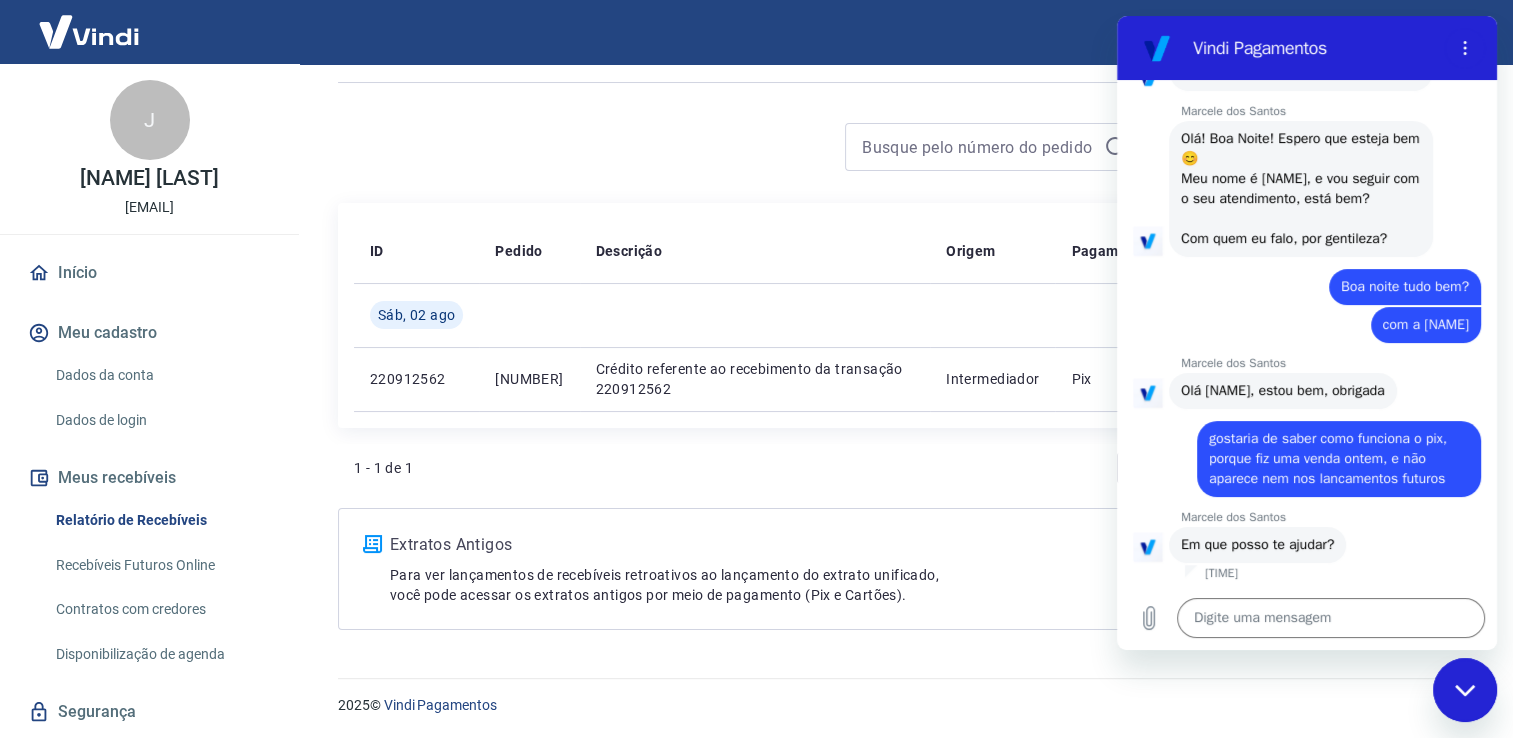 click at bounding box center (1465, 690) 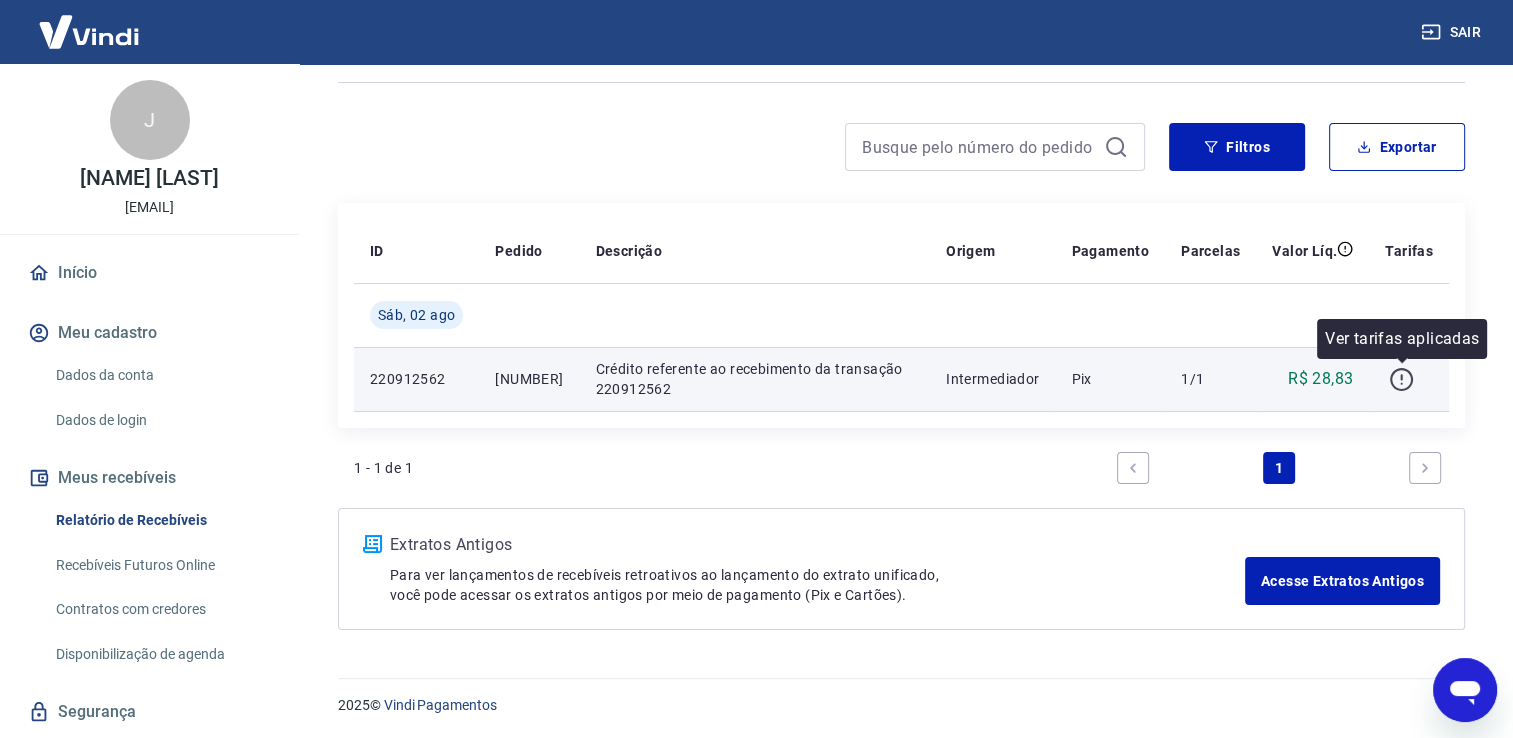 click 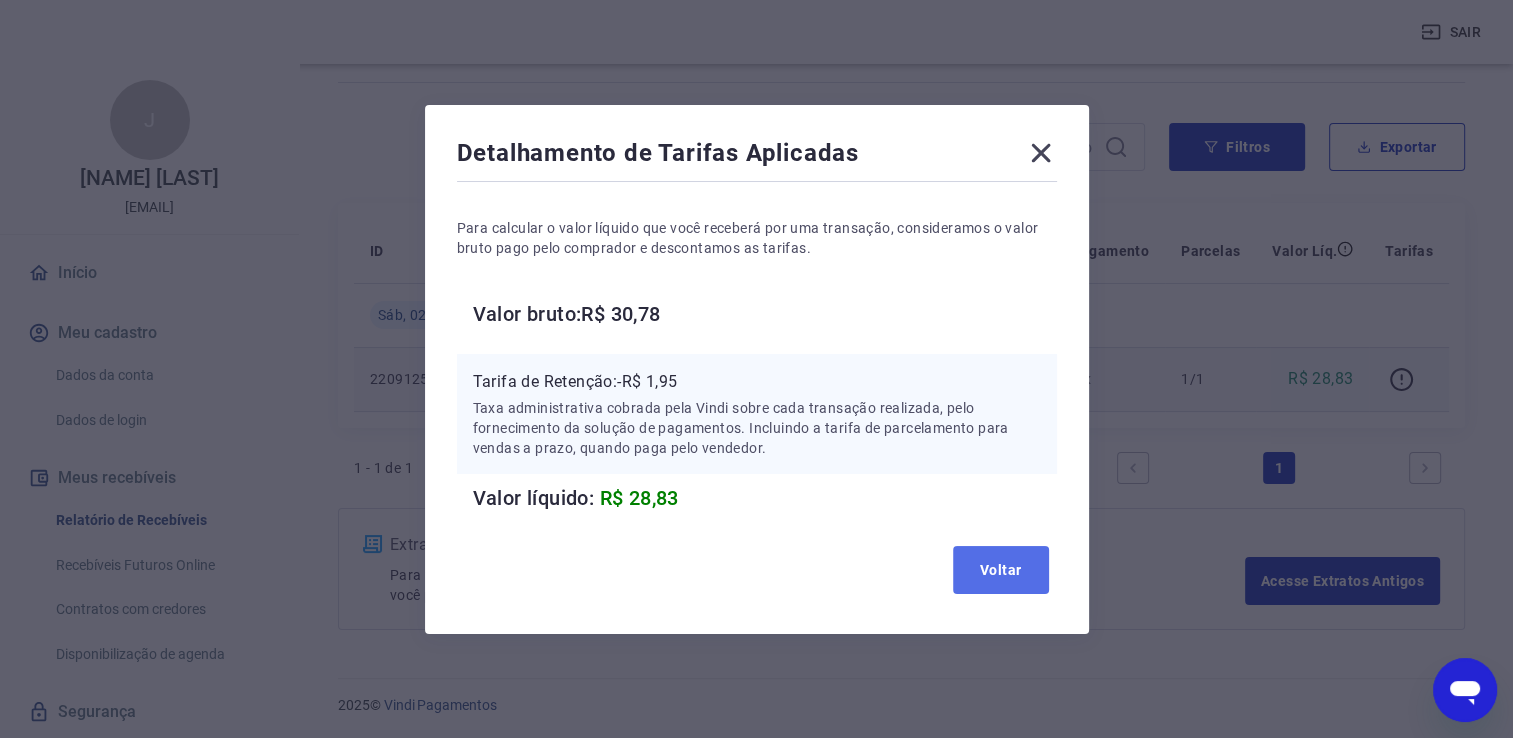 click on "Voltar" at bounding box center (1001, 570) 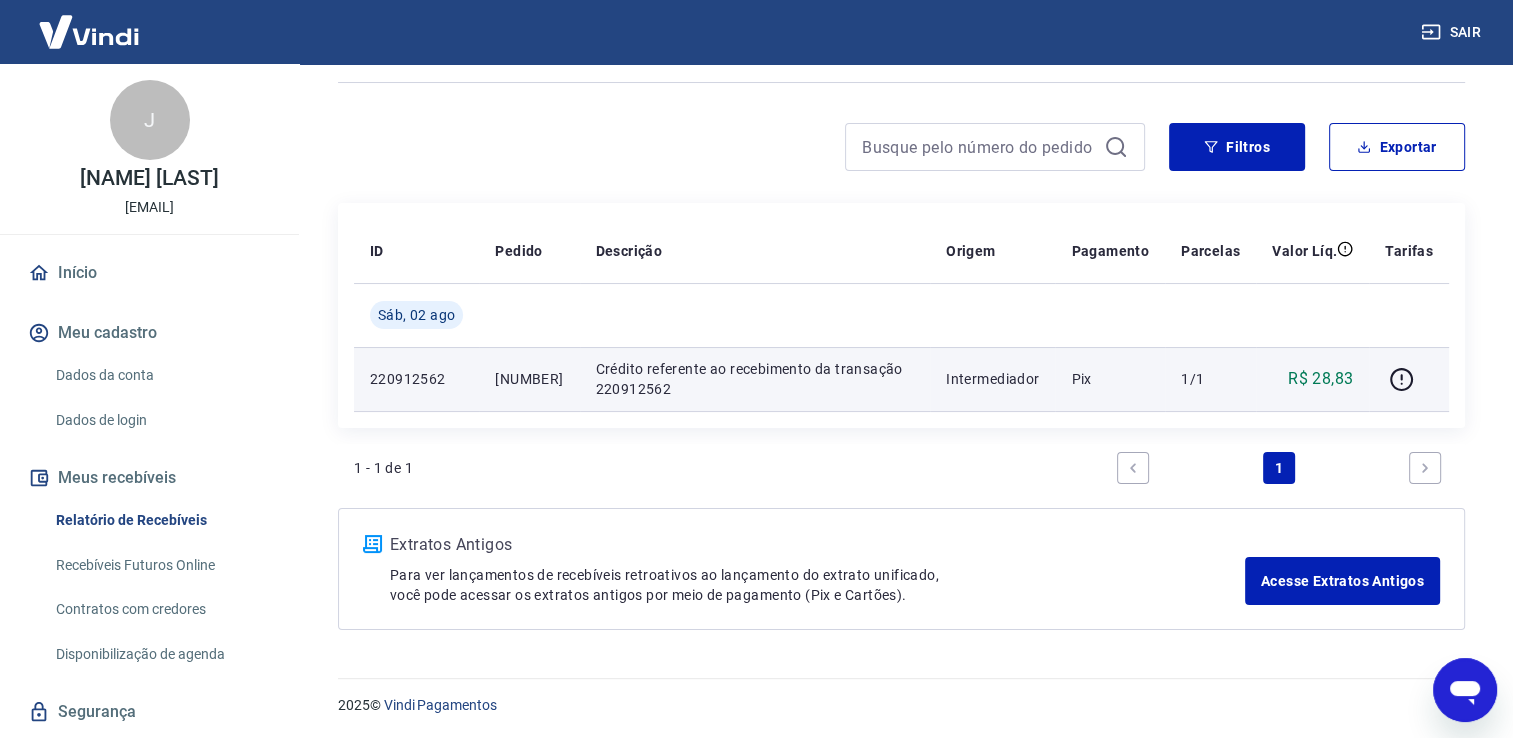 scroll, scrollTop: 0, scrollLeft: 0, axis: both 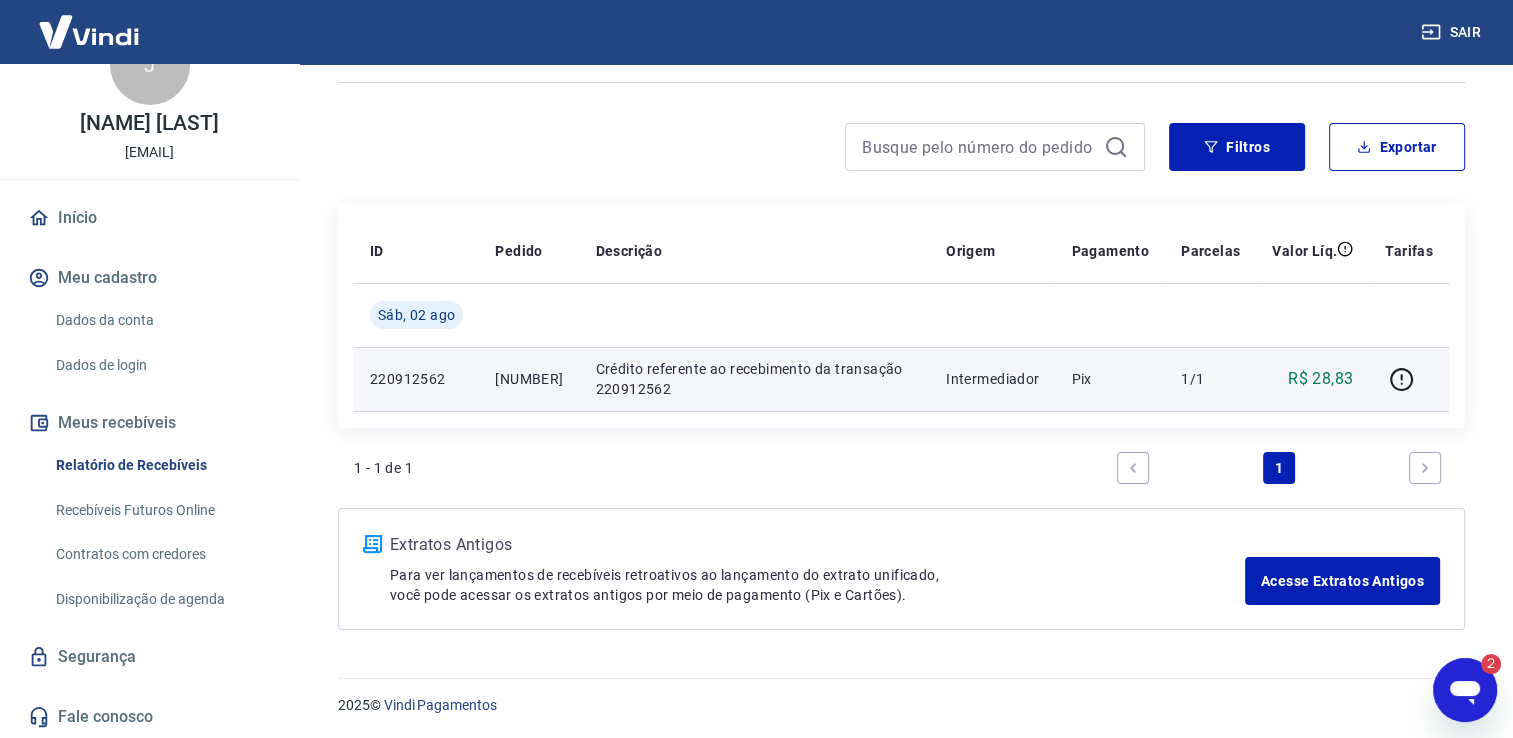 click 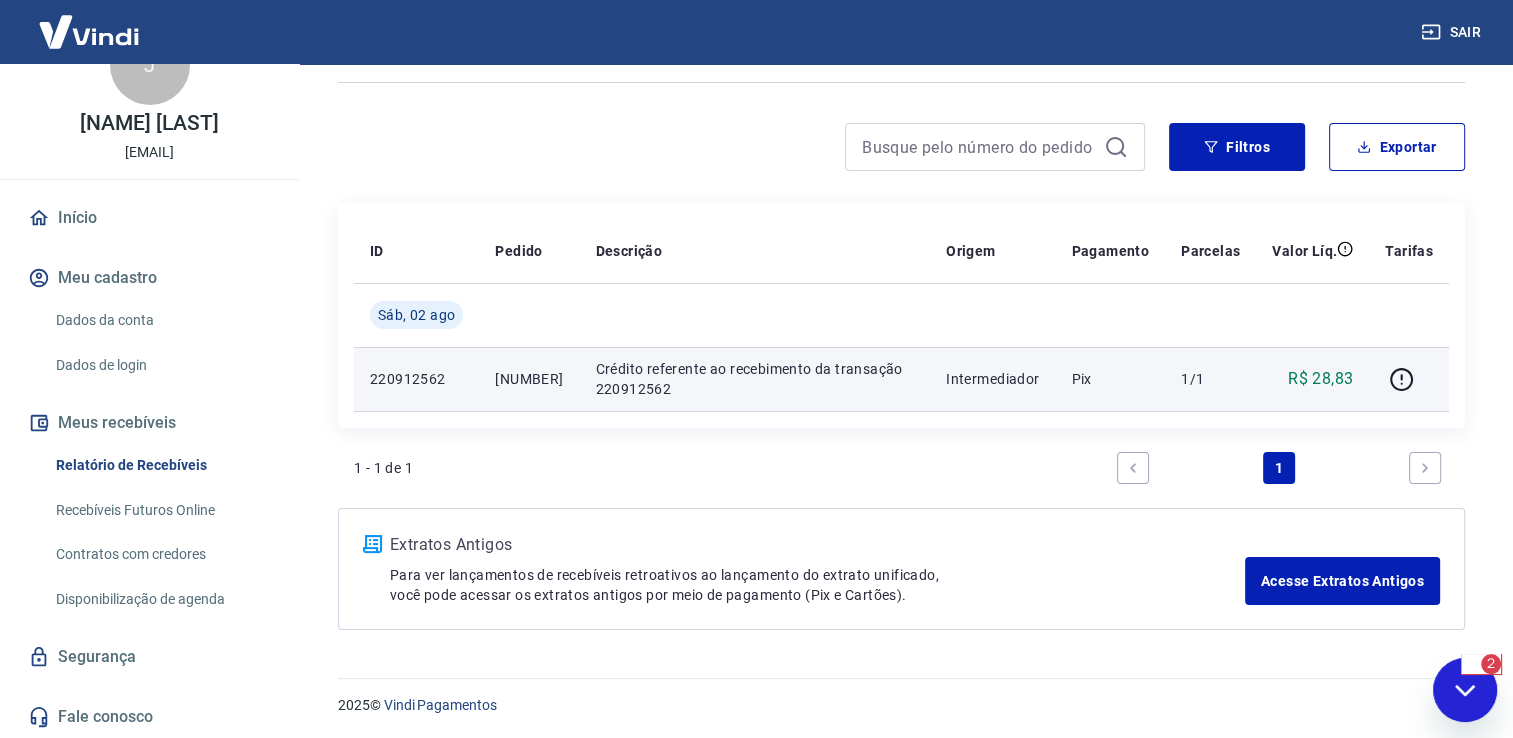 scroll, scrollTop: 0, scrollLeft: 0, axis: both 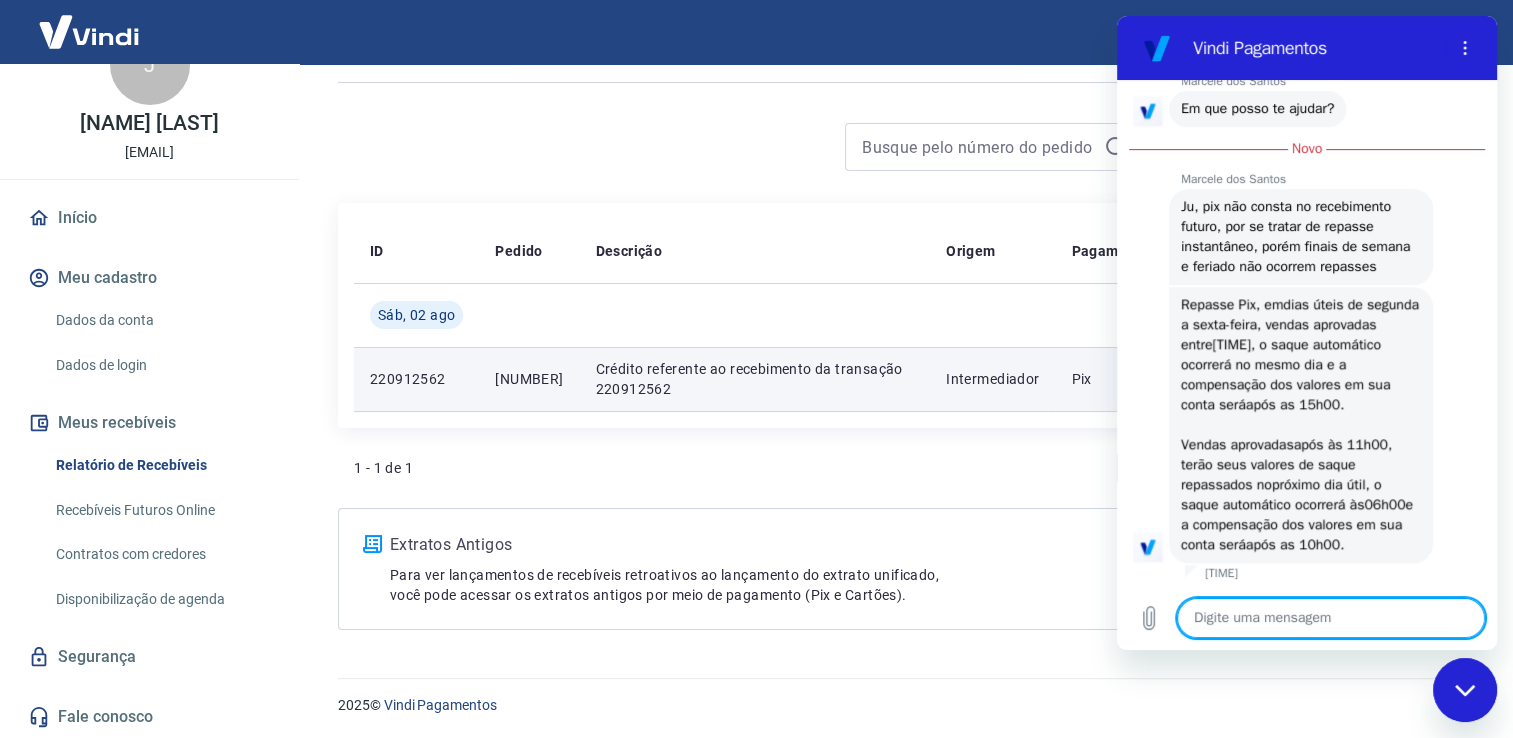 click at bounding box center [1331, 618] 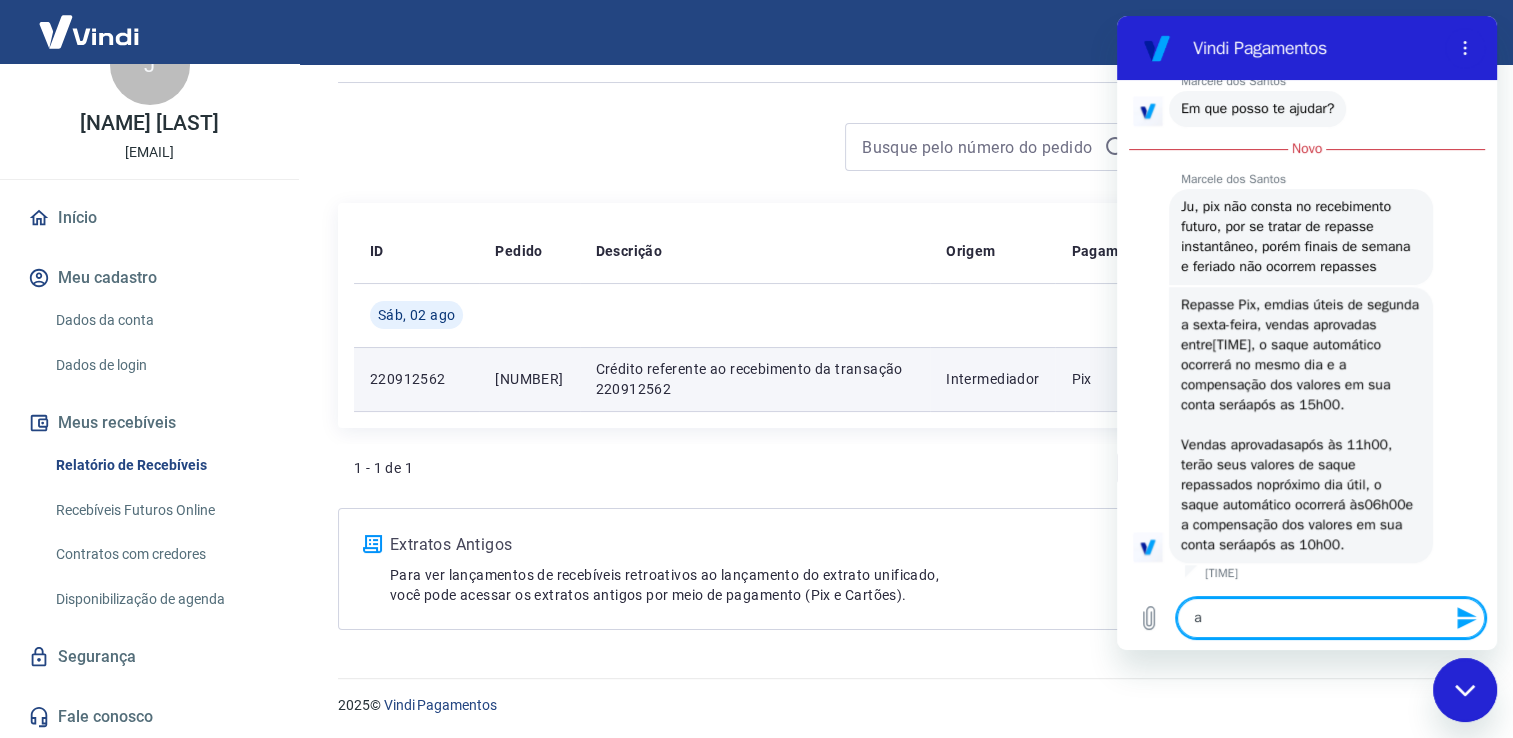 click on "a" at bounding box center (1331, 618) 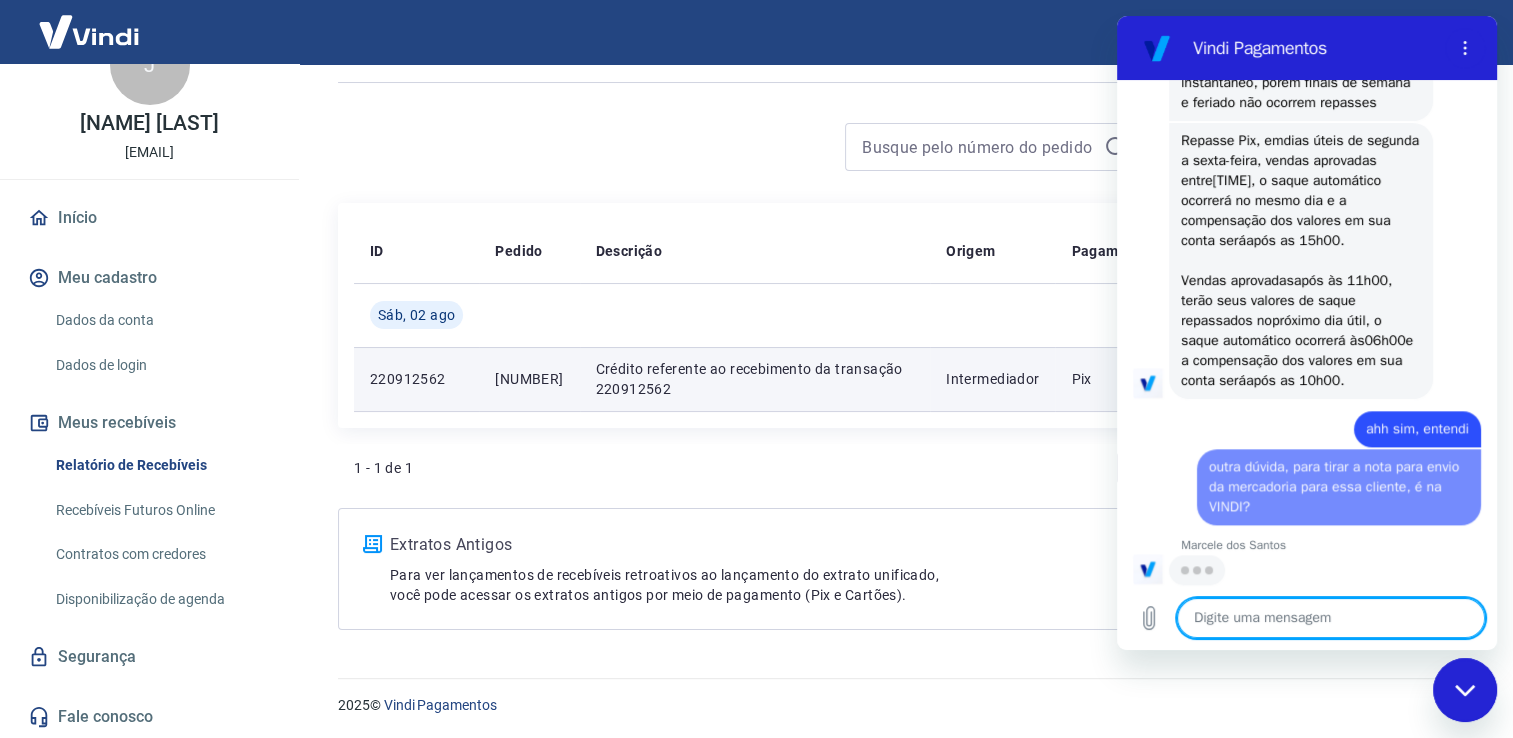 scroll, scrollTop: 2210, scrollLeft: 0, axis: vertical 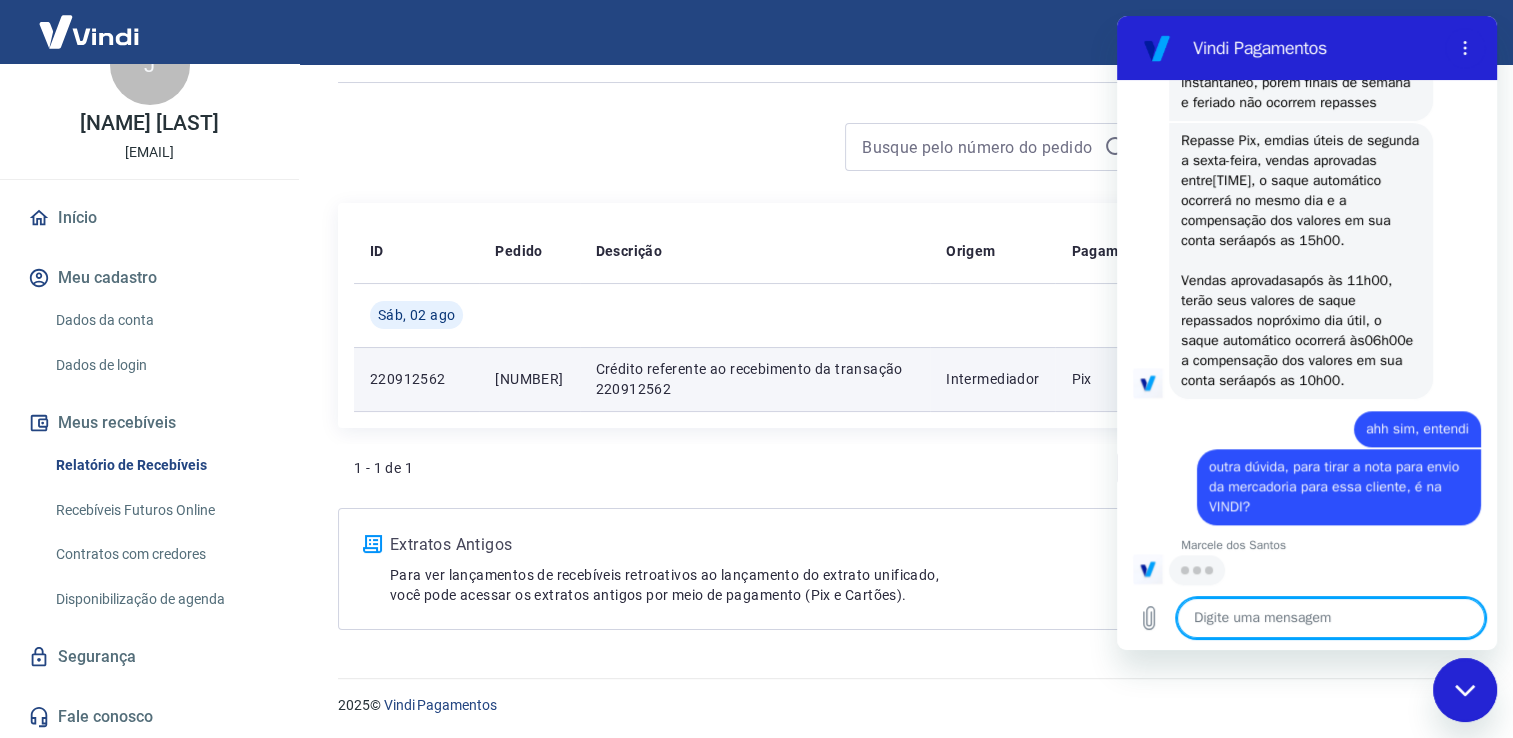 click on "Extratos Antigos Para ver lançamentos de recebíveis retroativos ao lançamento do extrato unificado,   você pode acessar os extratos antigos por meio de pagamento (Pix e Cartões). Acesse Extratos Antigos" at bounding box center (901, 569) 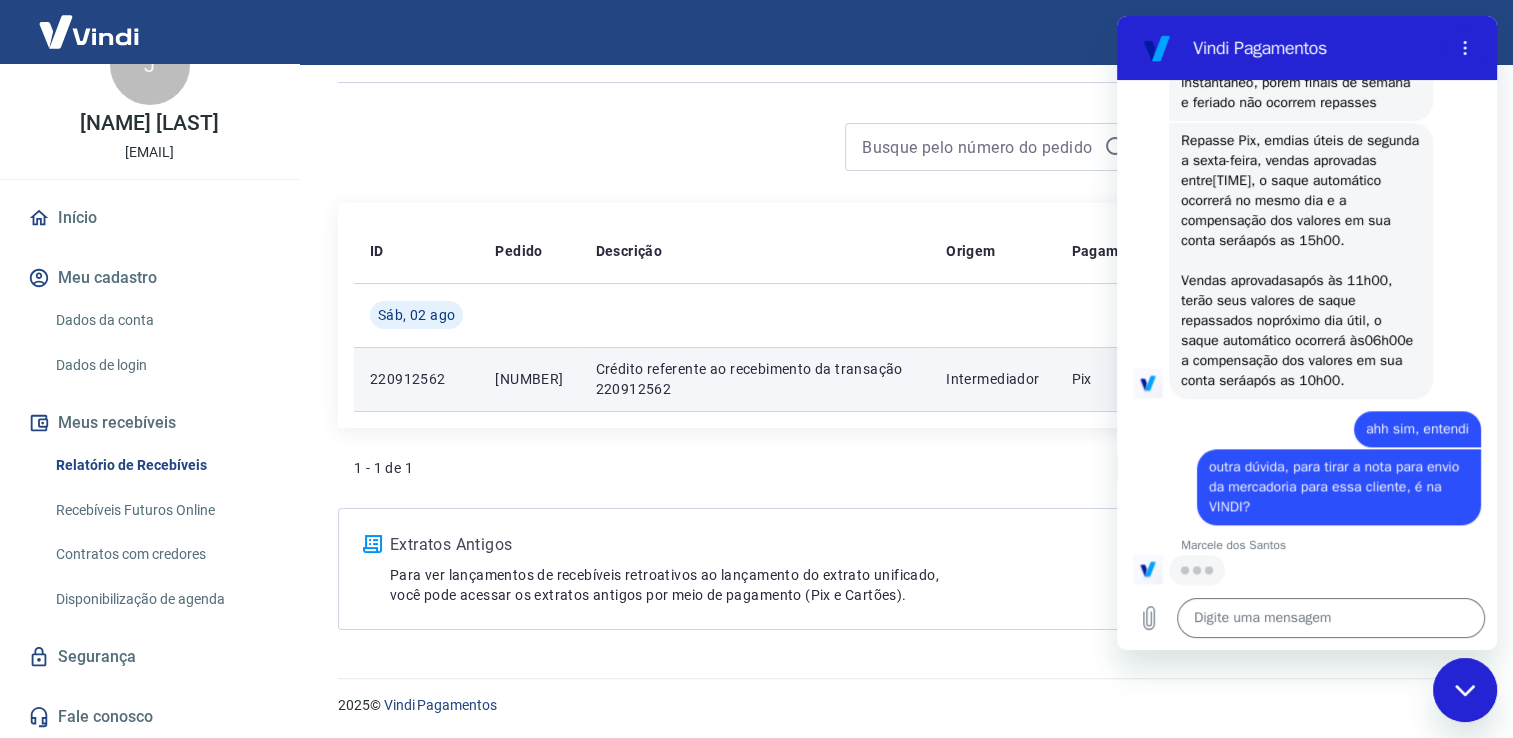 click at bounding box center (1465, 690) 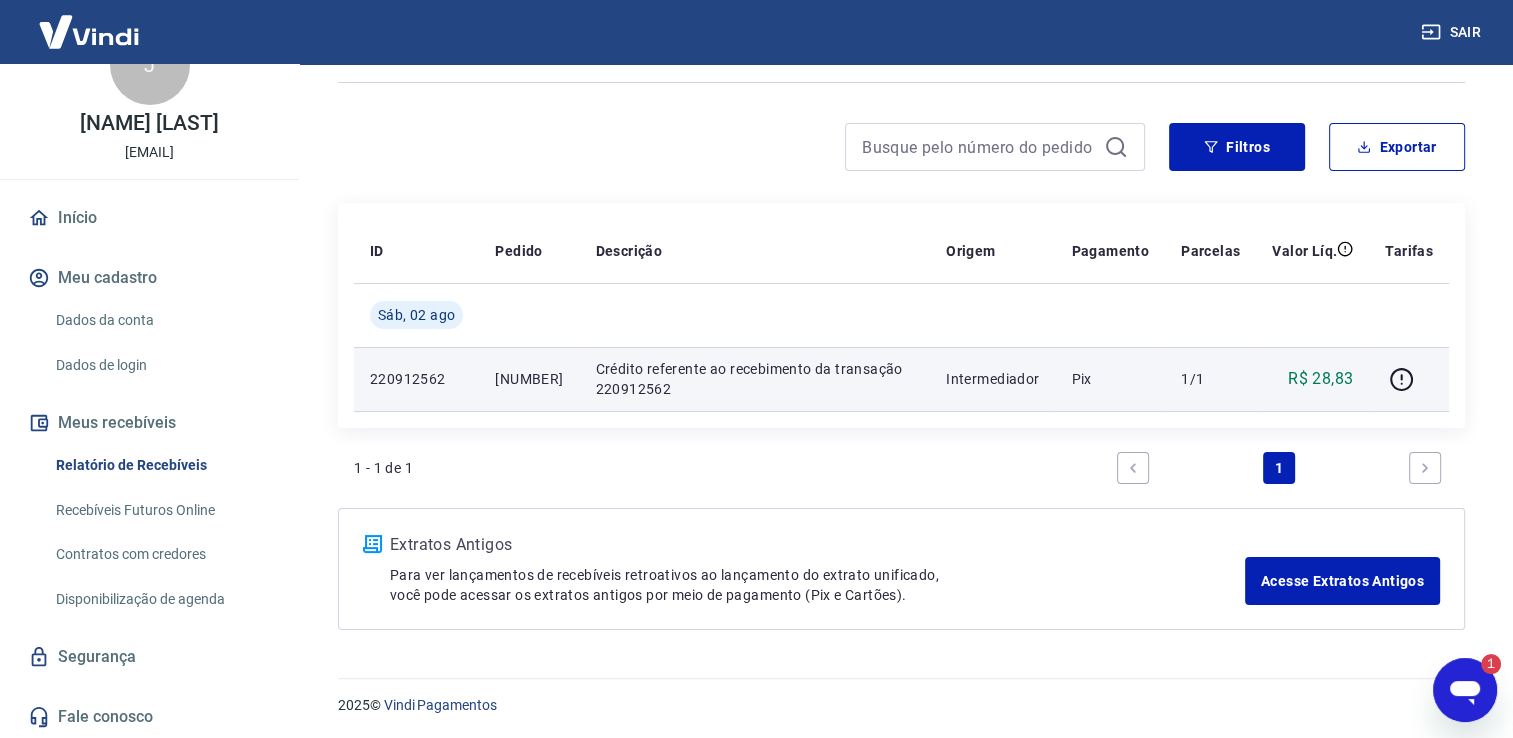 scroll, scrollTop: 0, scrollLeft: 0, axis: both 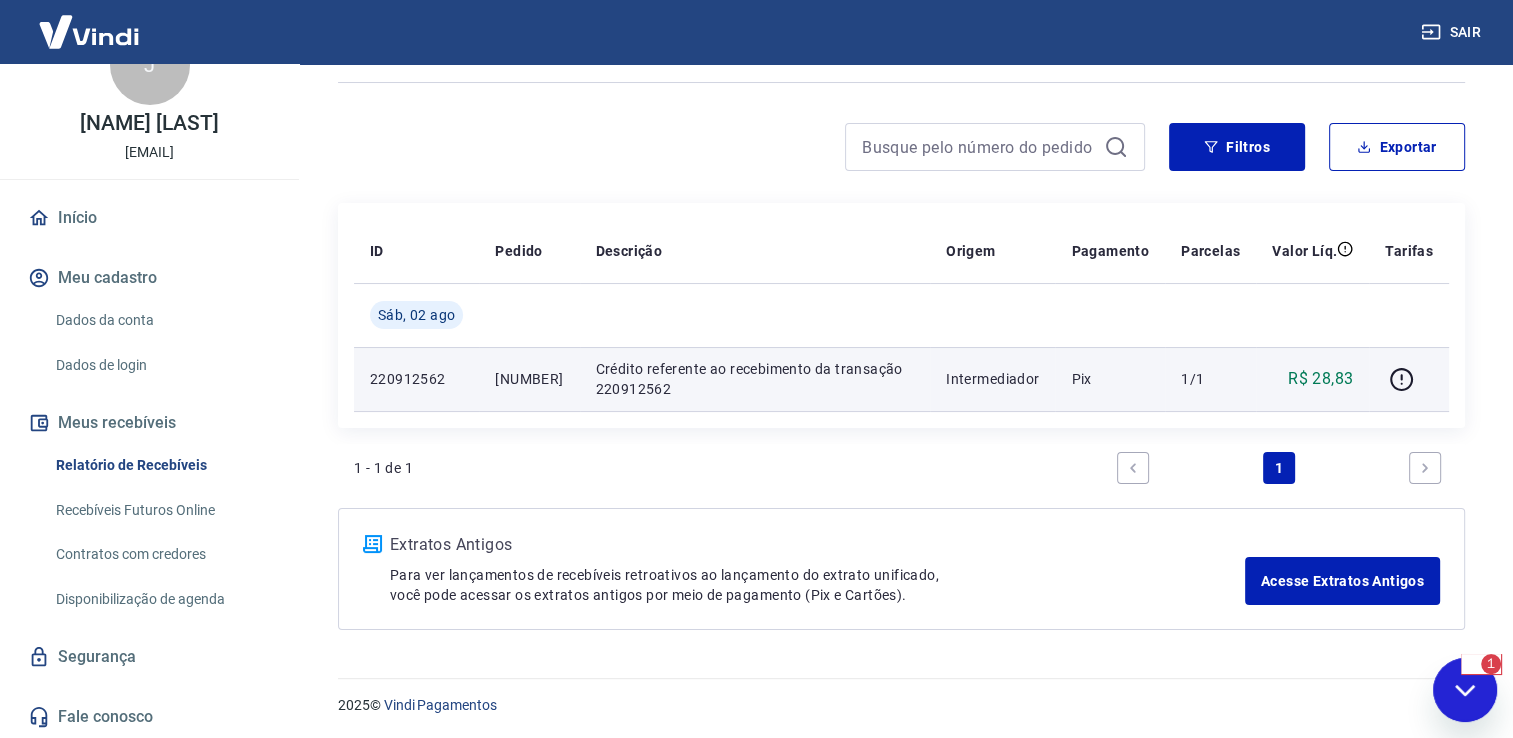 click at bounding box center (1465, 630) 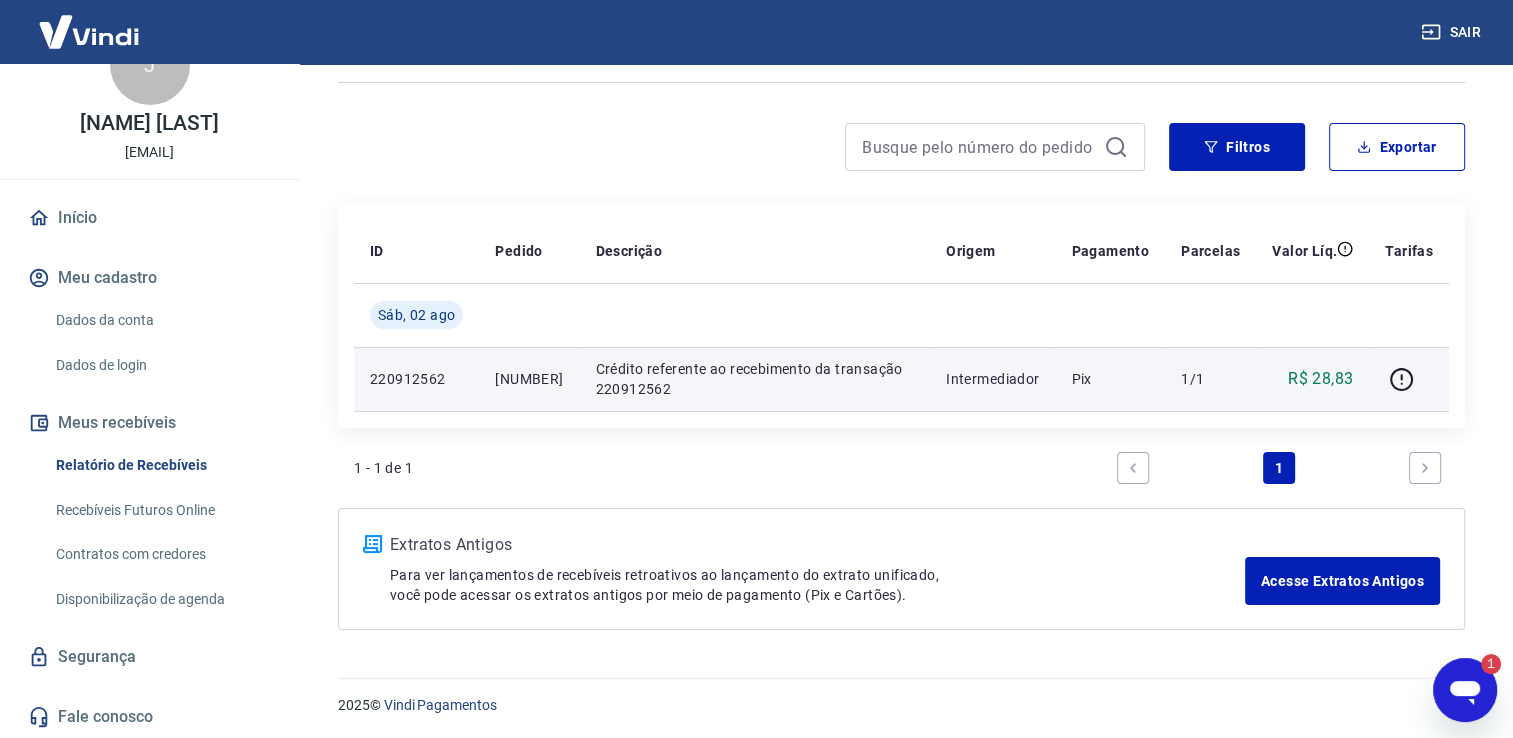 scroll, scrollTop: 0, scrollLeft: 0, axis: both 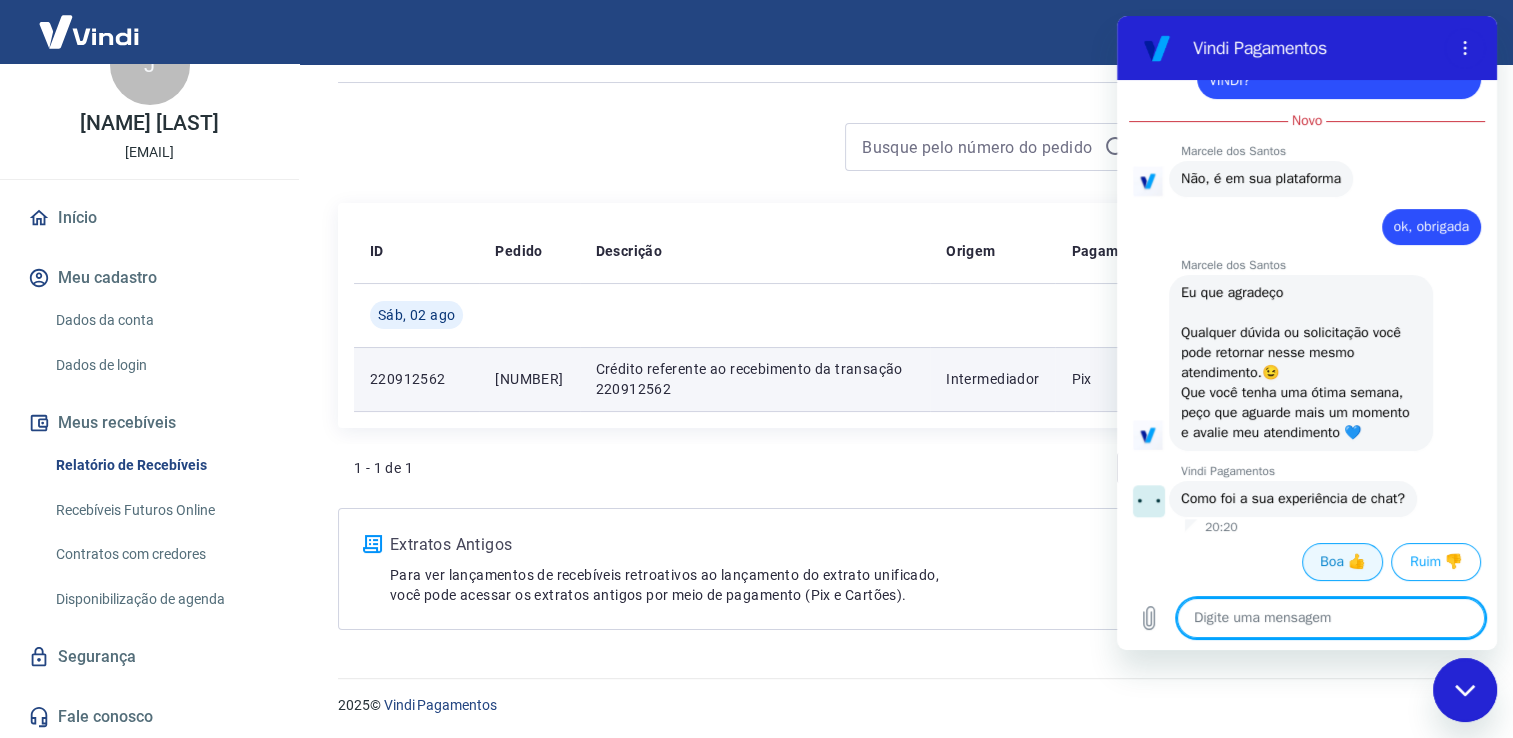 click on "Boa 👍" at bounding box center [1342, 562] 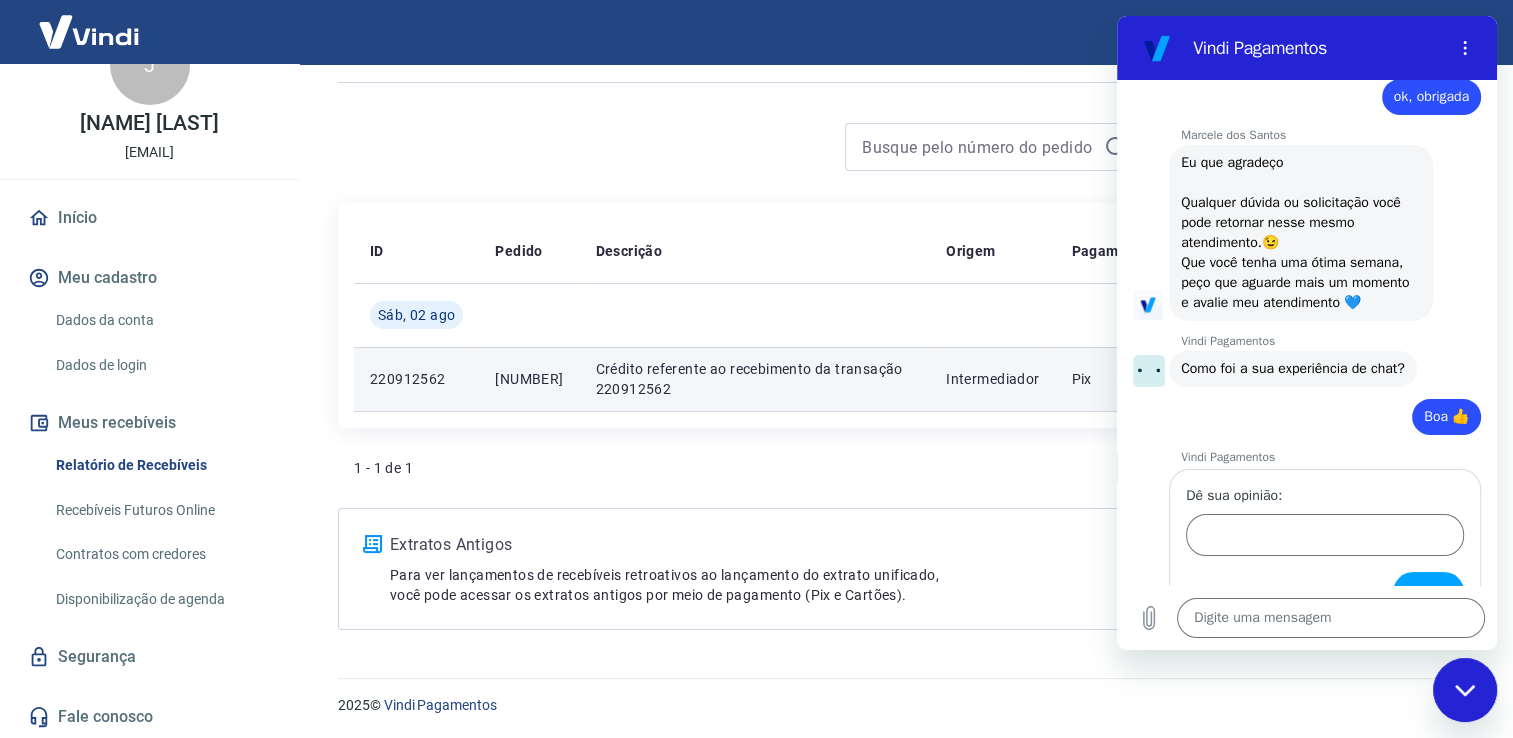 scroll, scrollTop: 2768, scrollLeft: 0, axis: vertical 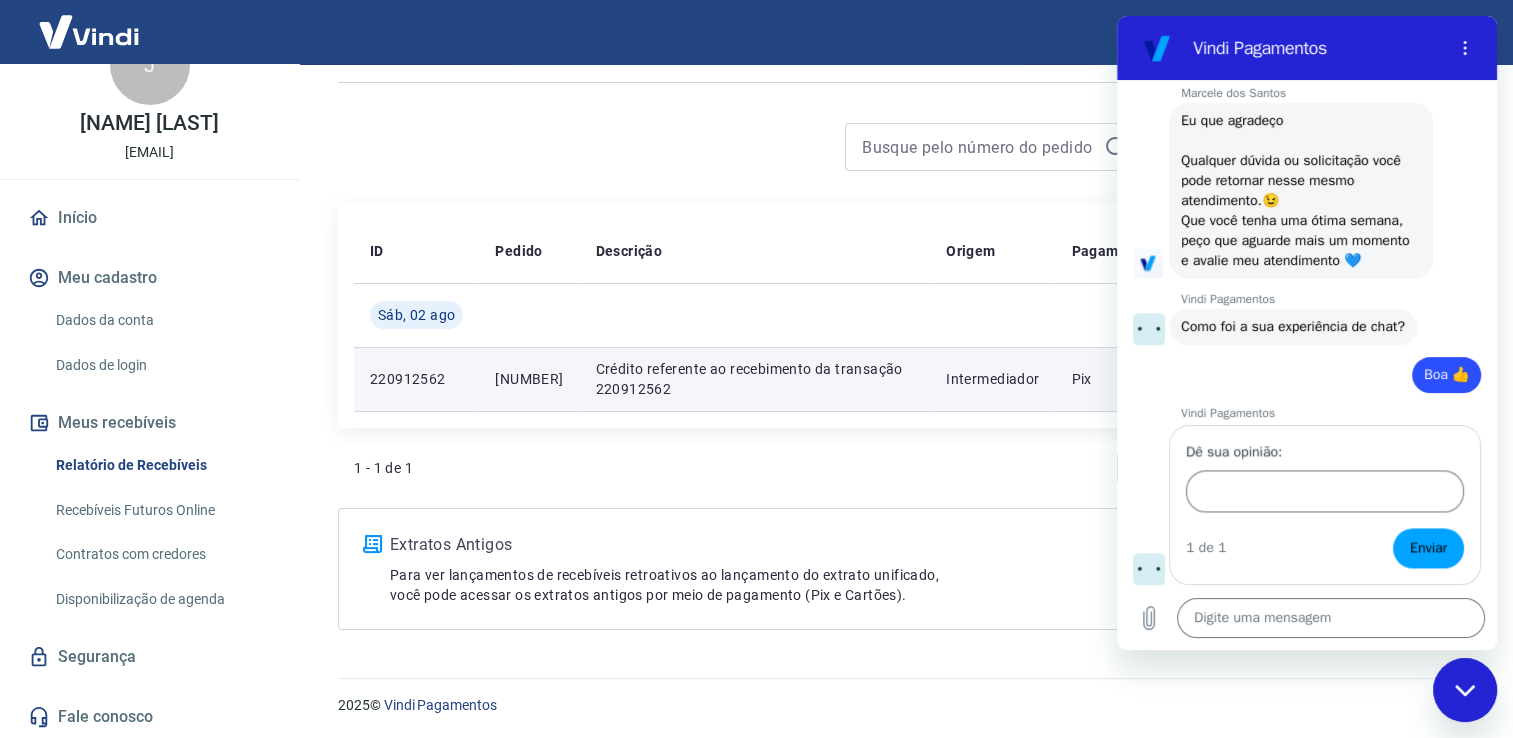 click at bounding box center [1465, 690] 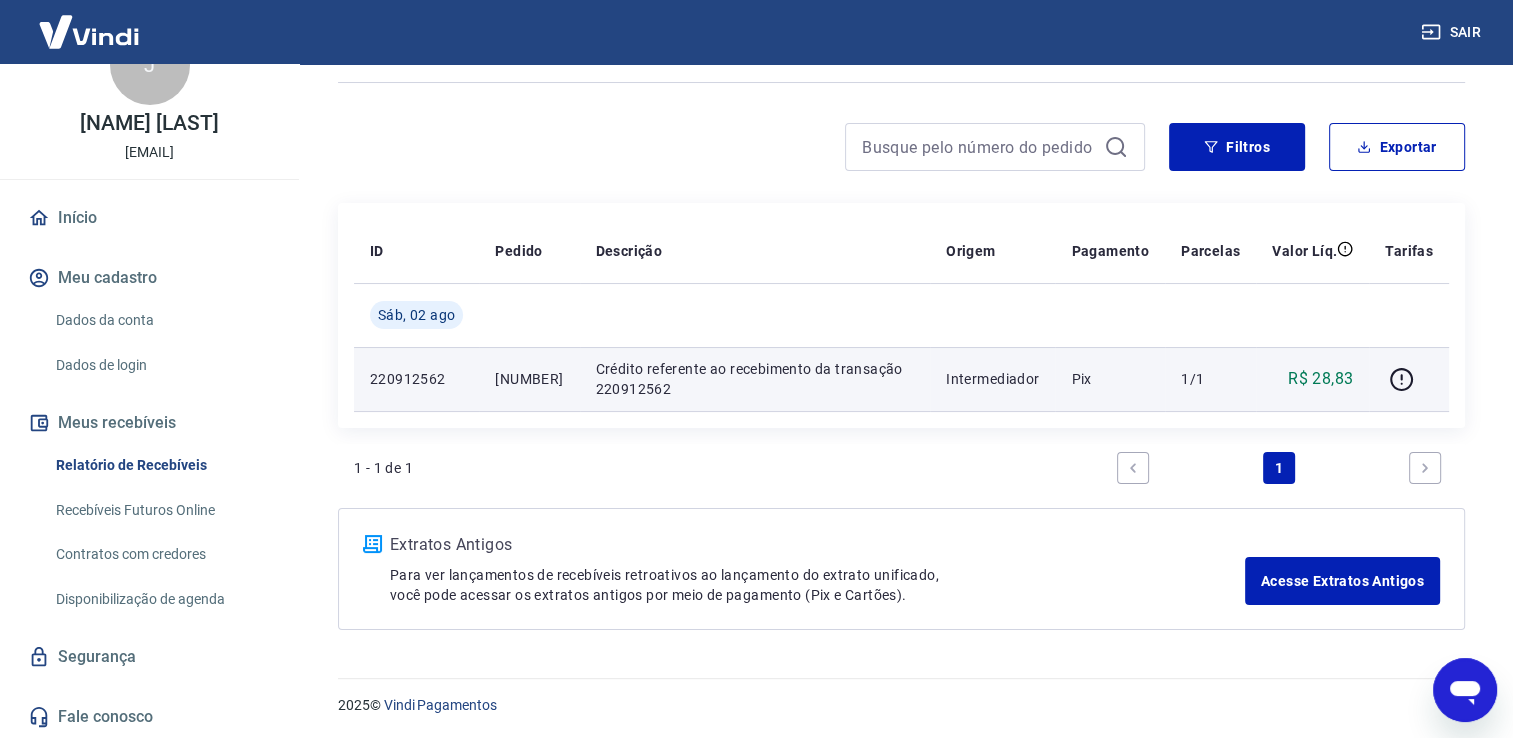 scroll, scrollTop: 2769, scrollLeft: 0, axis: vertical 